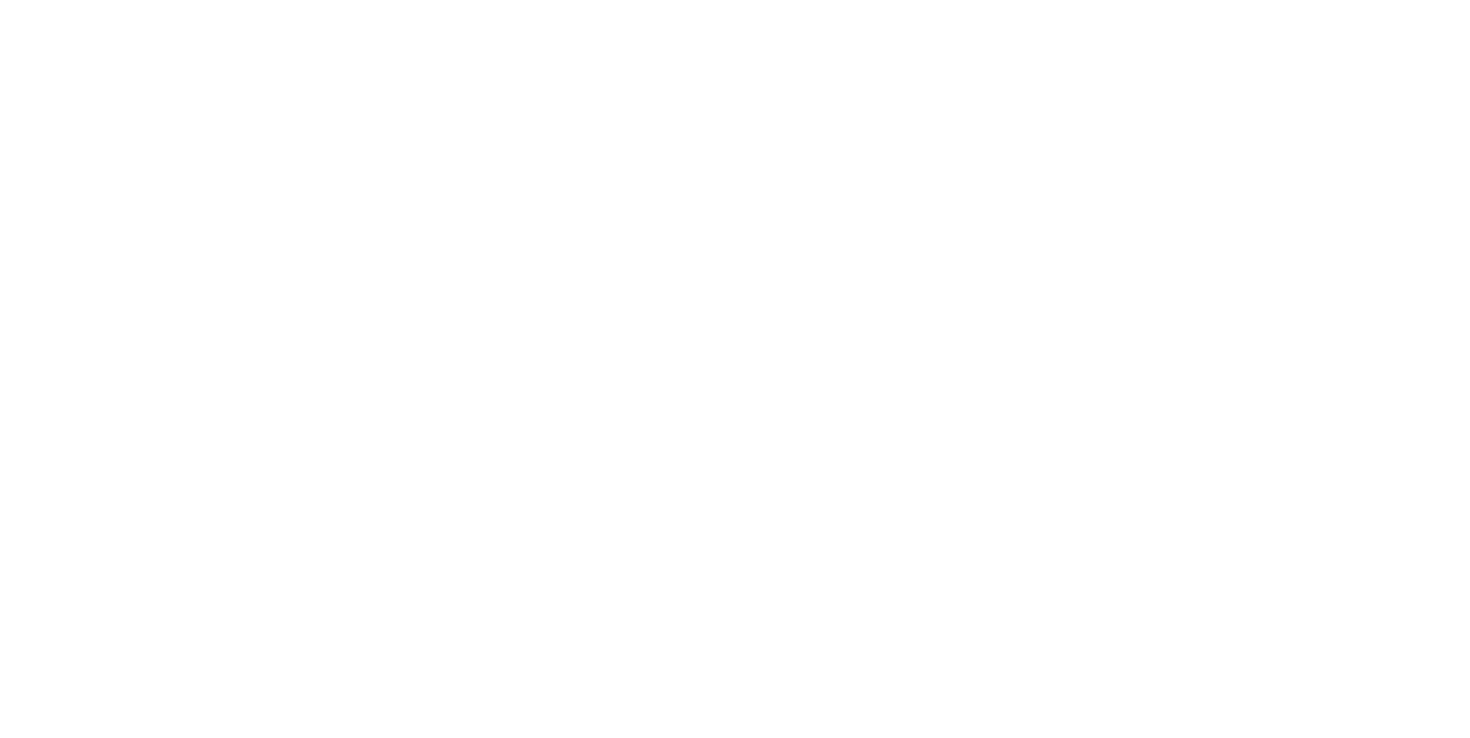 scroll, scrollTop: 0, scrollLeft: 0, axis: both 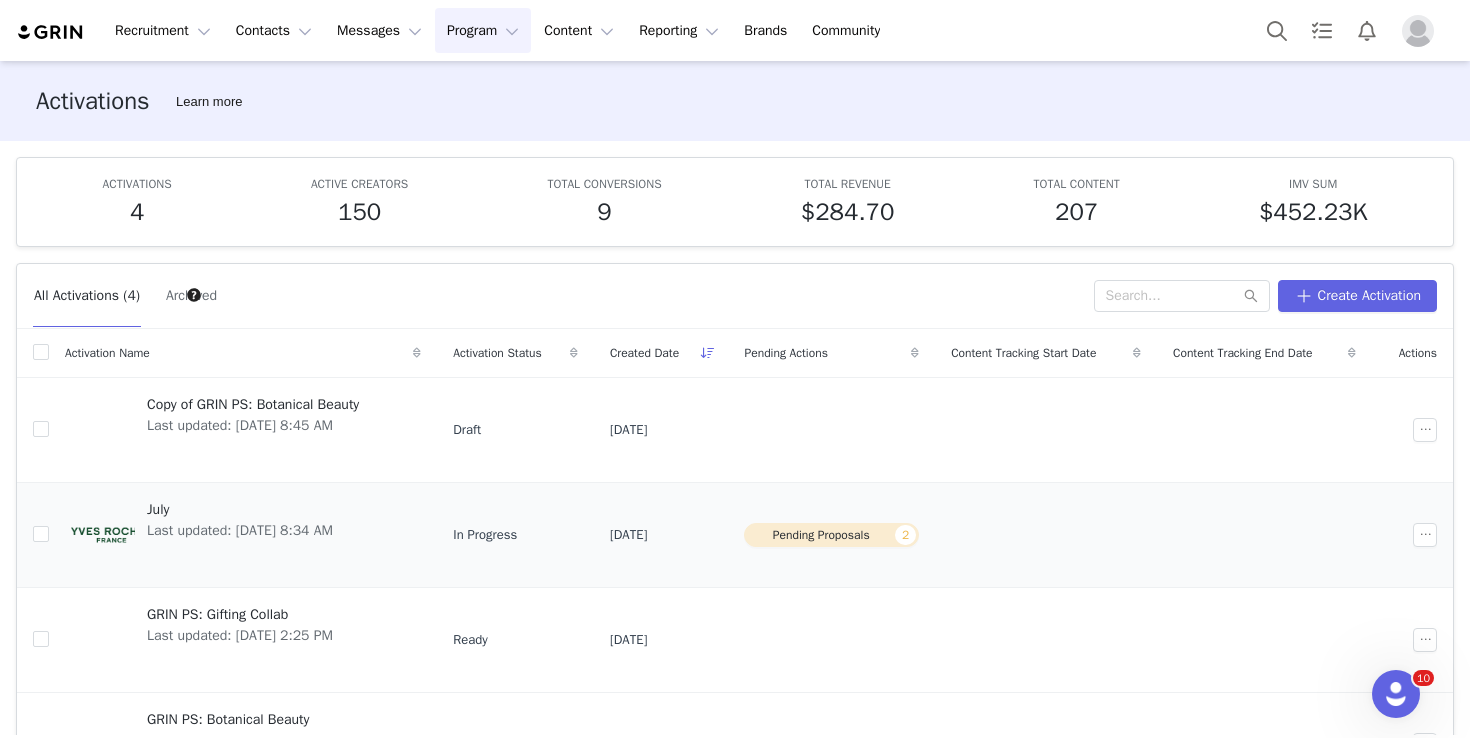 click on "July" at bounding box center [240, 509] 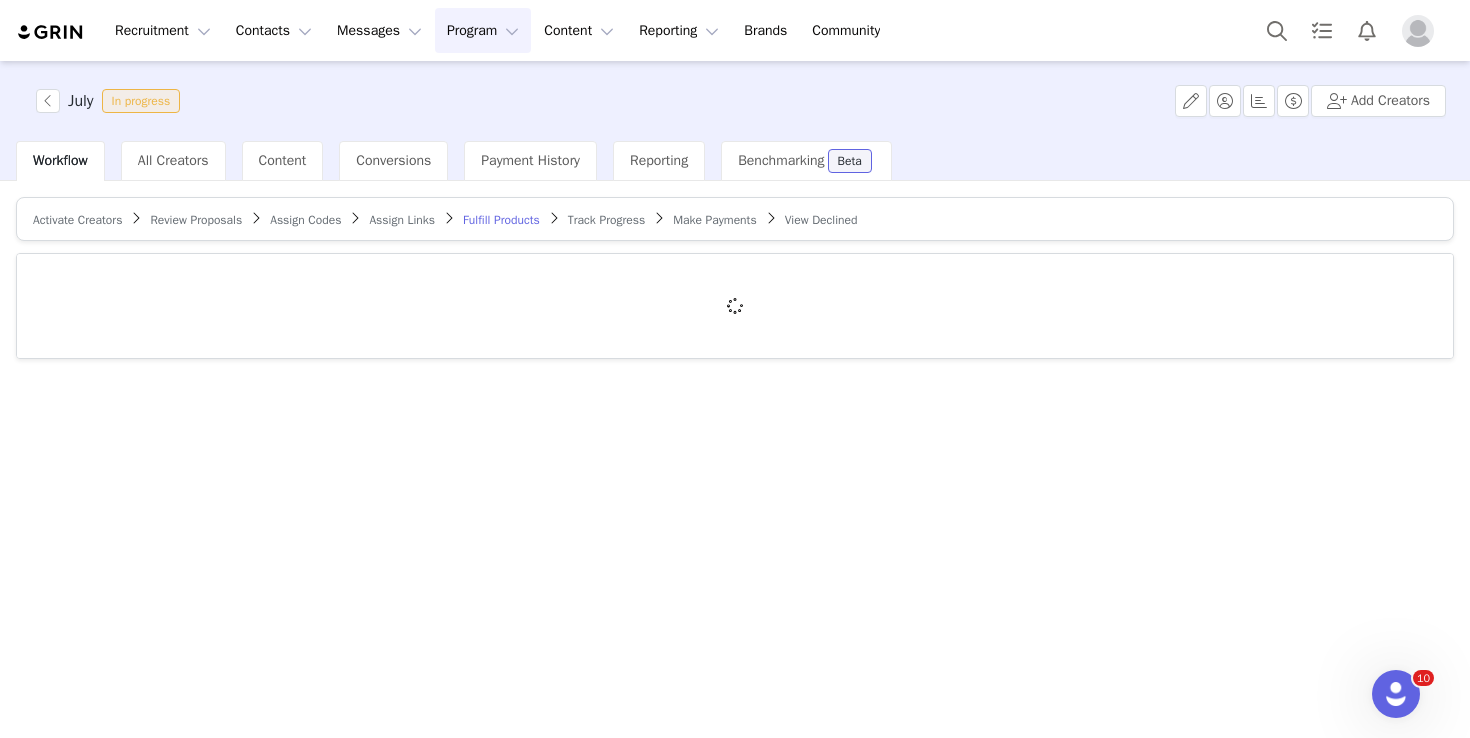 click on "Review Proposals" at bounding box center [196, 220] 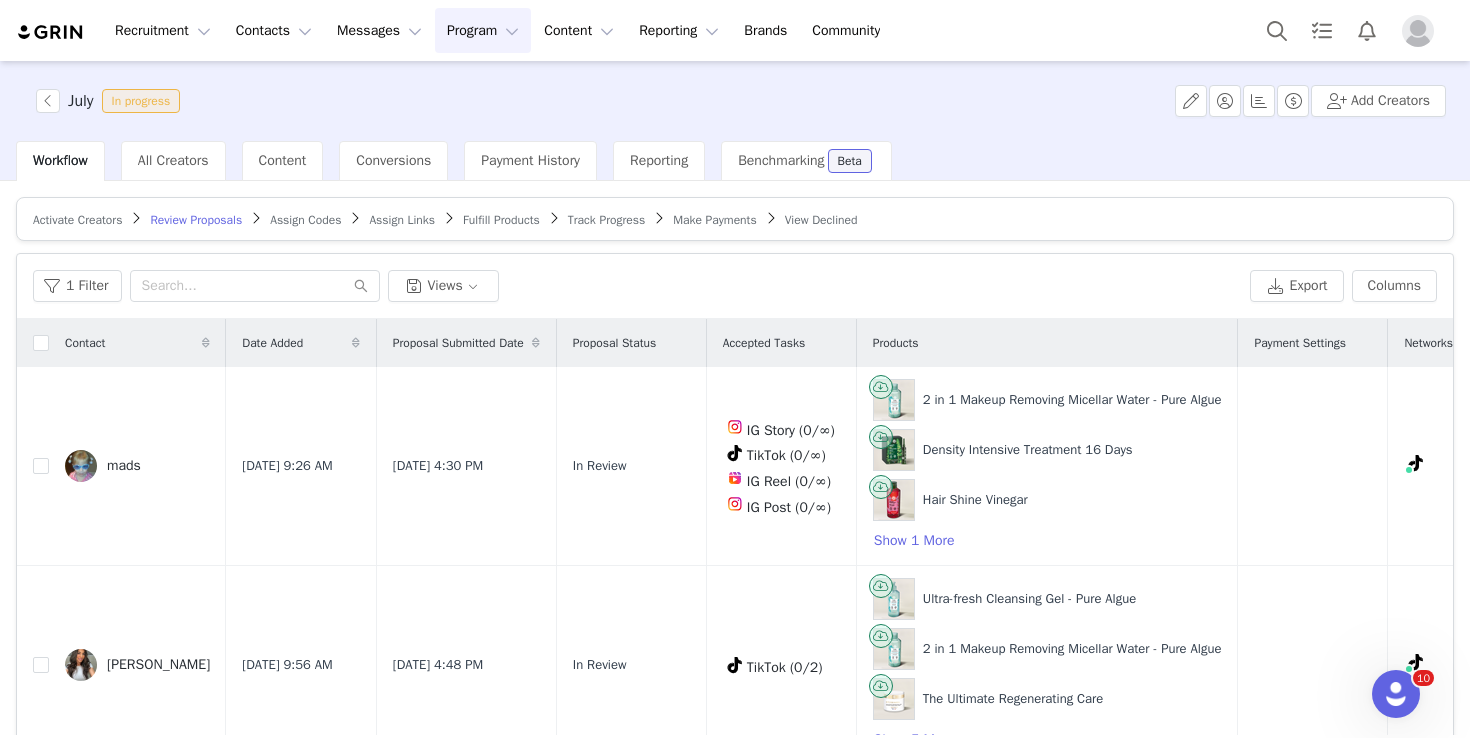 click on "Activate Creators" at bounding box center (77, 220) 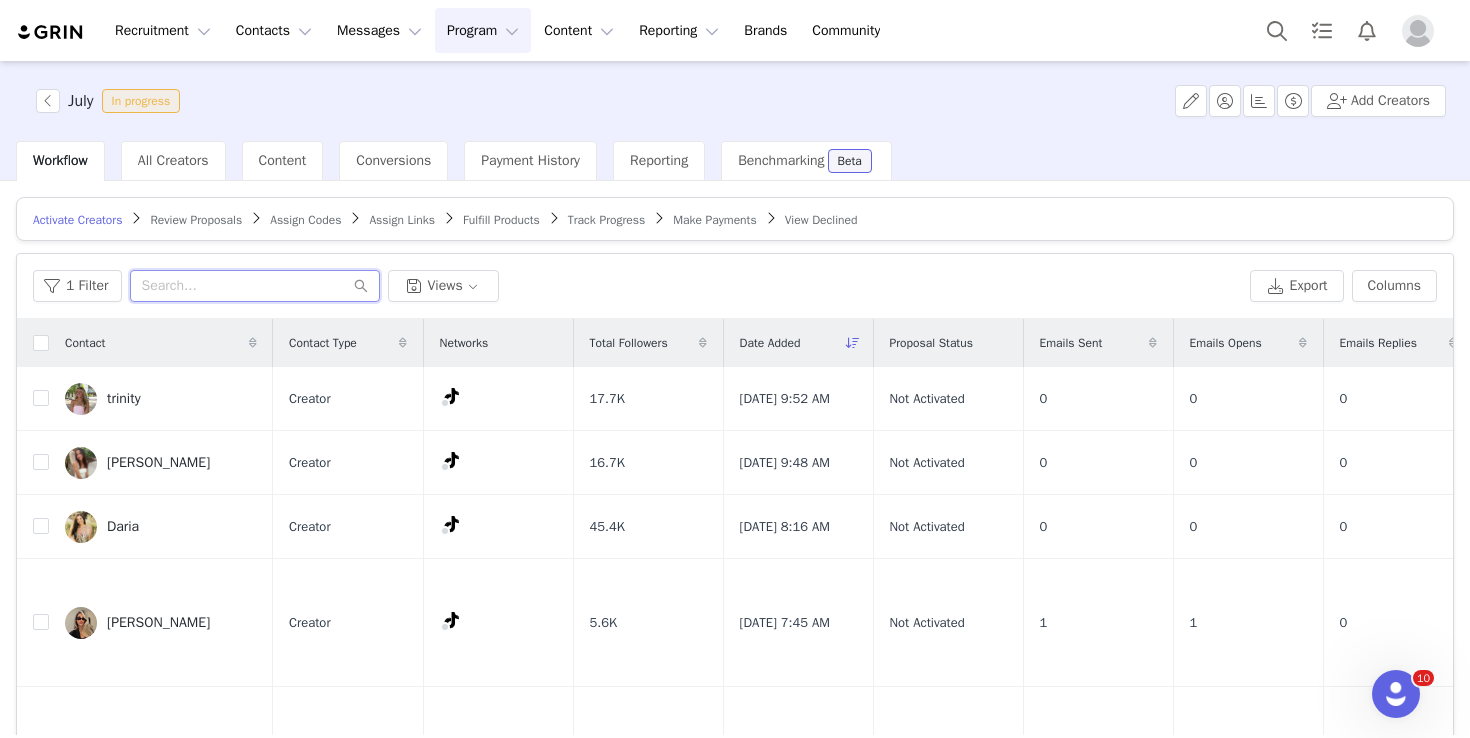 click at bounding box center (255, 286) 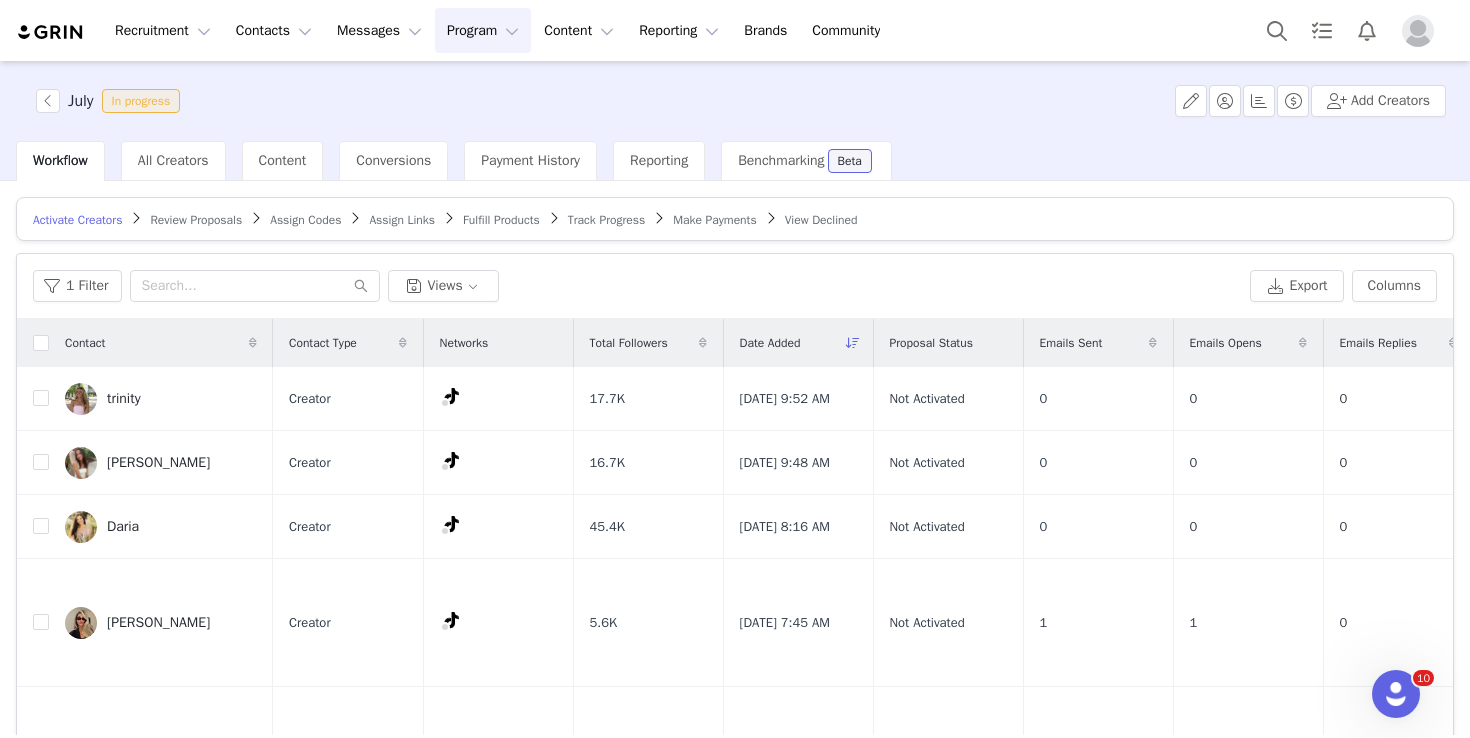 click on "Activate Creators Review Proposals Assign Codes Assign Links Fulfill Products Track Progress Make Payments View Declined" at bounding box center [735, 219] 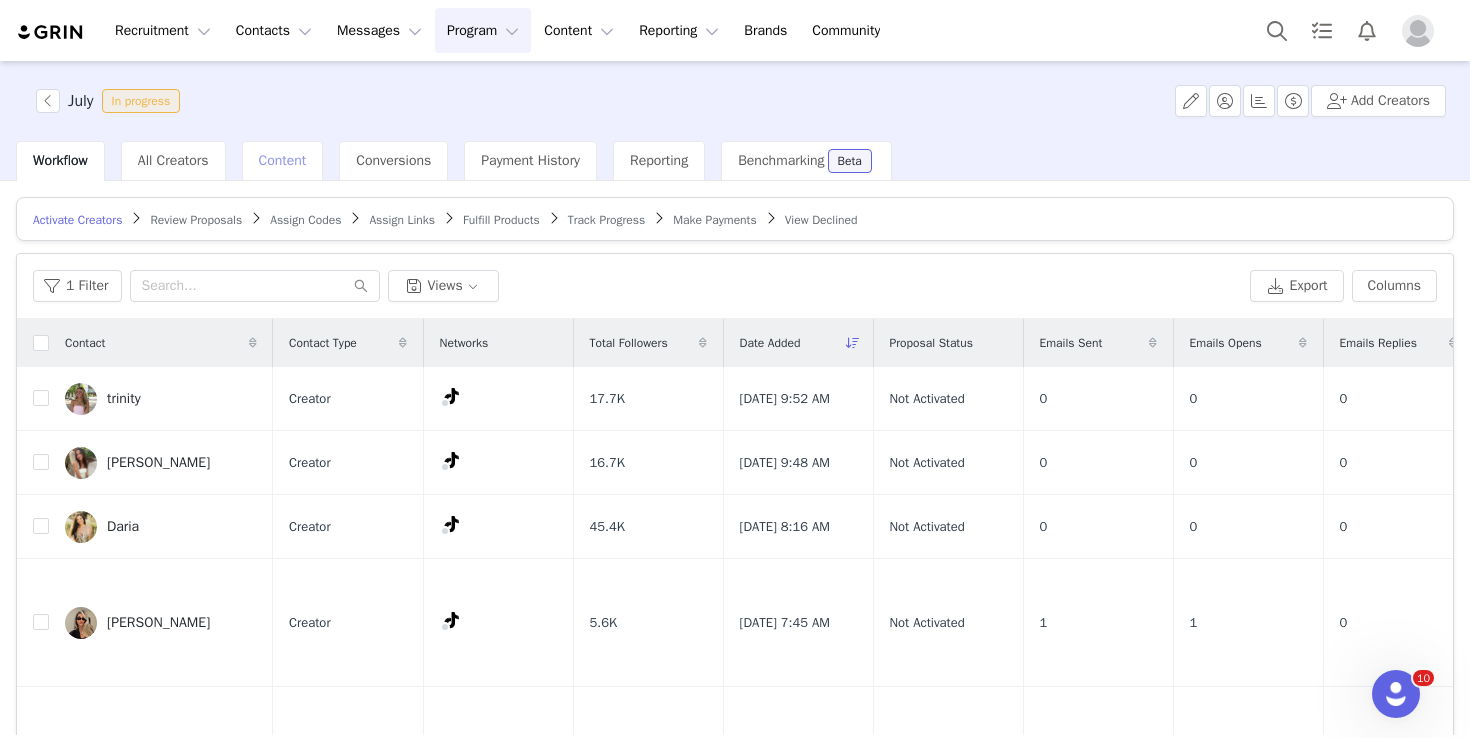 drag, startPoint x: 231, startPoint y: 216, endPoint x: 315, endPoint y: 178, distance: 92.19544 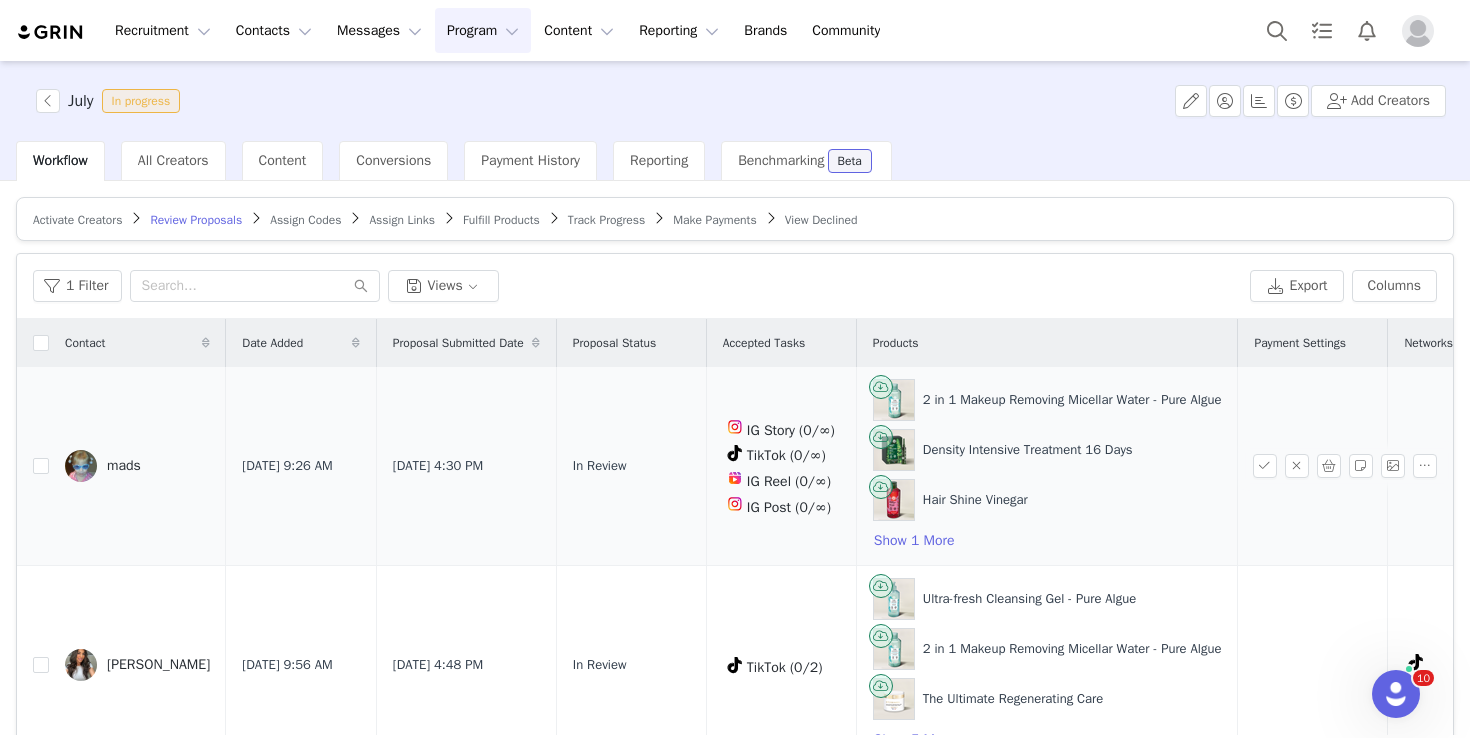 click on "mads" at bounding box center [137, 466] 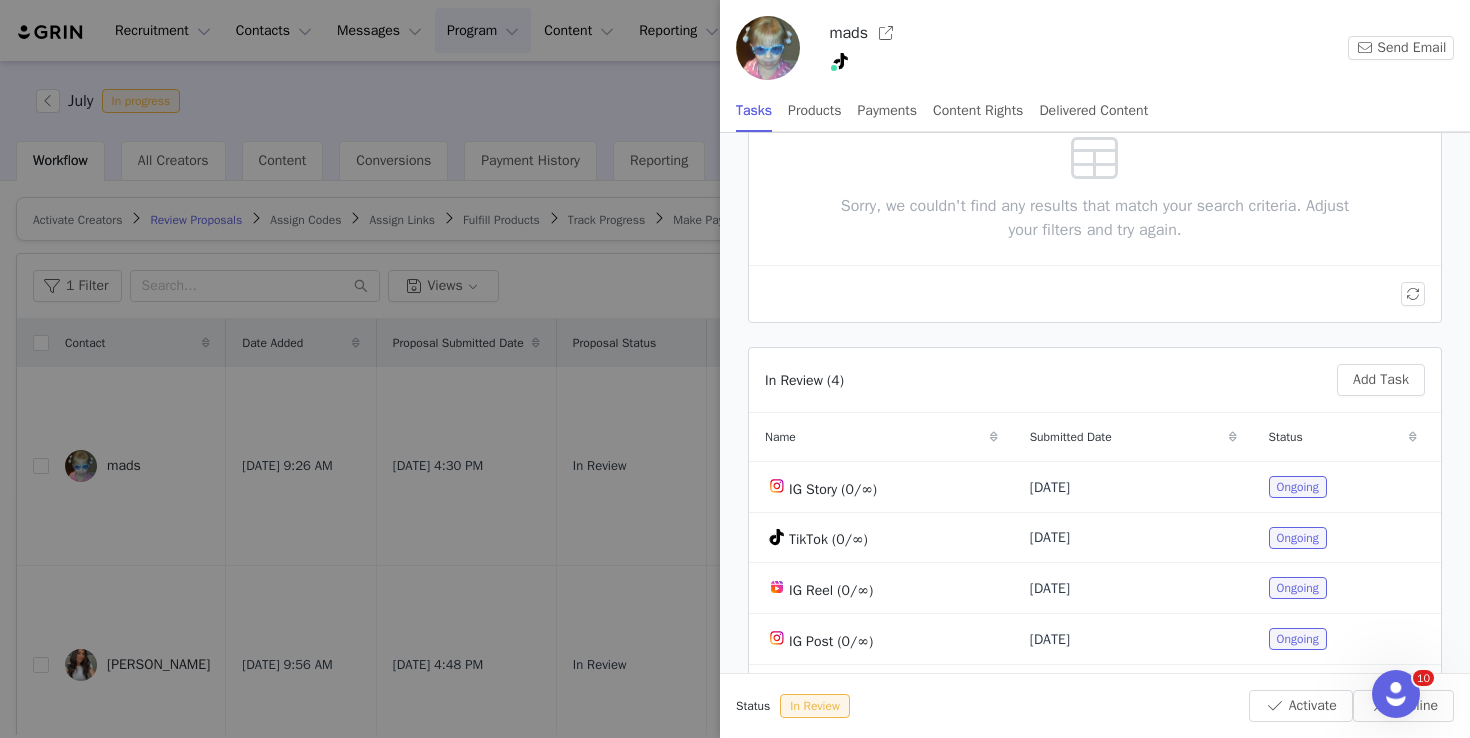 scroll, scrollTop: 183, scrollLeft: 0, axis: vertical 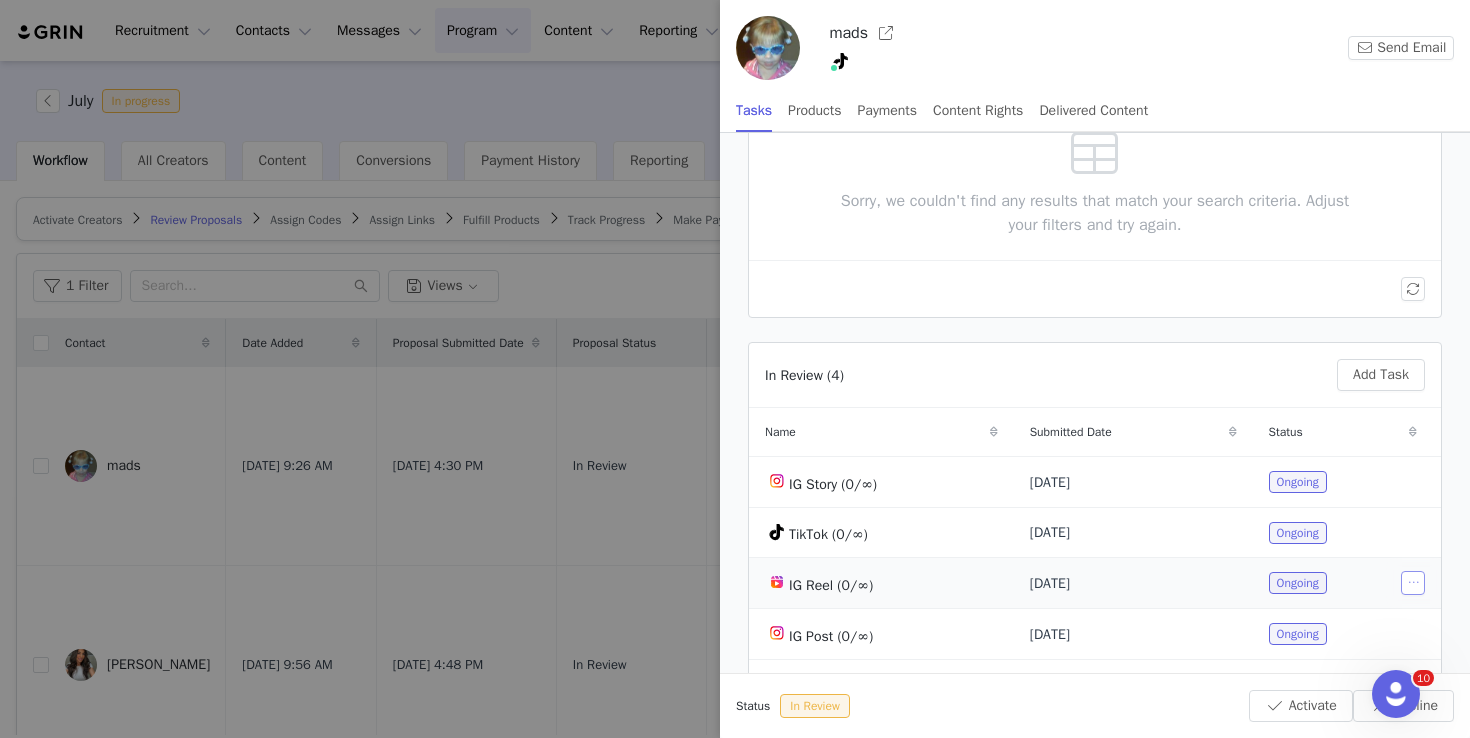 click at bounding box center [1413, 583] 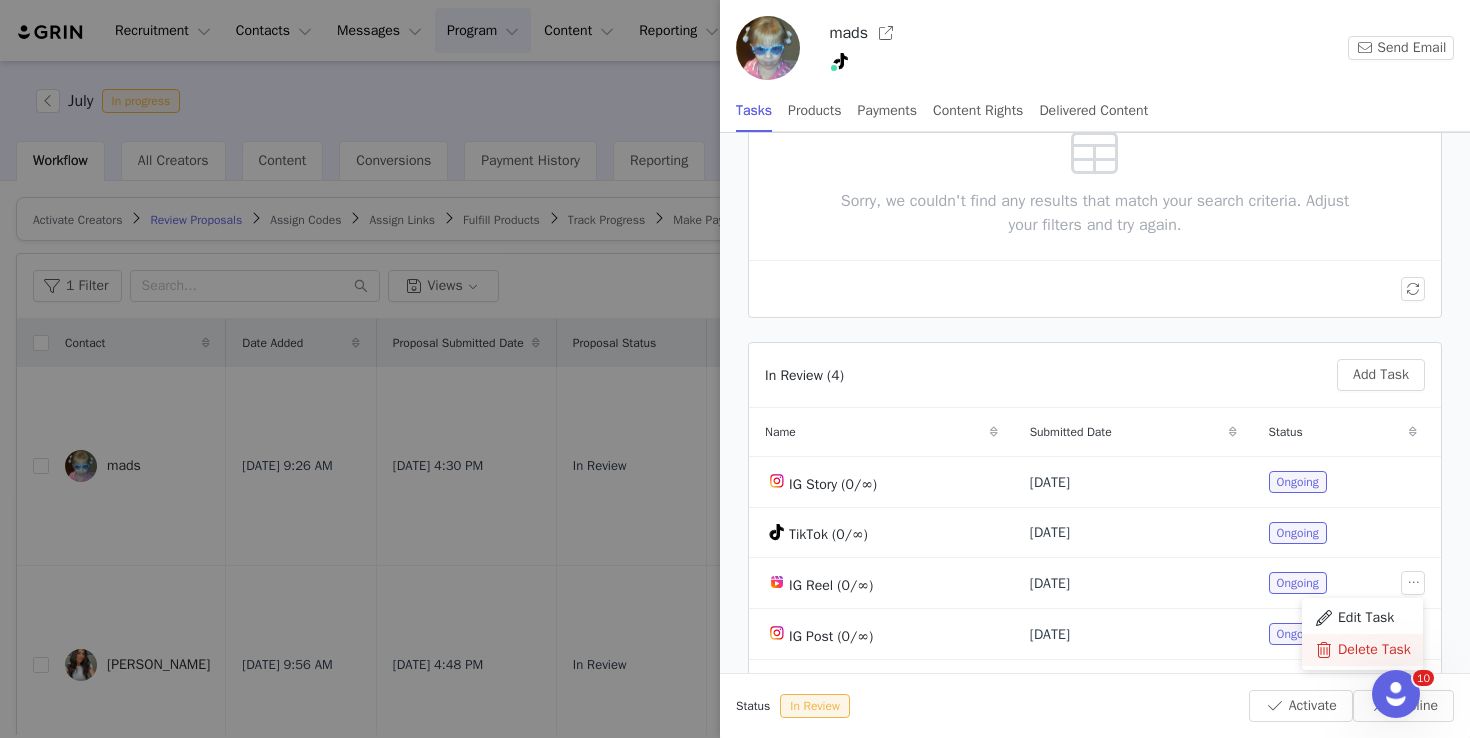 click on "Delete Task" at bounding box center [1374, 650] 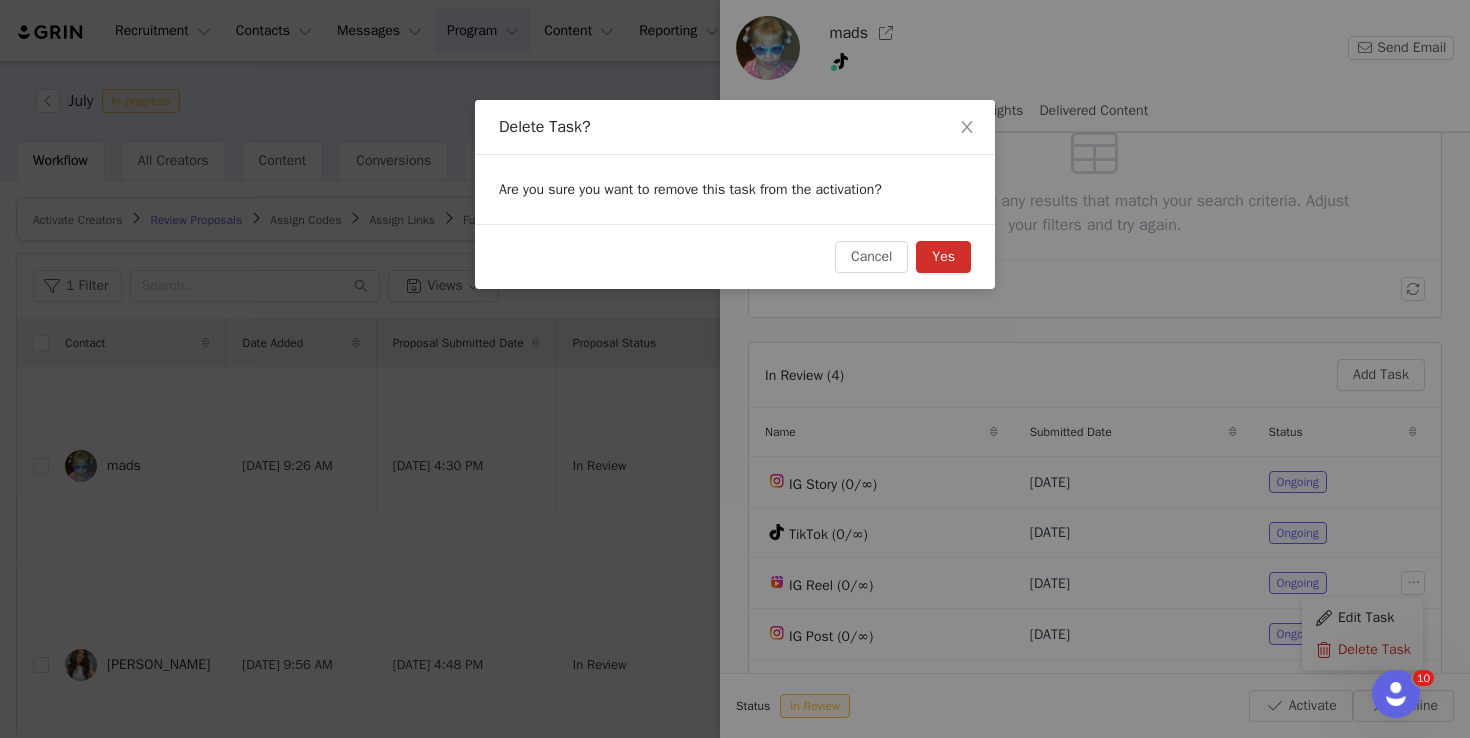 click on "Yes" at bounding box center (943, 257) 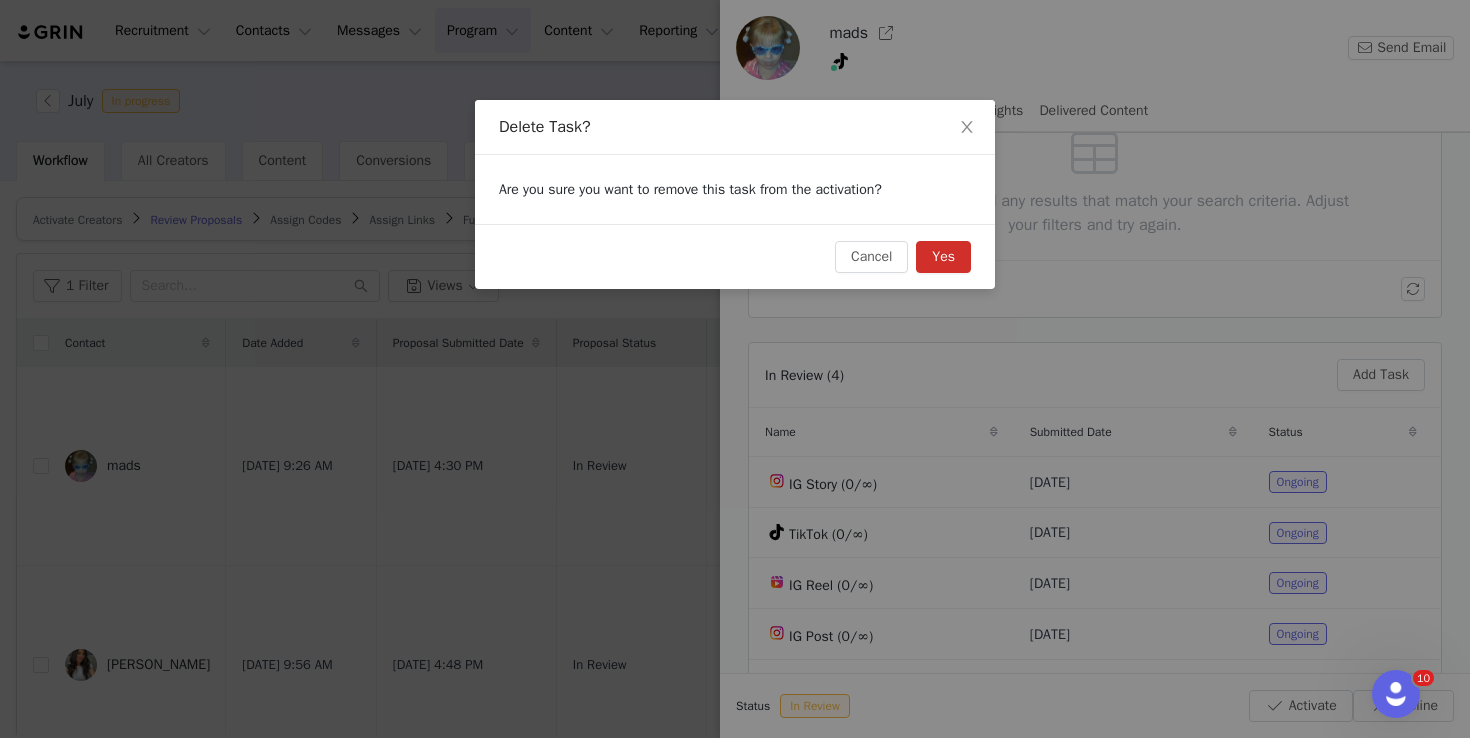 drag, startPoint x: 1385, startPoint y: 578, endPoint x: 1372, endPoint y: 578, distance: 13 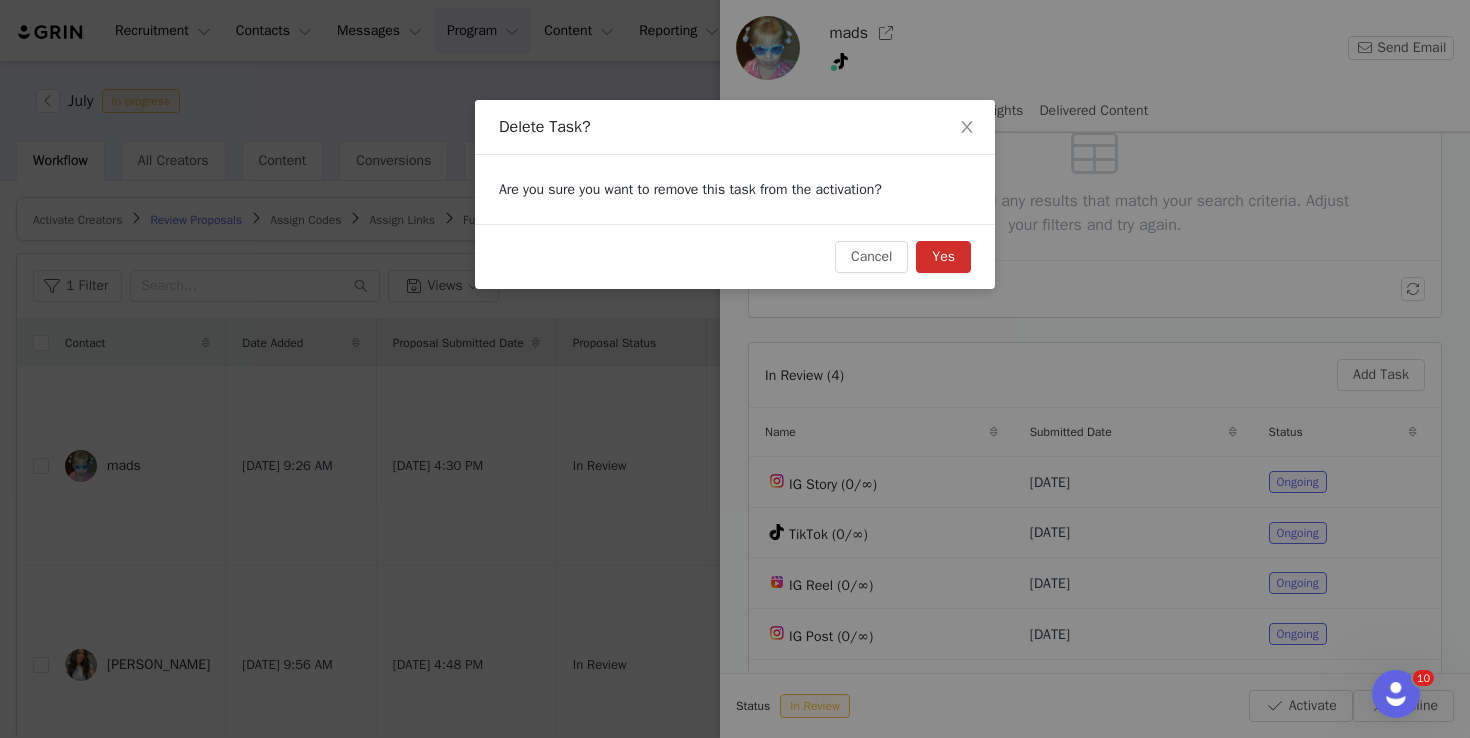 click on "Yes" at bounding box center [943, 257] 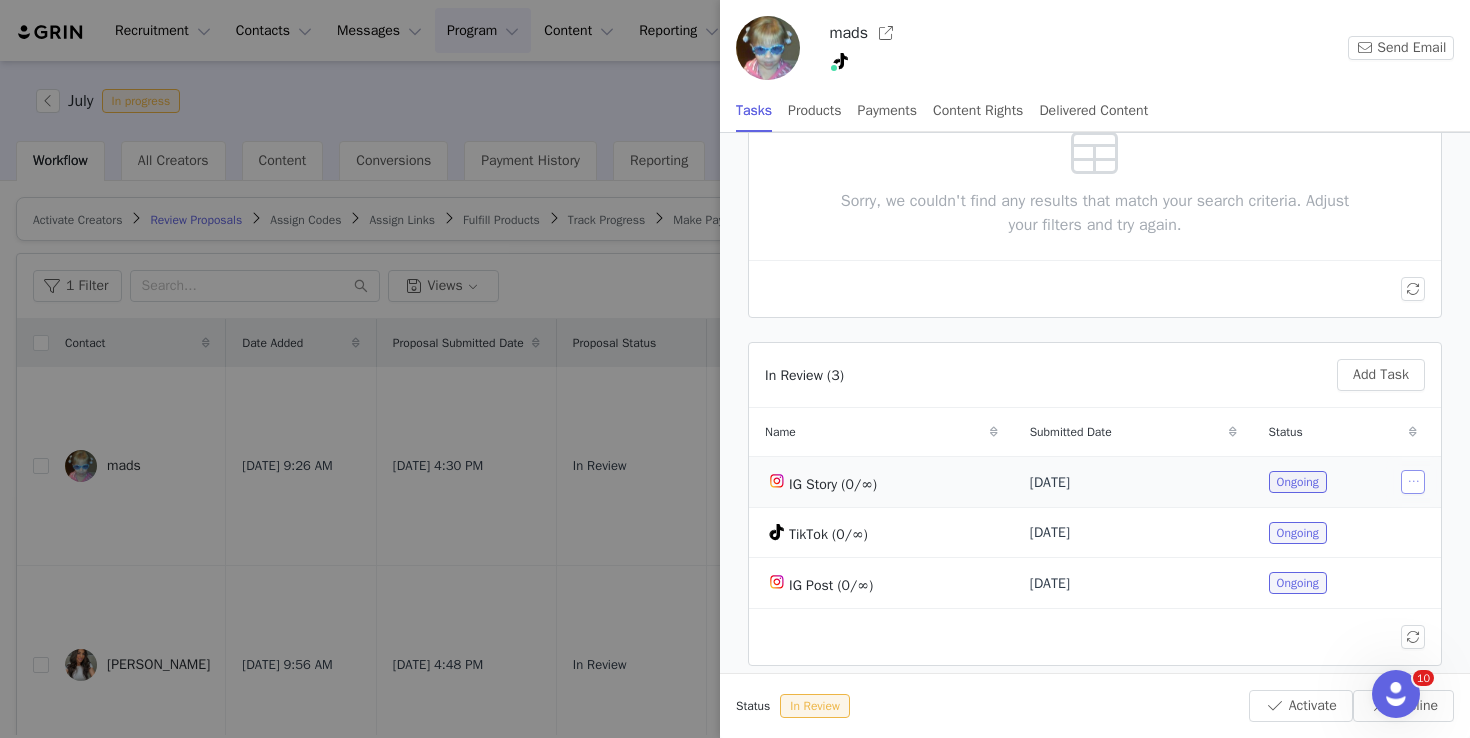 click at bounding box center [1413, 482] 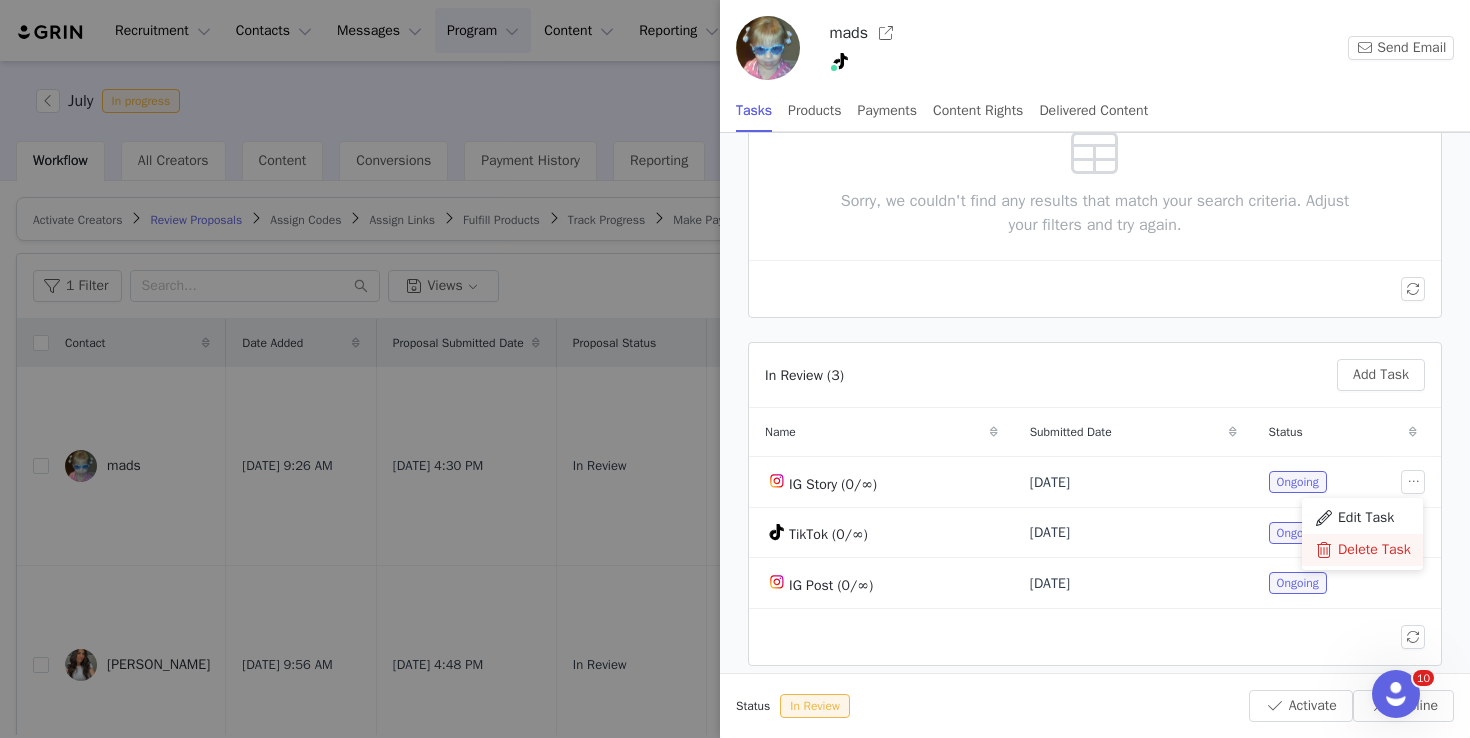 click on "Delete Task" at bounding box center [1374, 550] 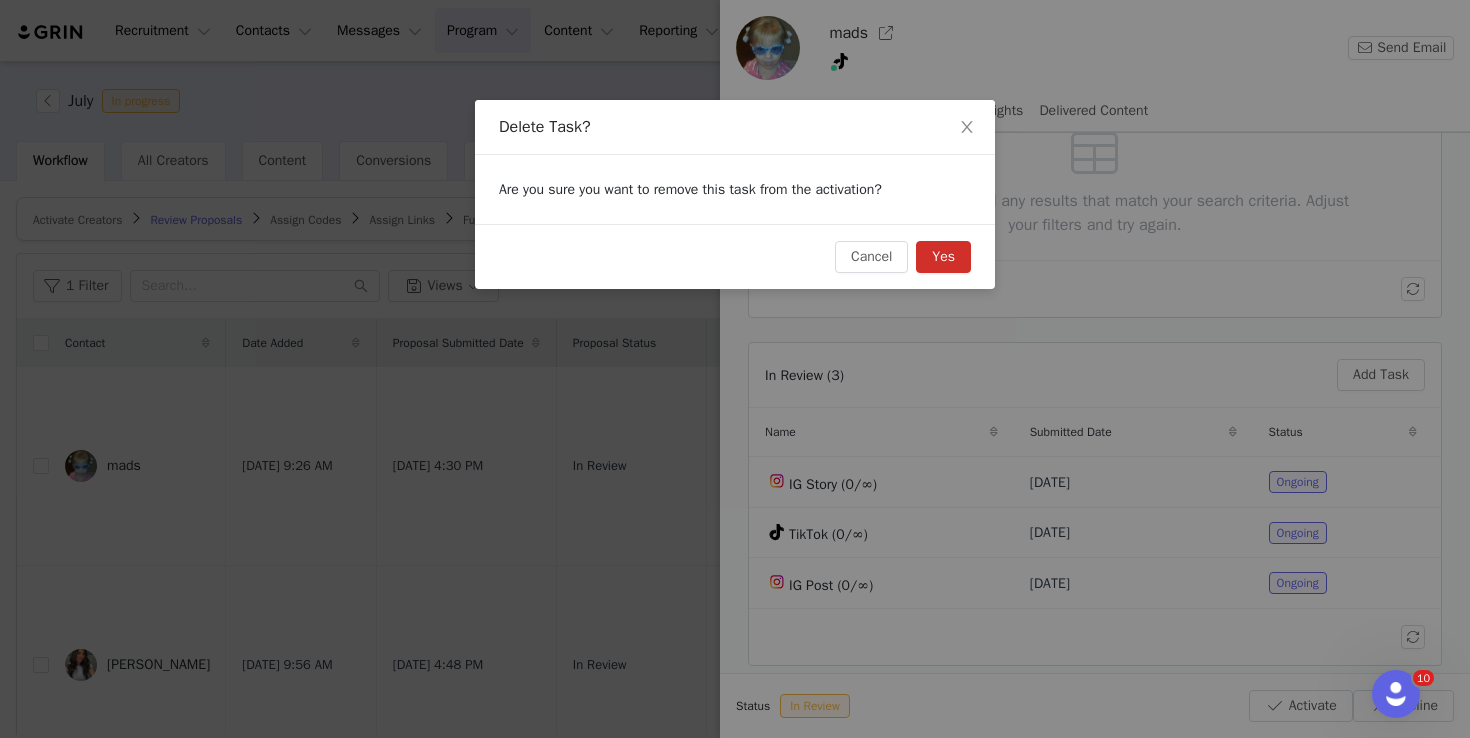 click on "Yes" at bounding box center [943, 257] 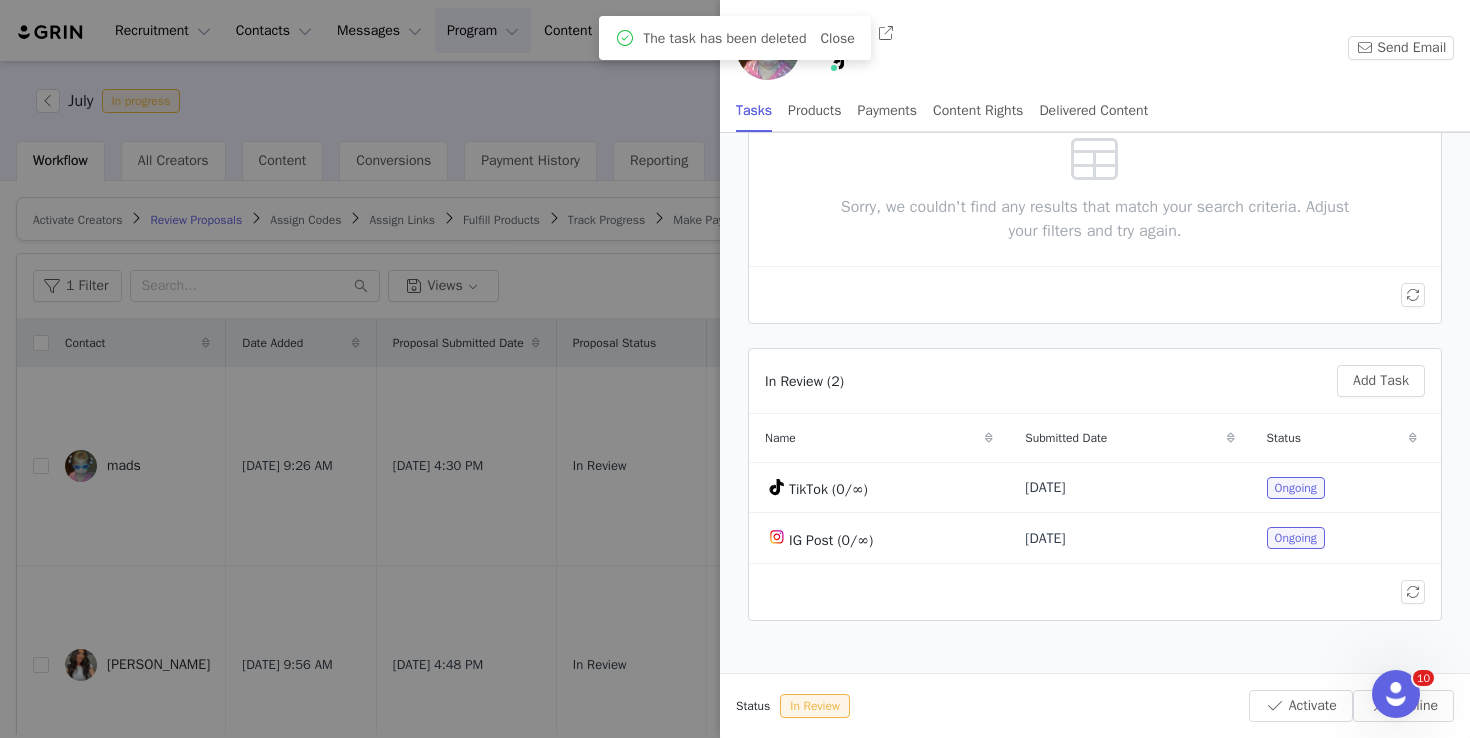 scroll, scrollTop: 176, scrollLeft: 0, axis: vertical 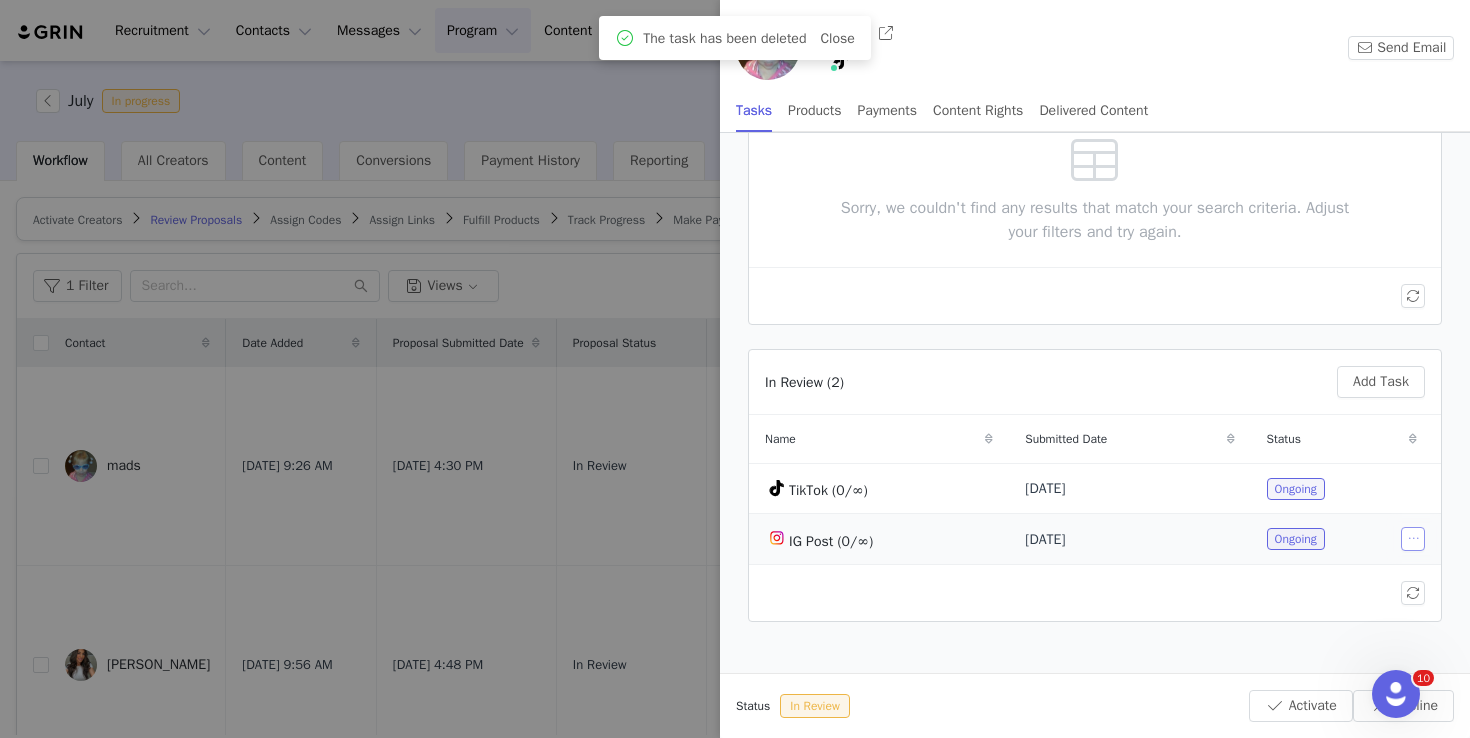 click at bounding box center [1413, 539] 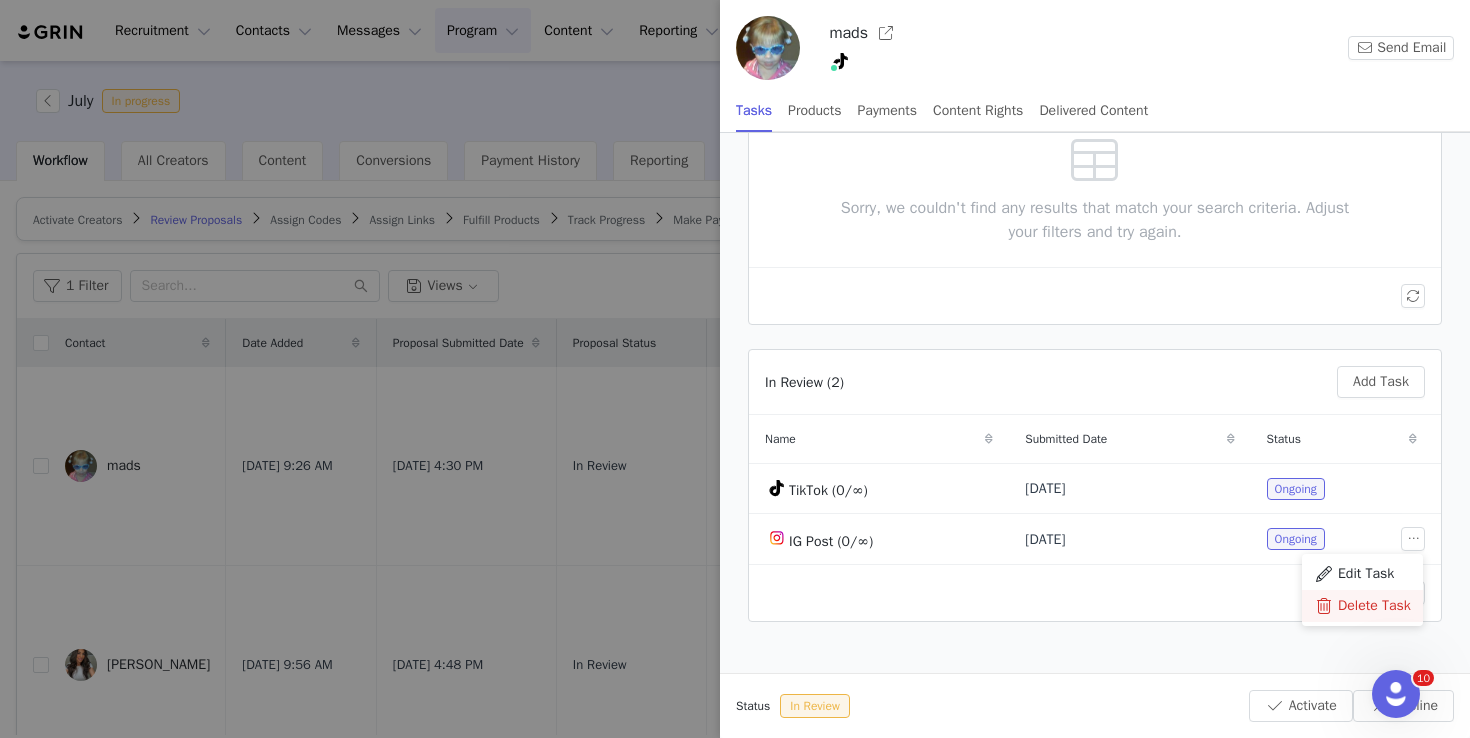 click on "Delete Task" at bounding box center [1362, 606] 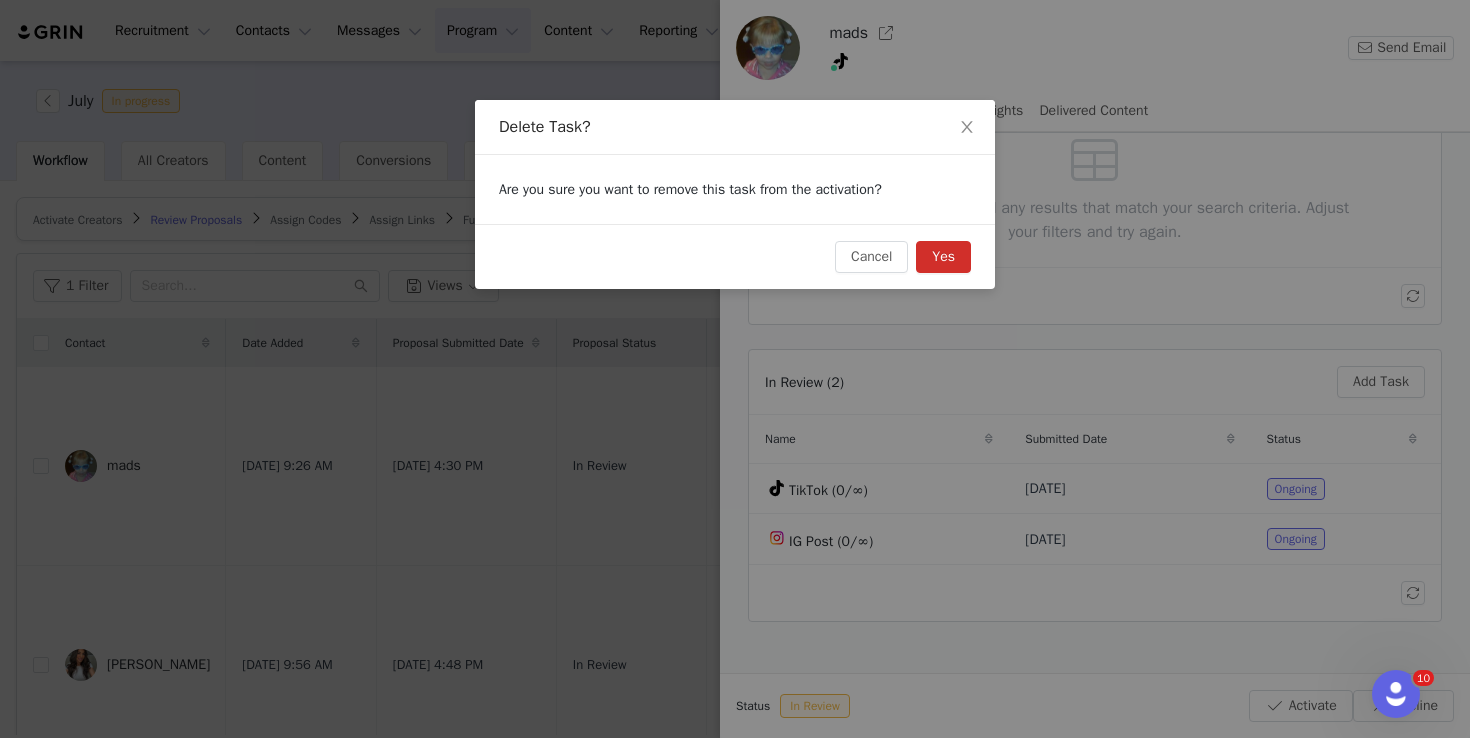 click on "Yes" at bounding box center [943, 257] 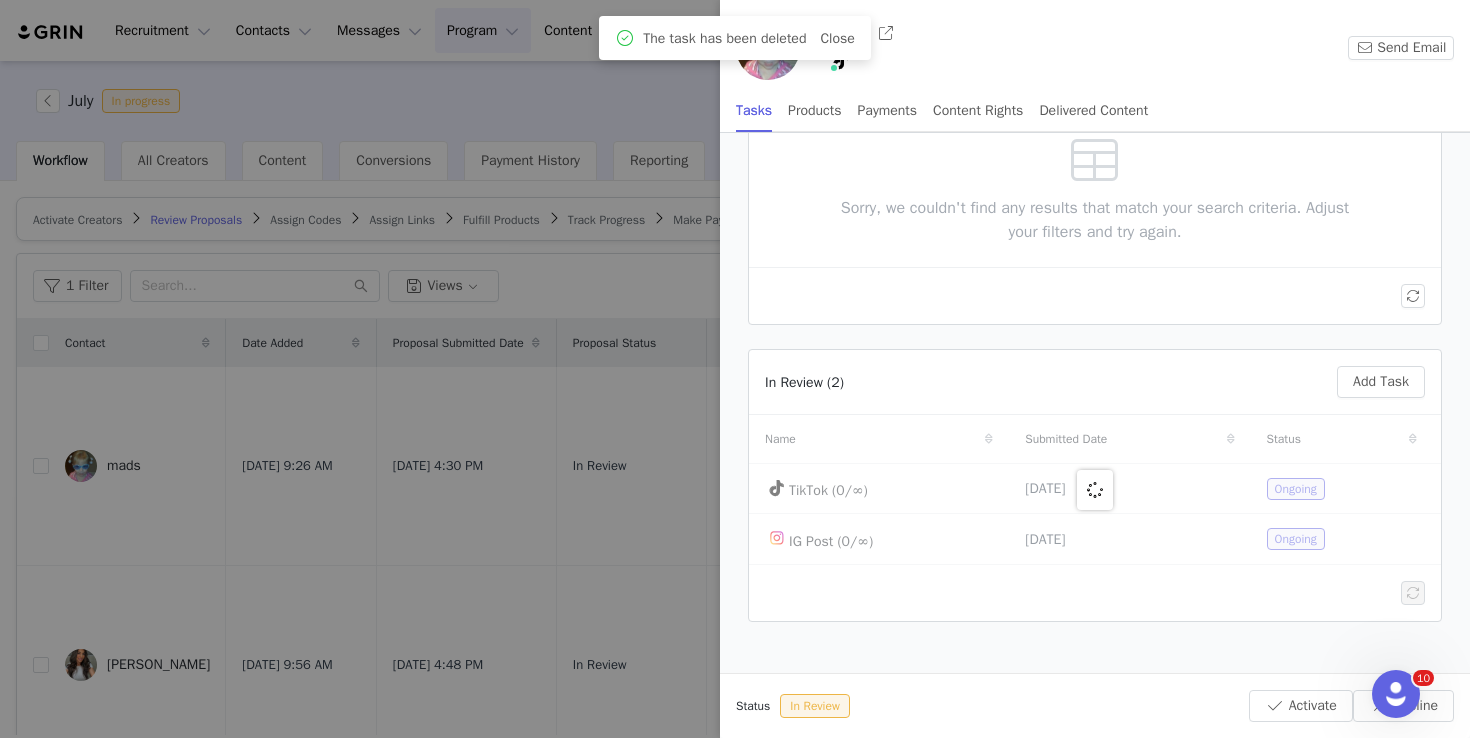 scroll, scrollTop: 125, scrollLeft: 0, axis: vertical 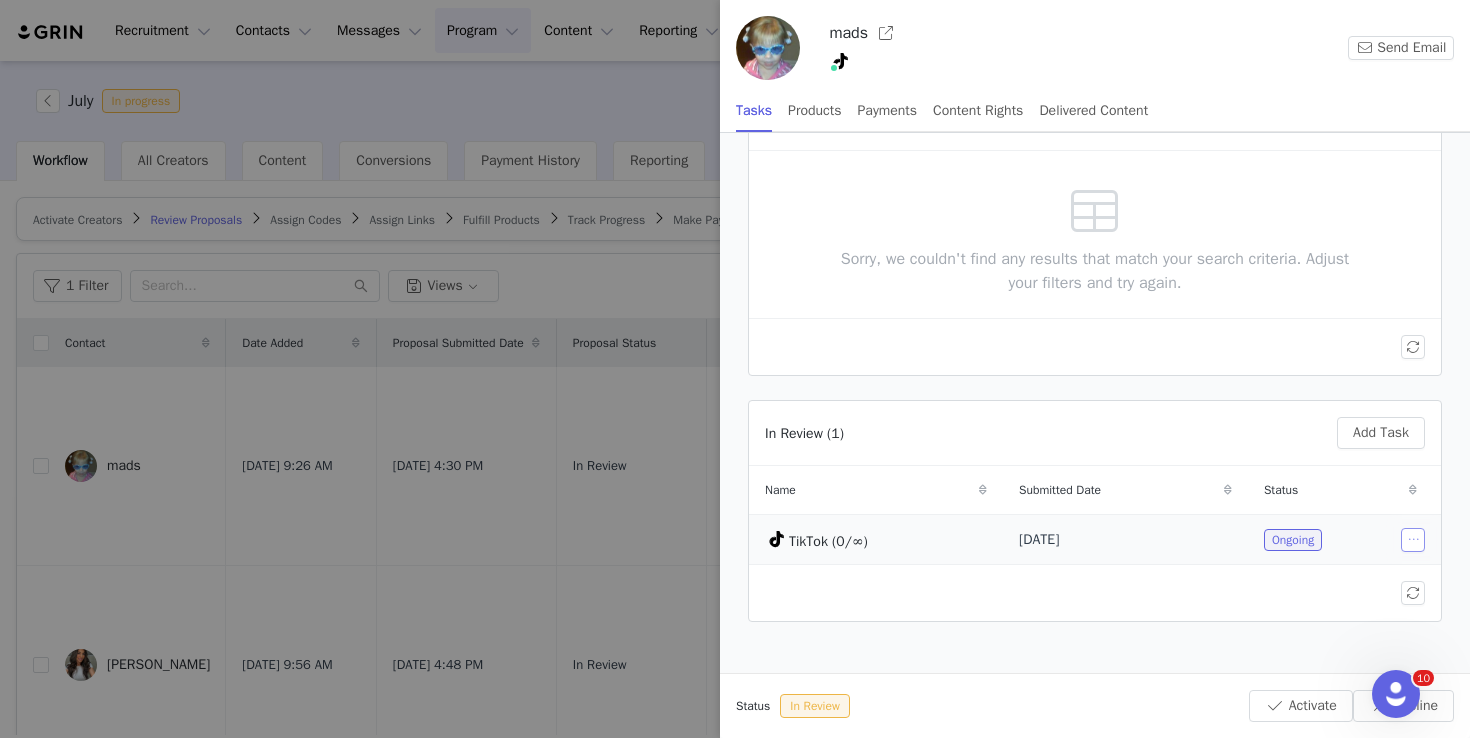 click at bounding box center (1413, 540) 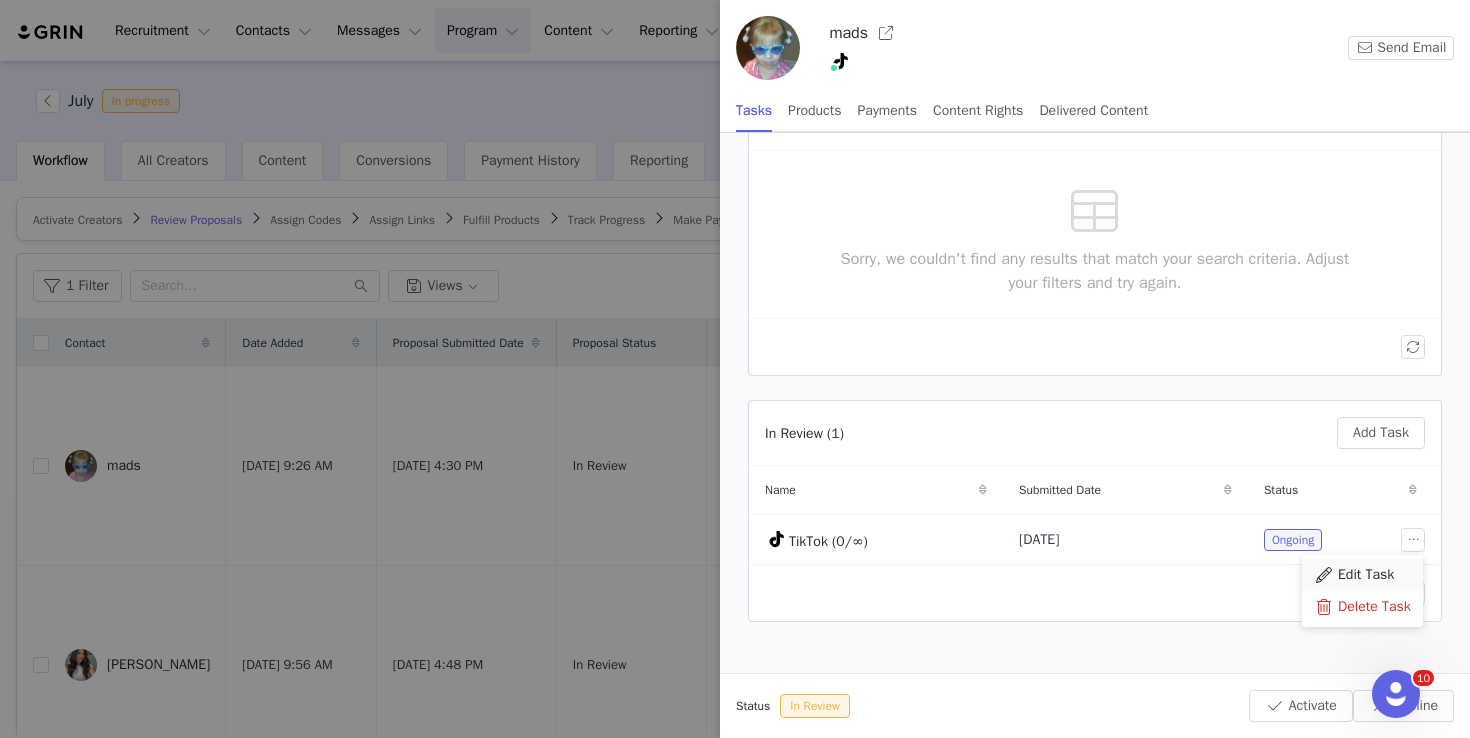 click at bounding box center (1324, 575) 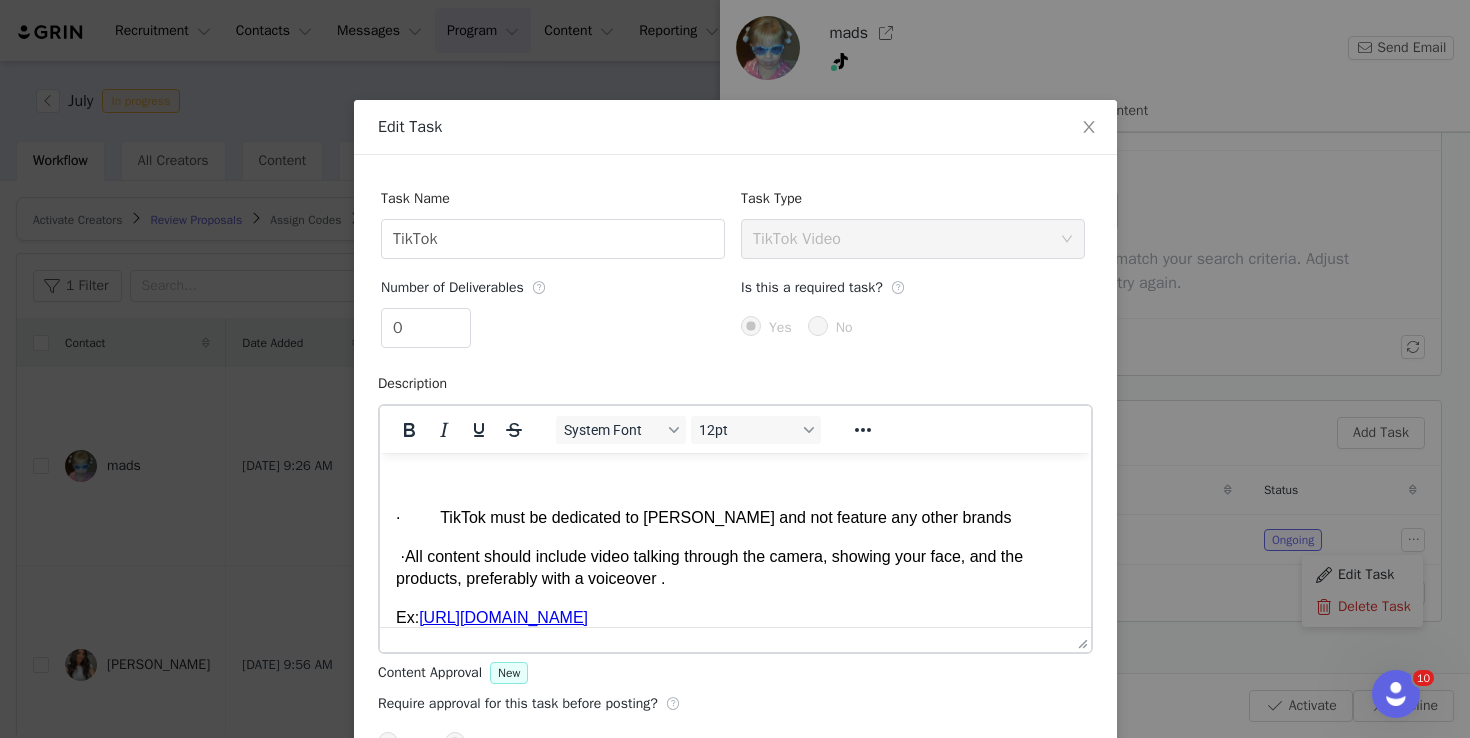 scroll, scrollTop: 0, scrollLeft: 0, axis: both 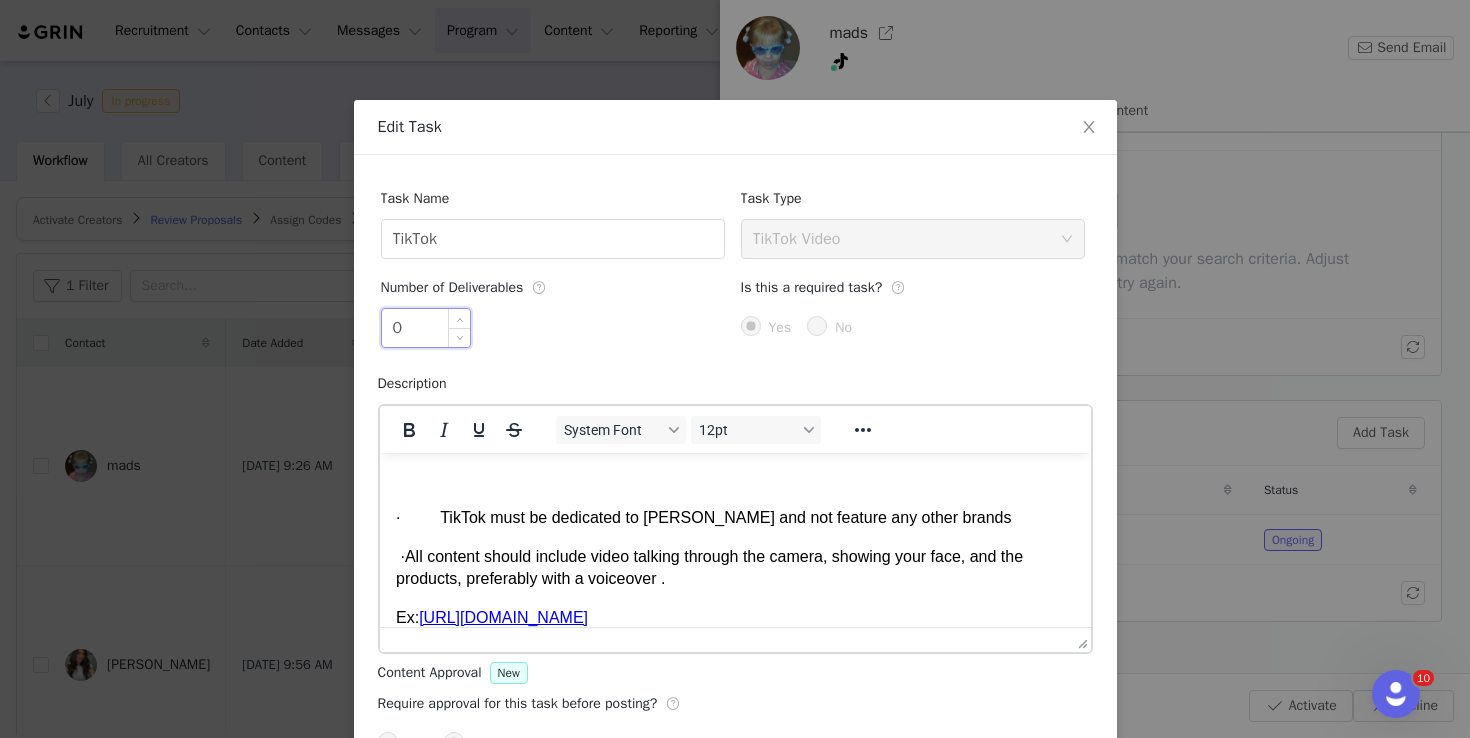 click on "0" at bounding box center [426, 328] 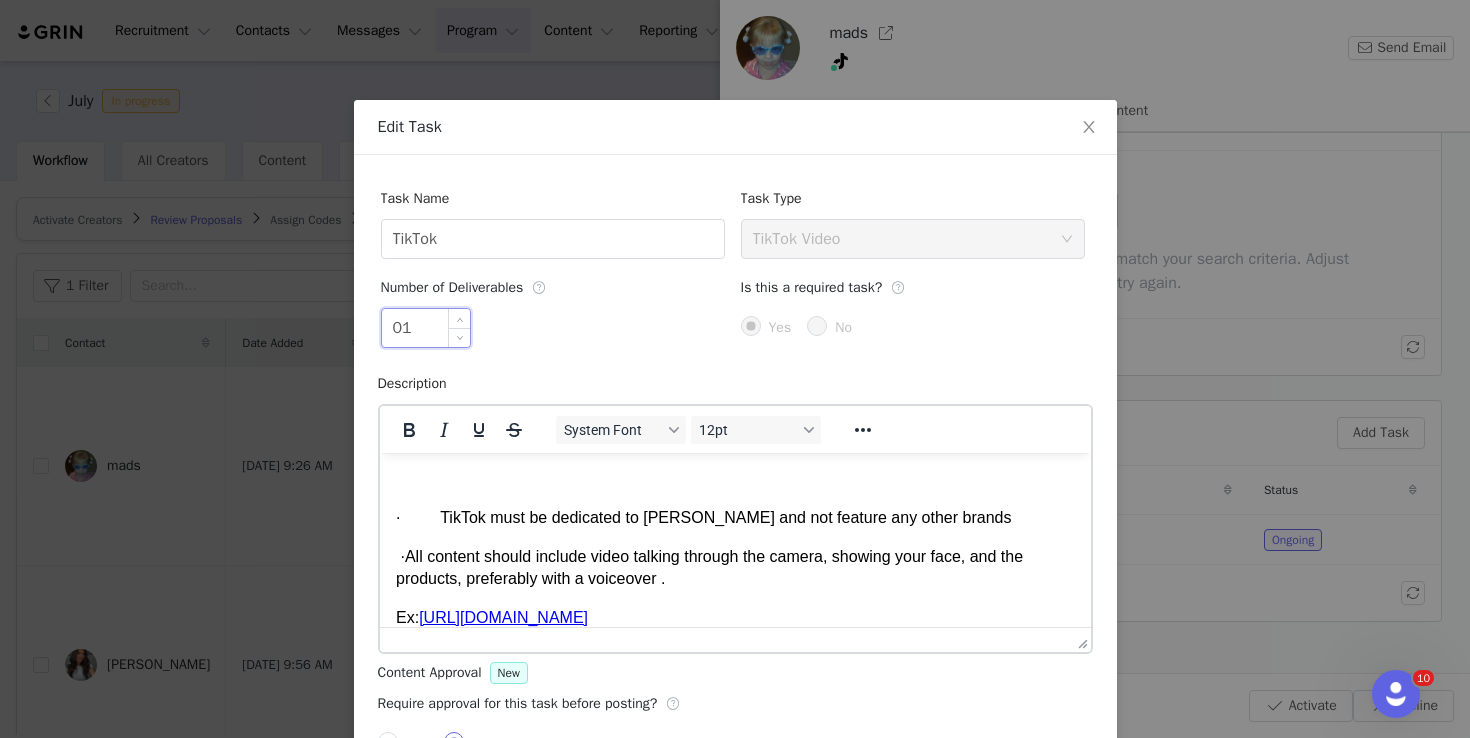 type on "0" 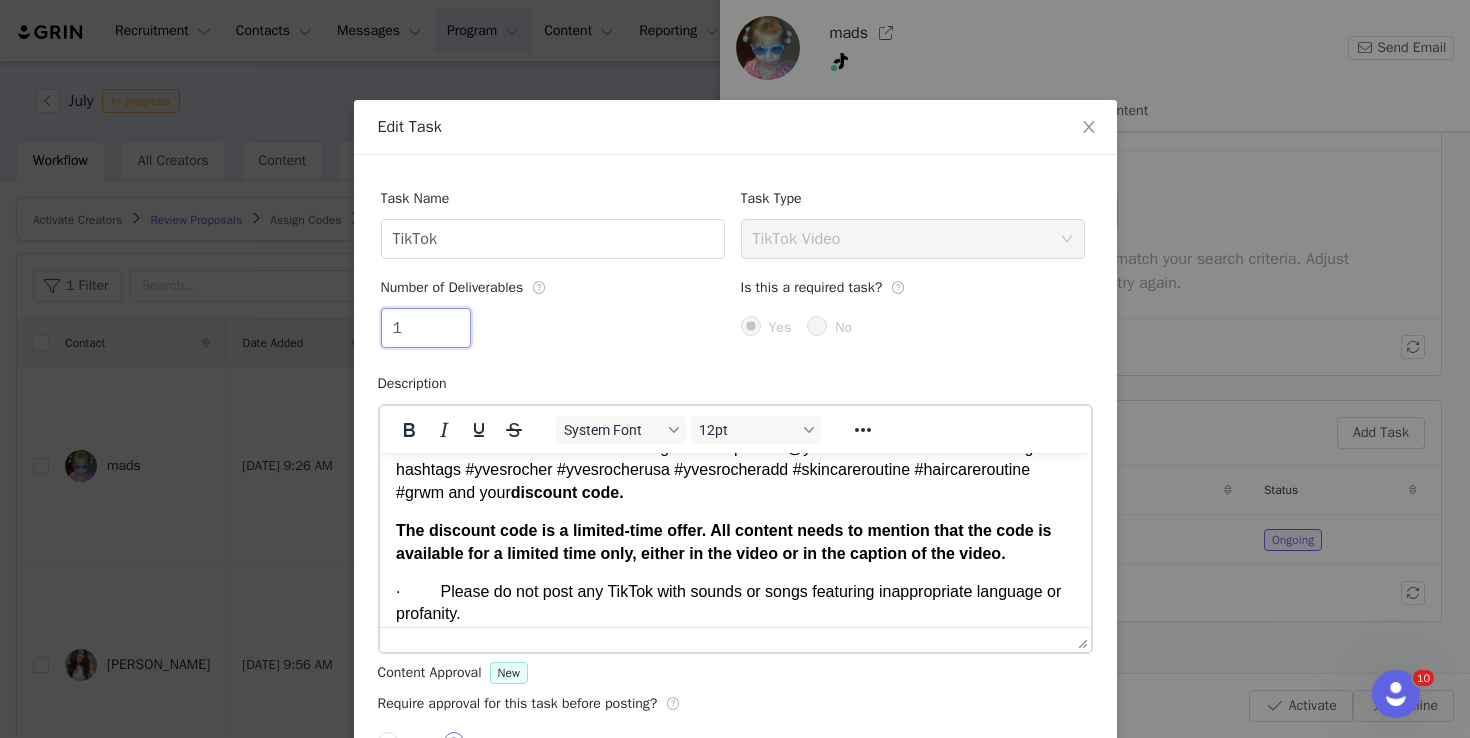 scroll, scrollTop: 1209, scrollLeft: 0, axis: vertical 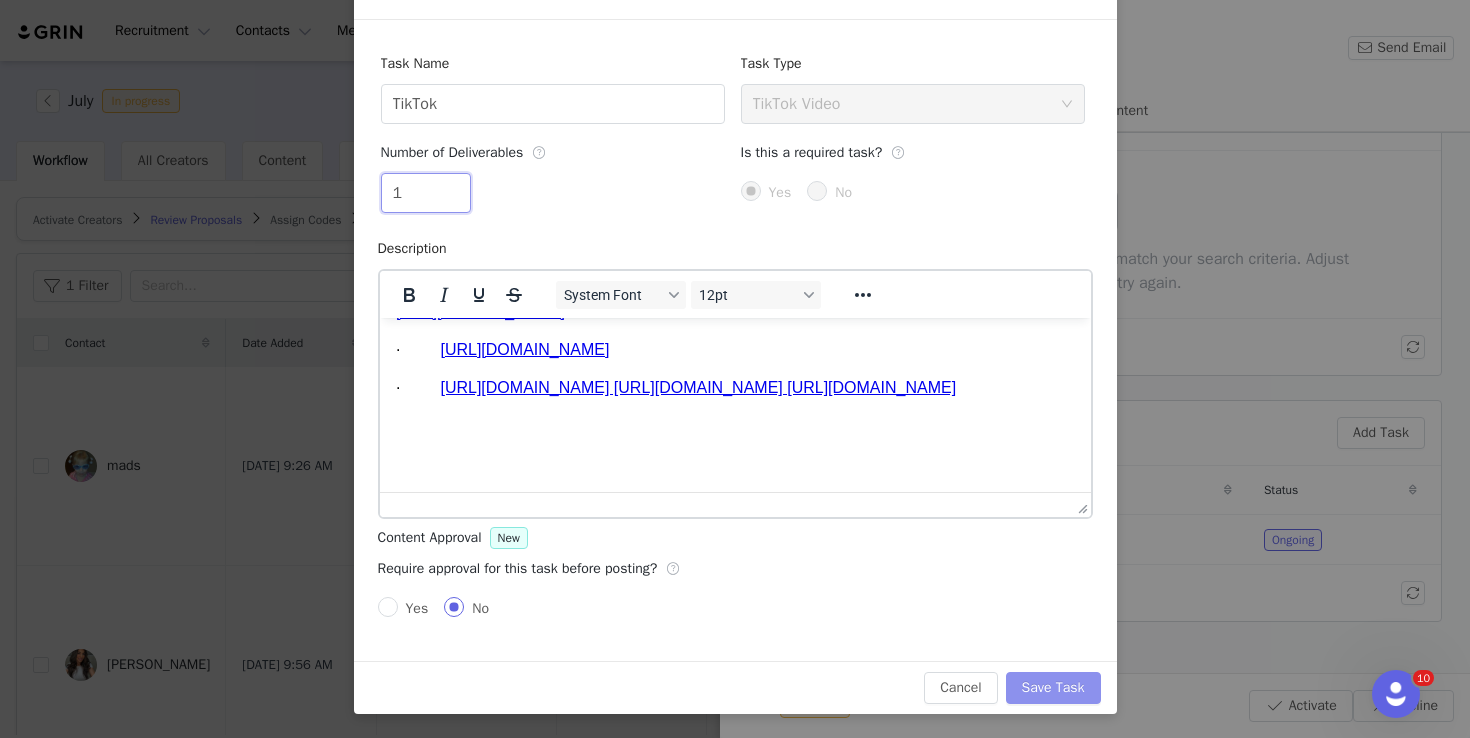 type on "1" 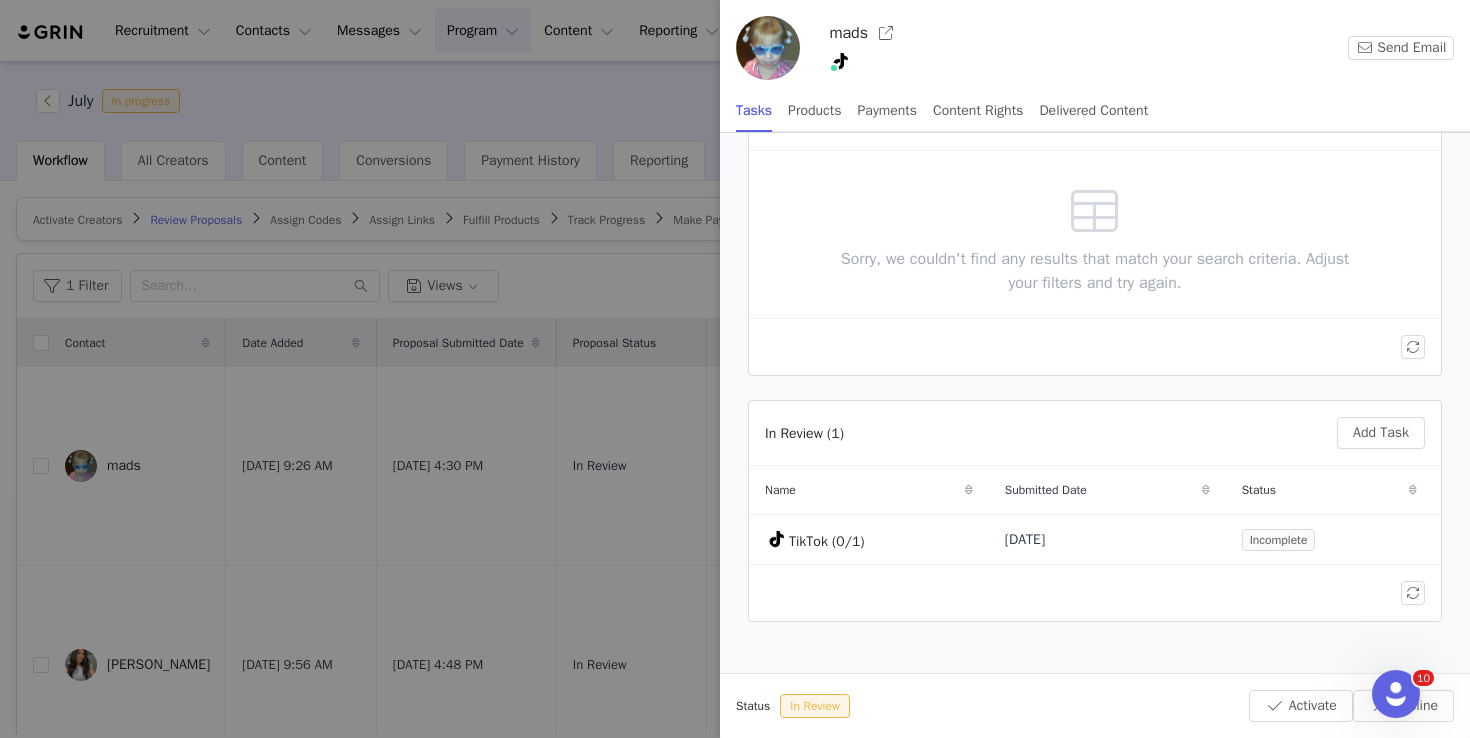 click at bounding box center [735, 369] 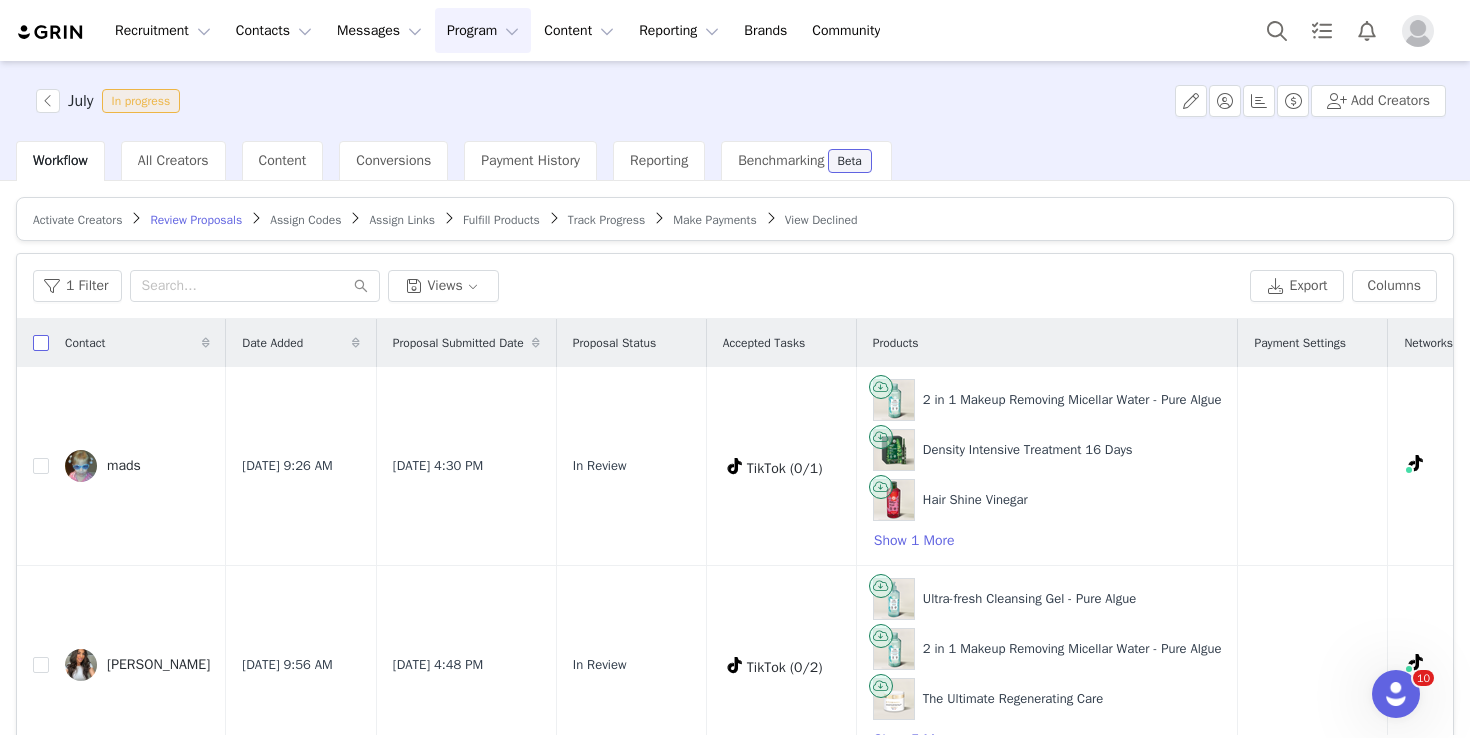 click at bounding box center (41, 343) 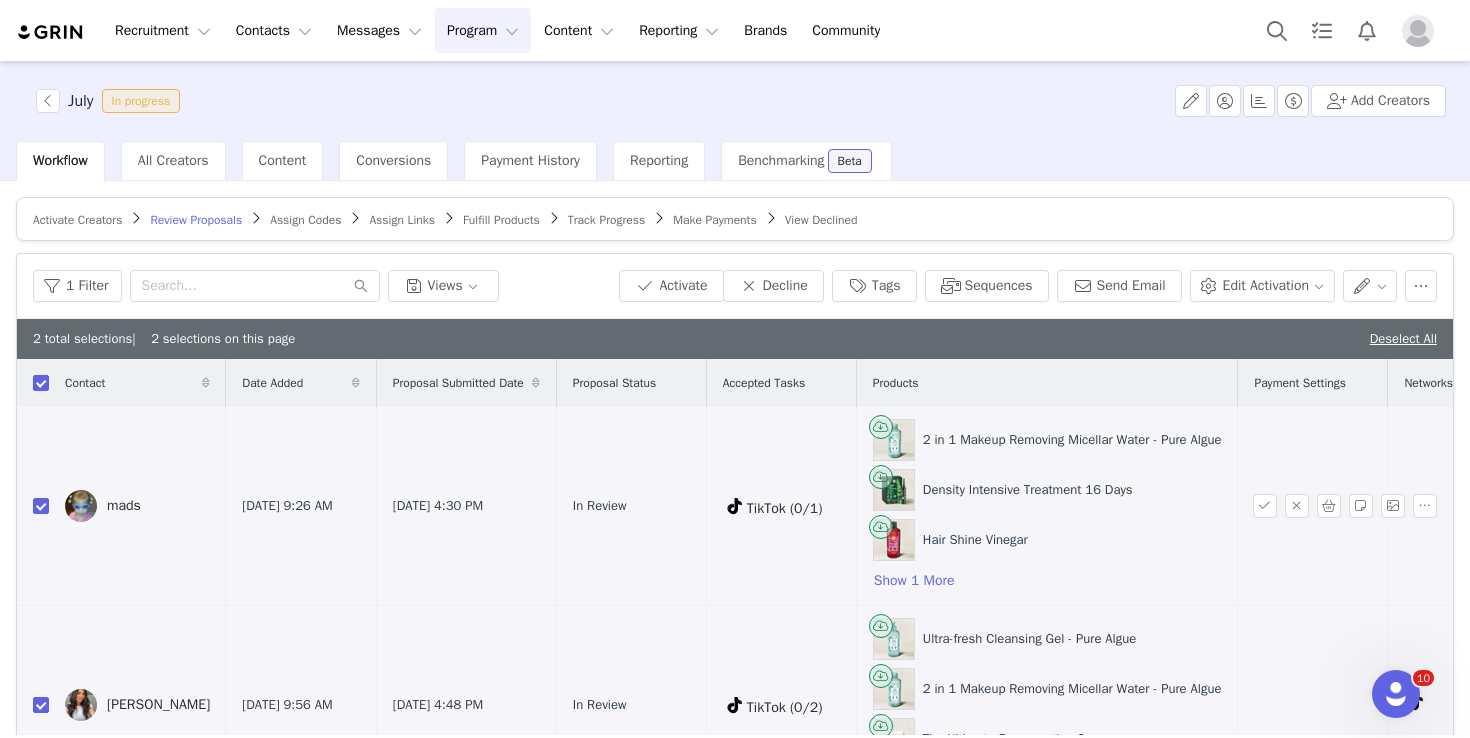 scroll, scrollTop: 9, scrollLeft: 0, axis: vertical 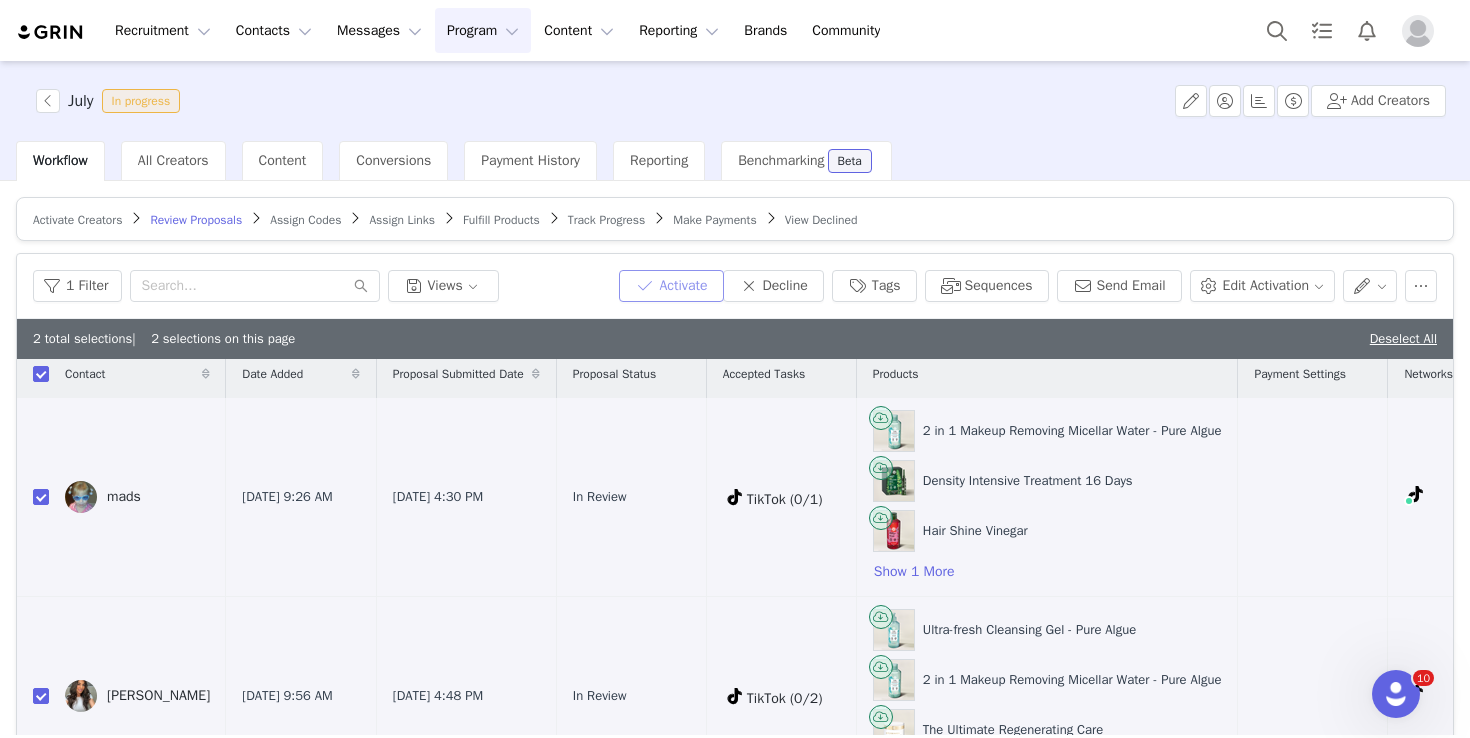 click on "Activate" at bounding box center [671, 286] 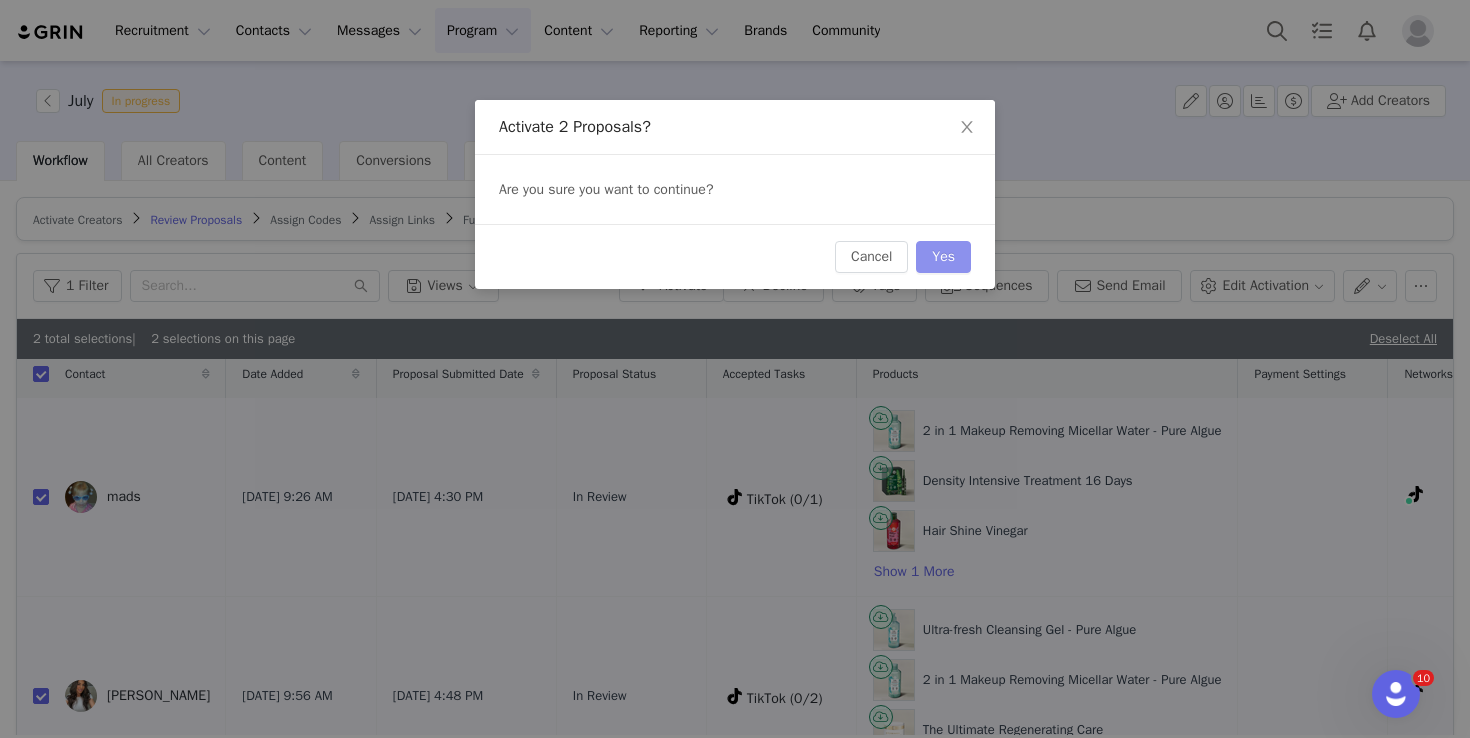 click on "Yes" at bounding box center (943, 257) 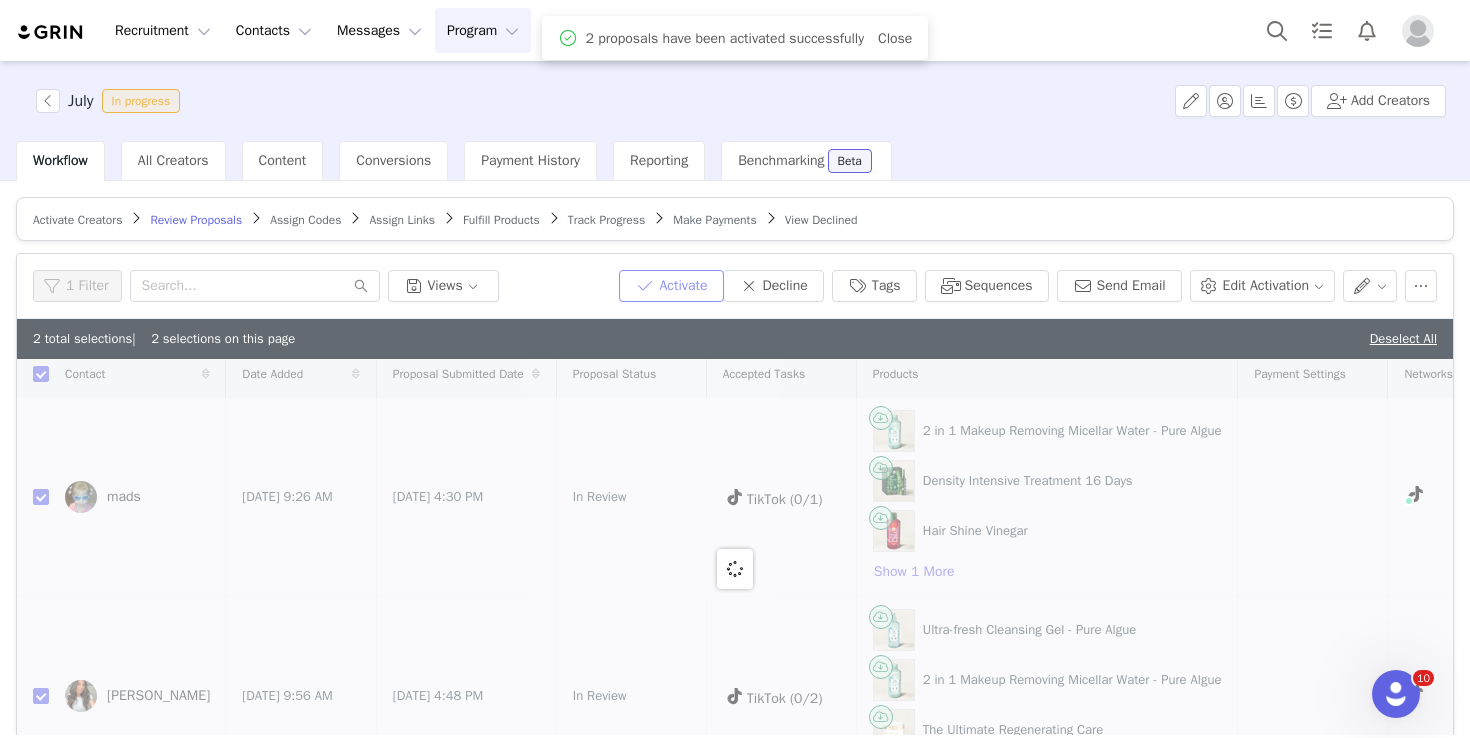 scroll, scrollTop: 0, scrollLeft: 0, axis: both 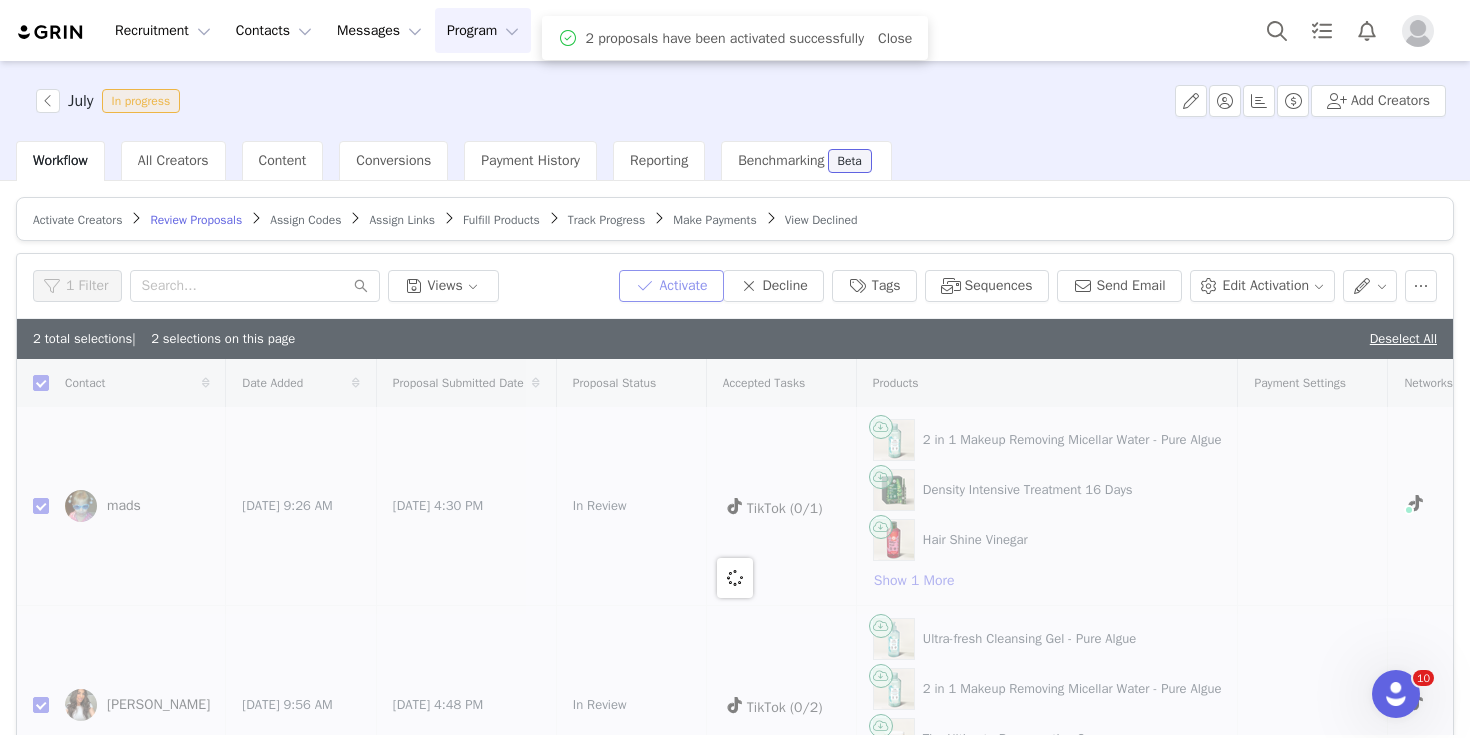 checkbox on "false" 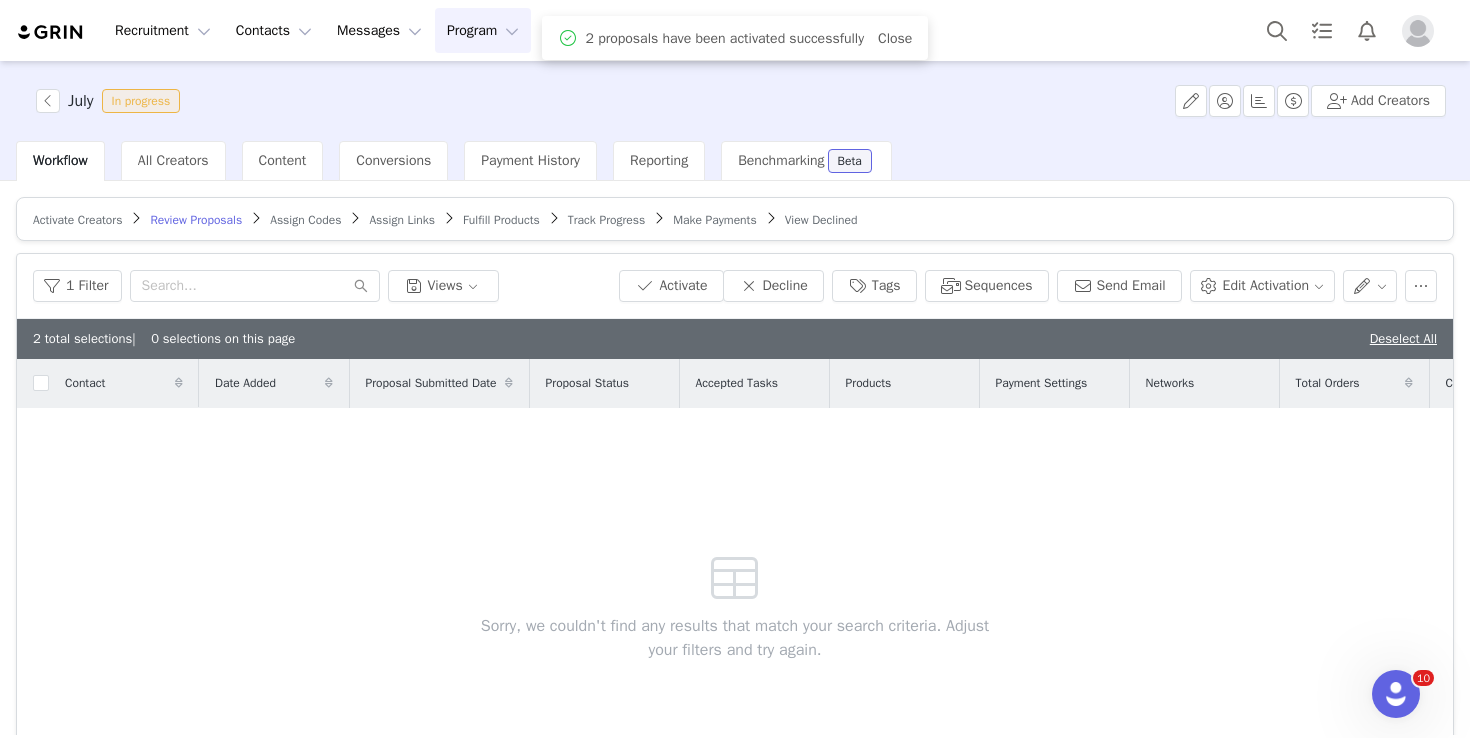 click on "Assign Codes" at bounding box center [305, 220] 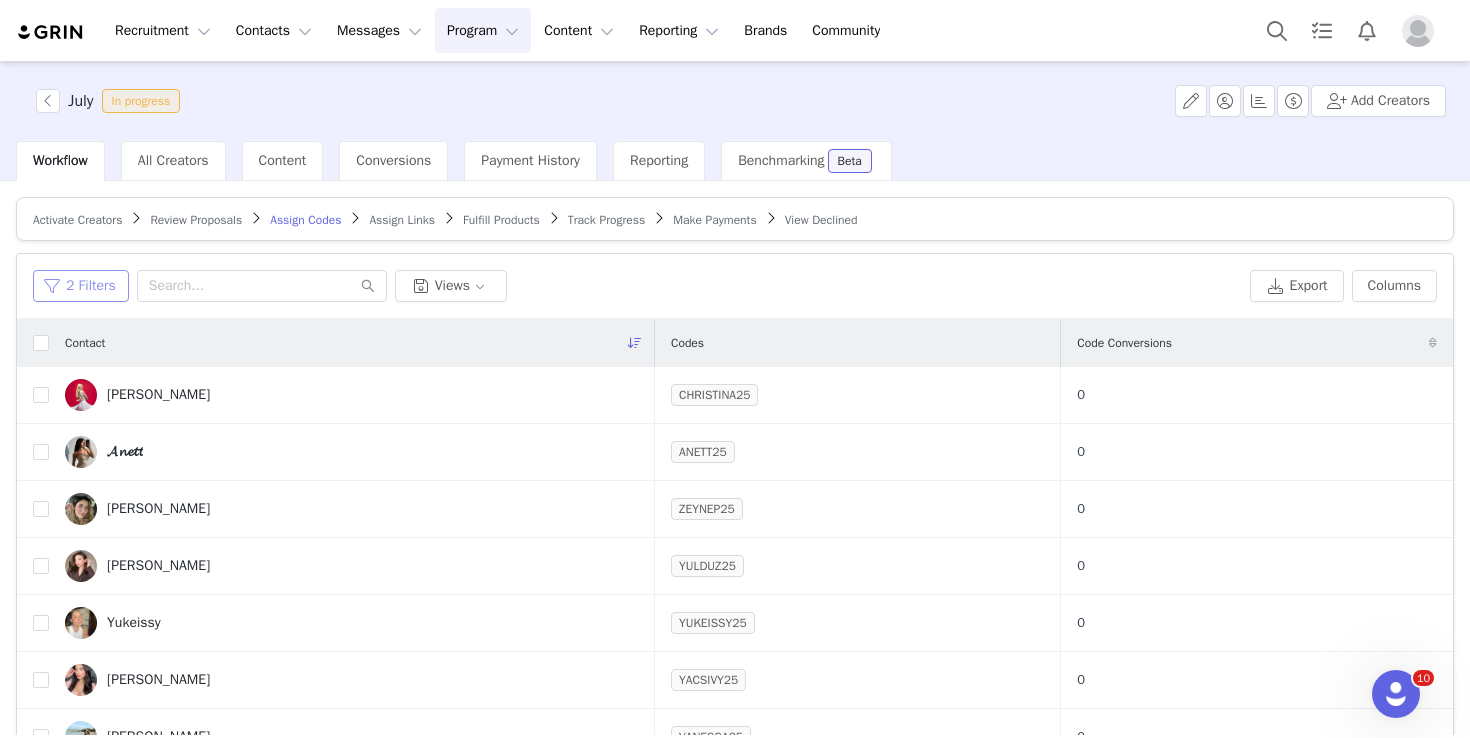 click on "2 Filters" at bounding box center (81, 286) 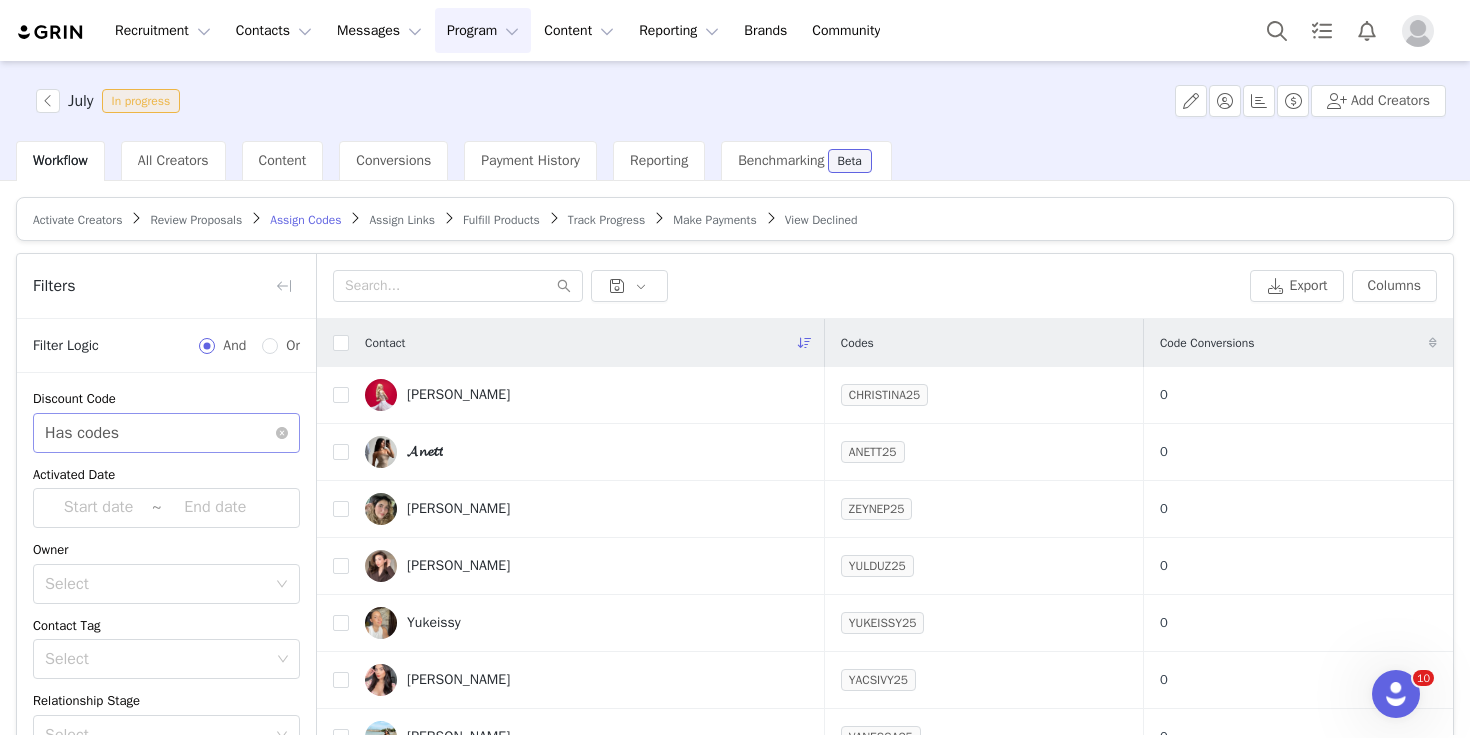 click on "Has codes" at bounding box center (82, 433) 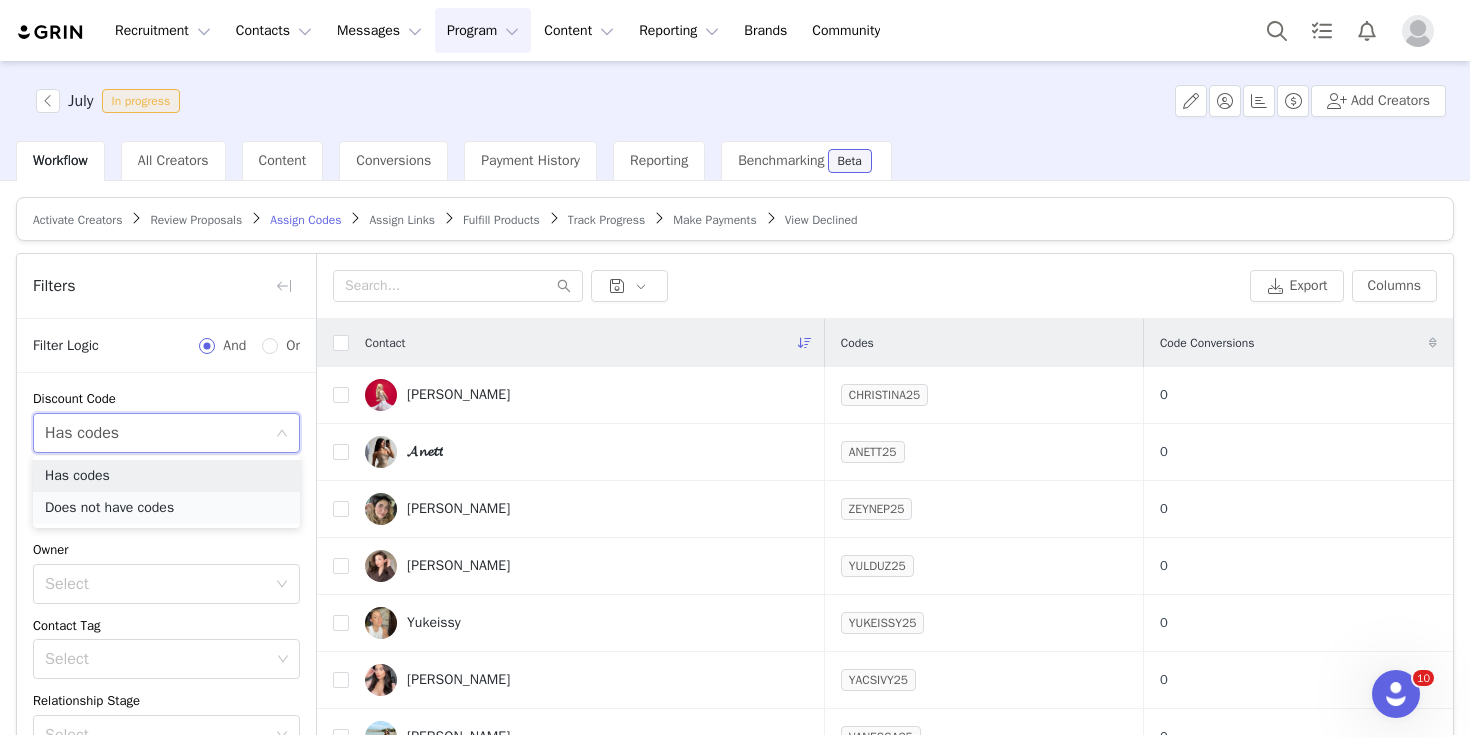 click on "Does not have codes" at bounding box center [166, 508] 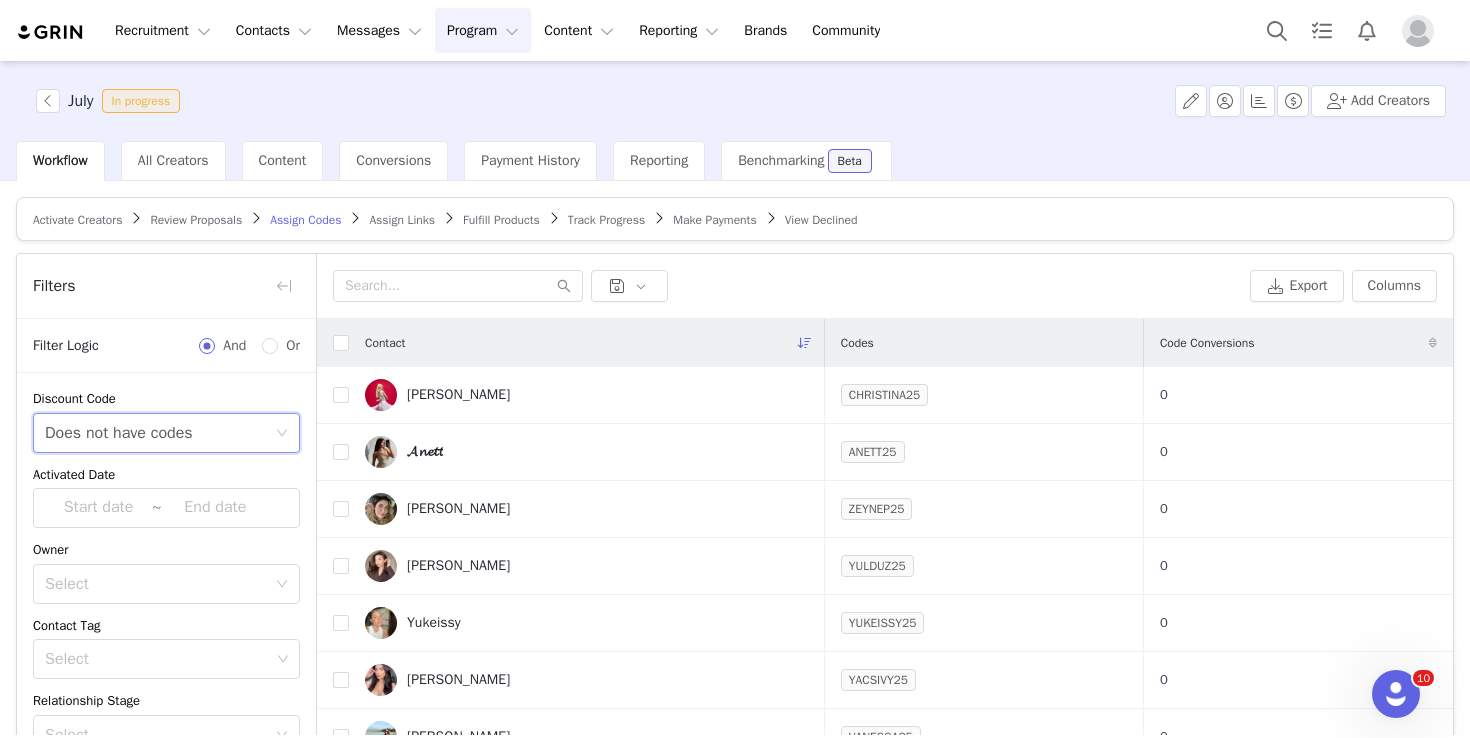 scroll, scrollTop: 132, scrollLeft: 0, axis: vertical 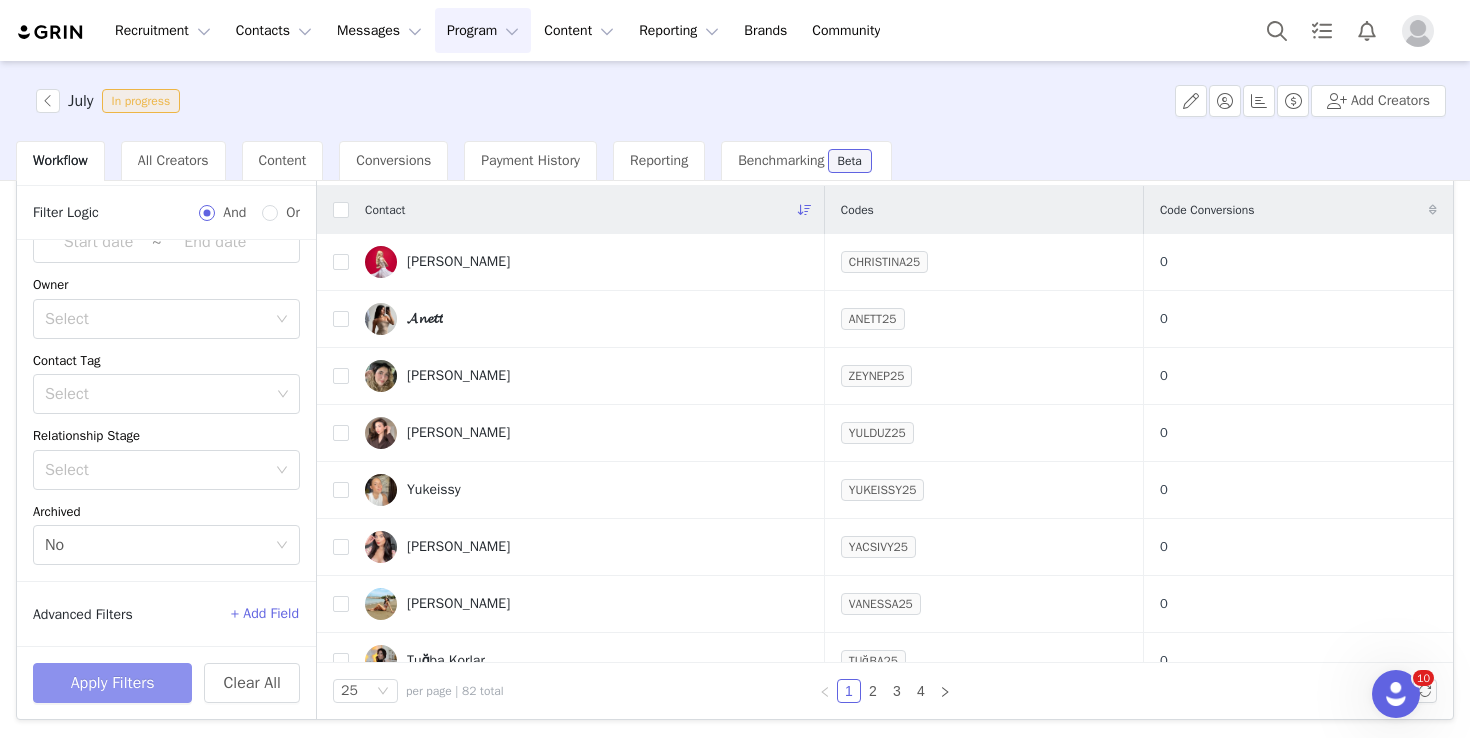 click on "Apply Filters" at bounding box center (112, 683) 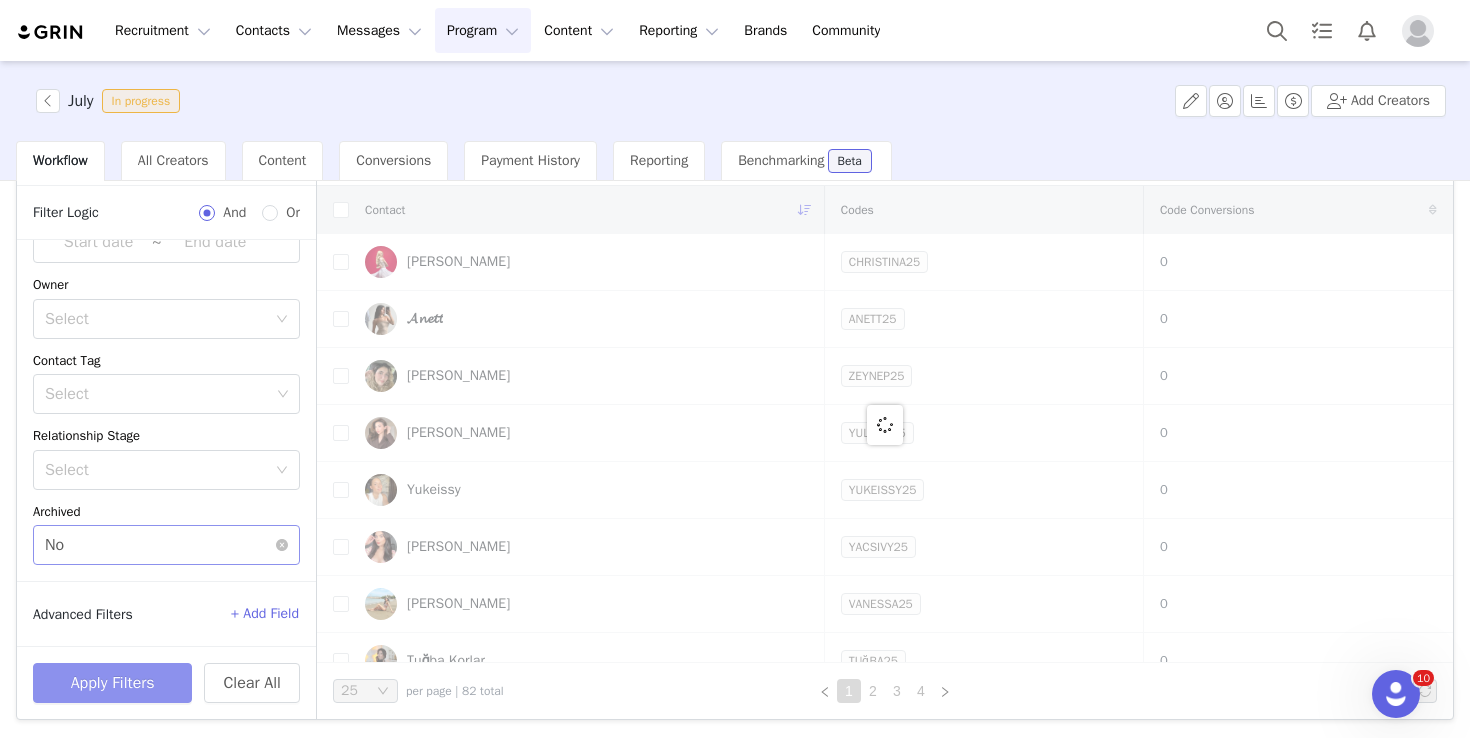 scroll, scrollTop: 0, scrollLeft: 0, axis: both 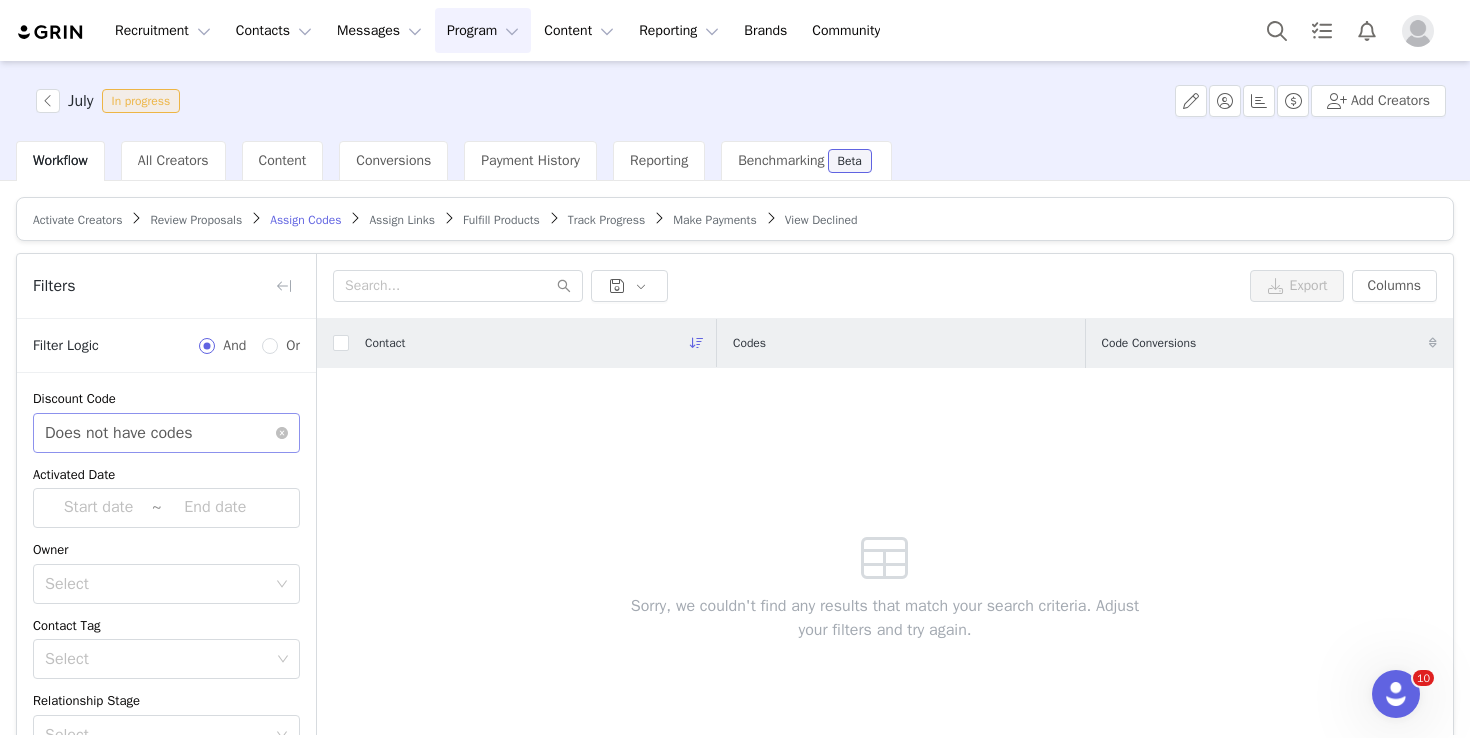 click on "Does not have codes" at bounding box center [119, 433] 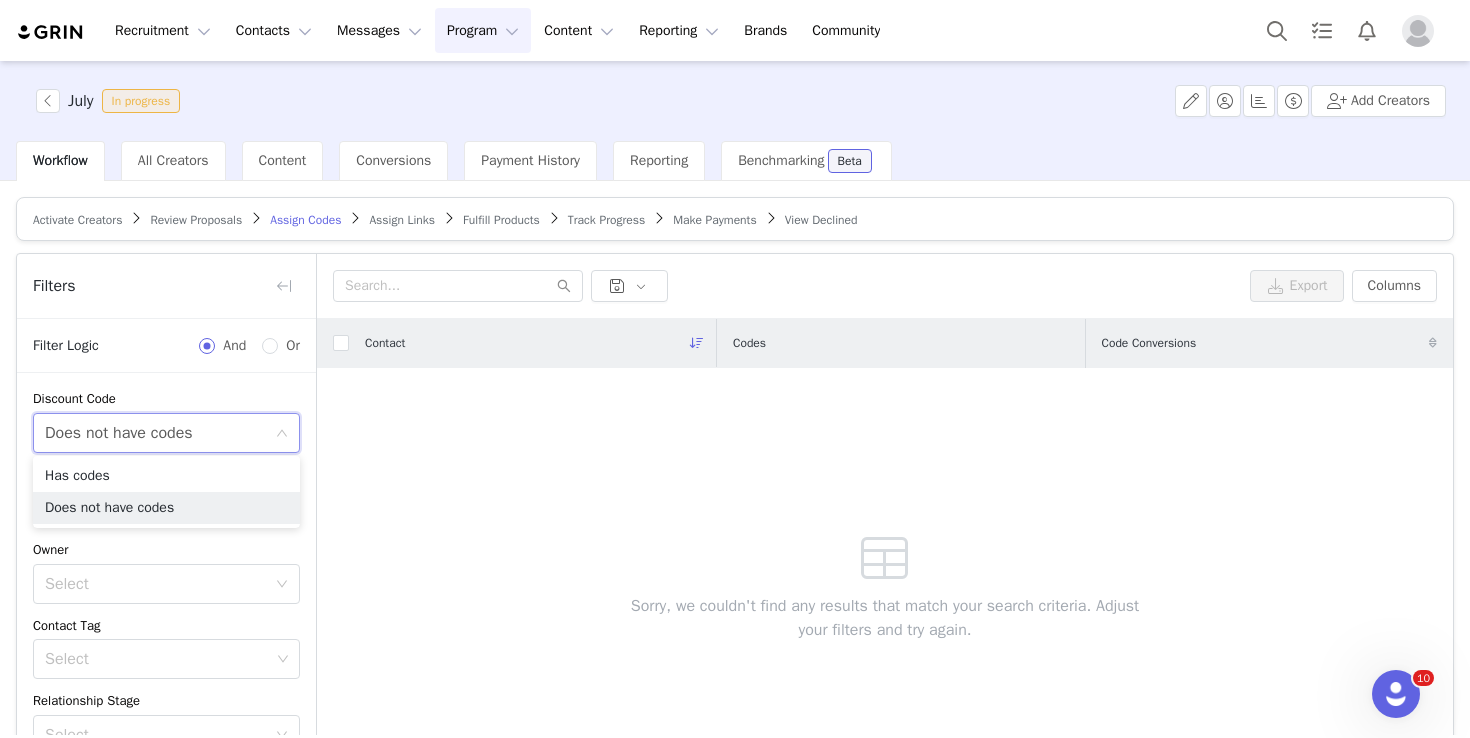 click on "Fulfill Products" at bounding box center (501, 220) 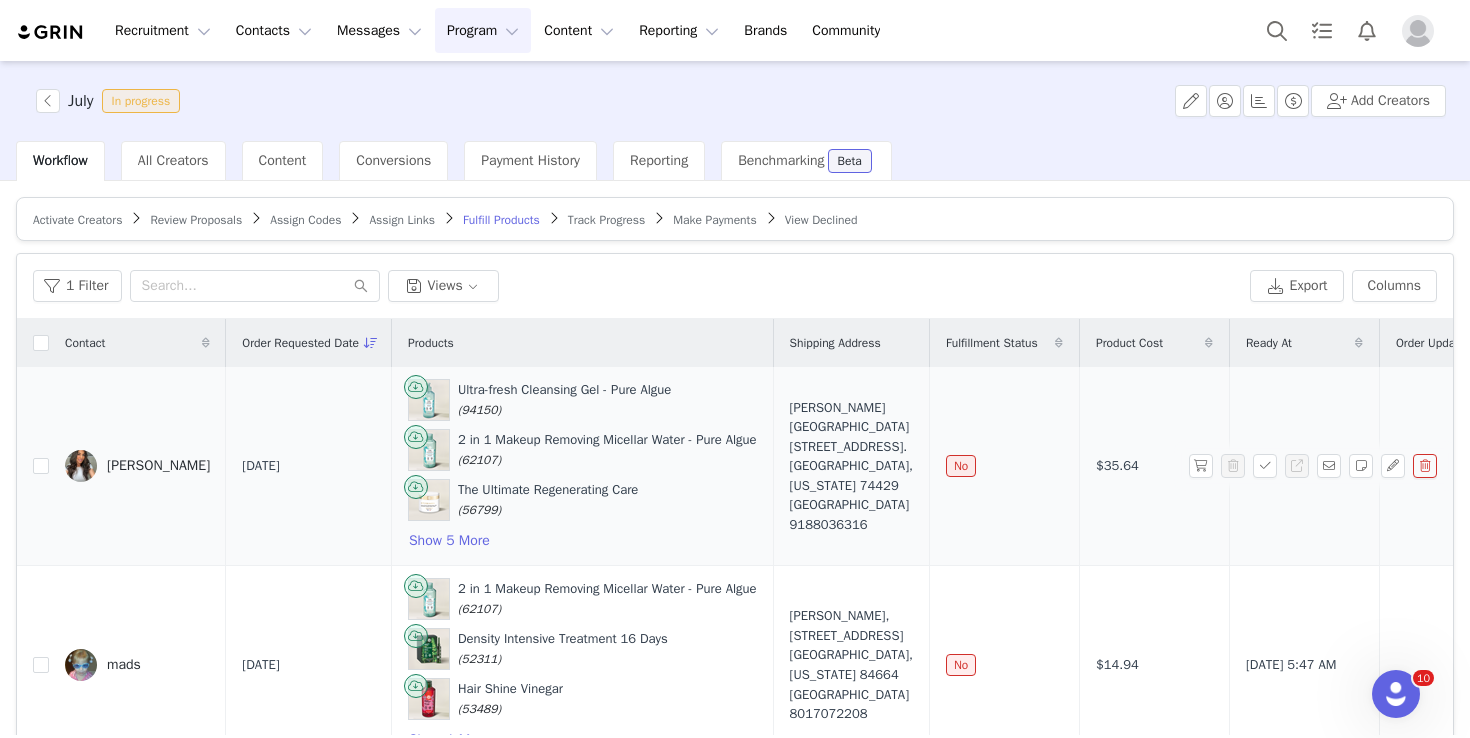 click on "[PERSON_NAME]" at bounding box center (158, 466) 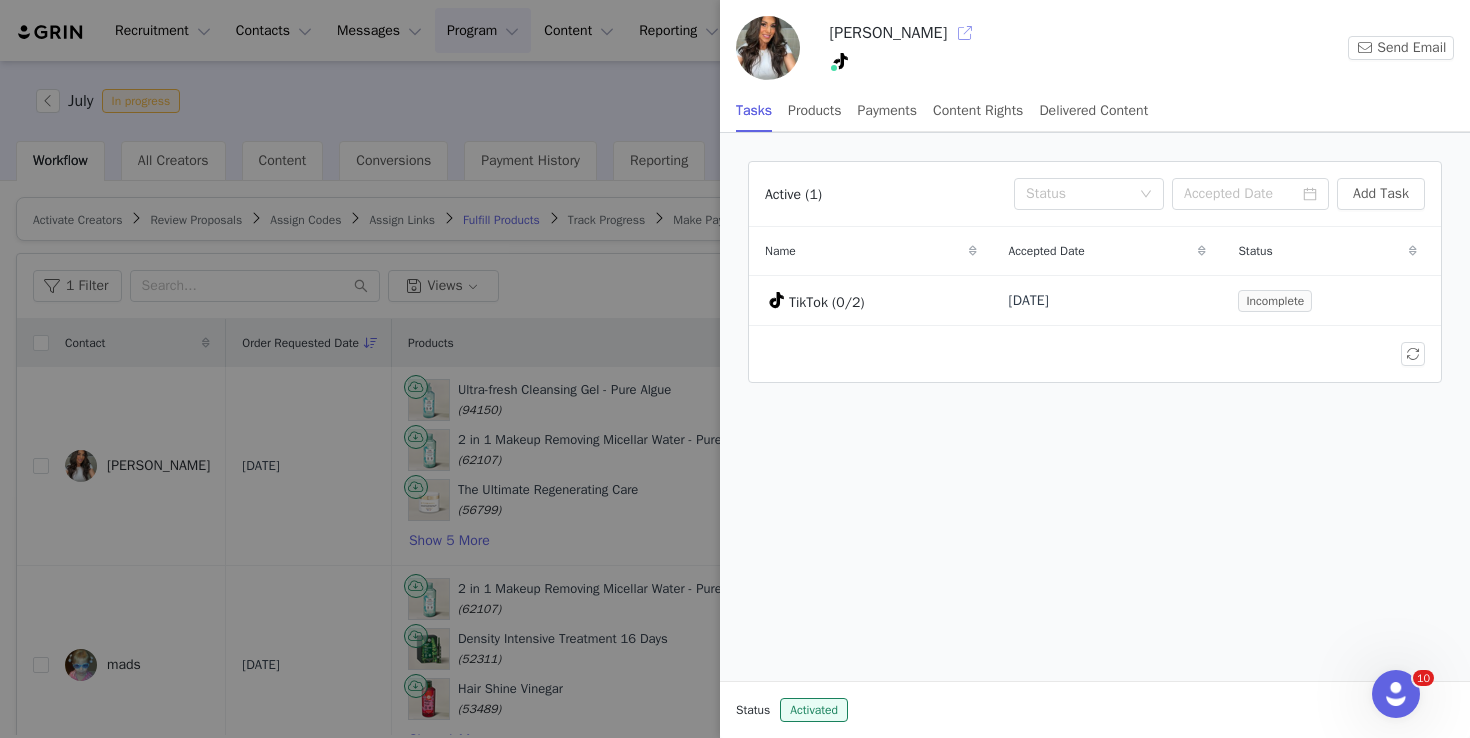 click at bounding box center [965, 33] 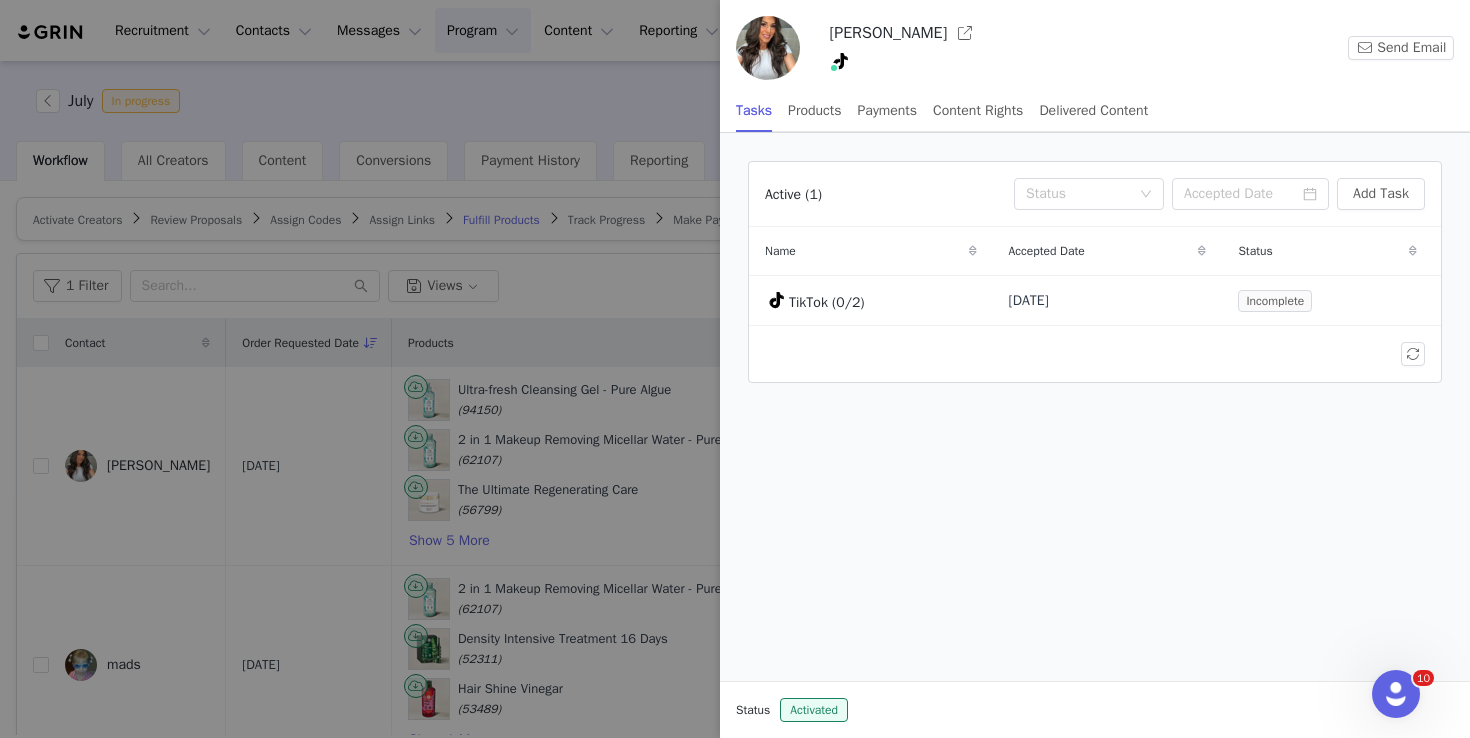 click at bounding box center [735, 369] 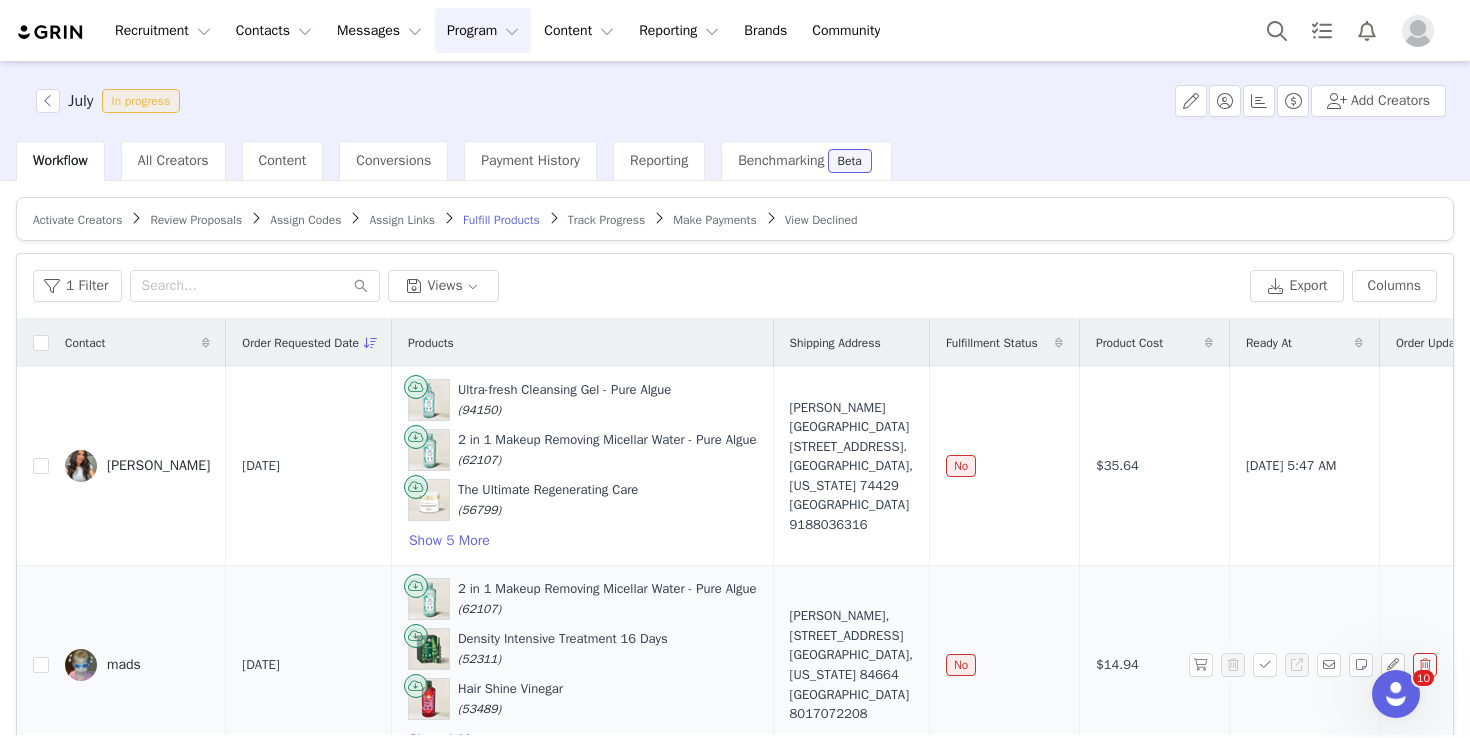scroll, scrollTop: 91, scrollLeft: 0, axis: vertical 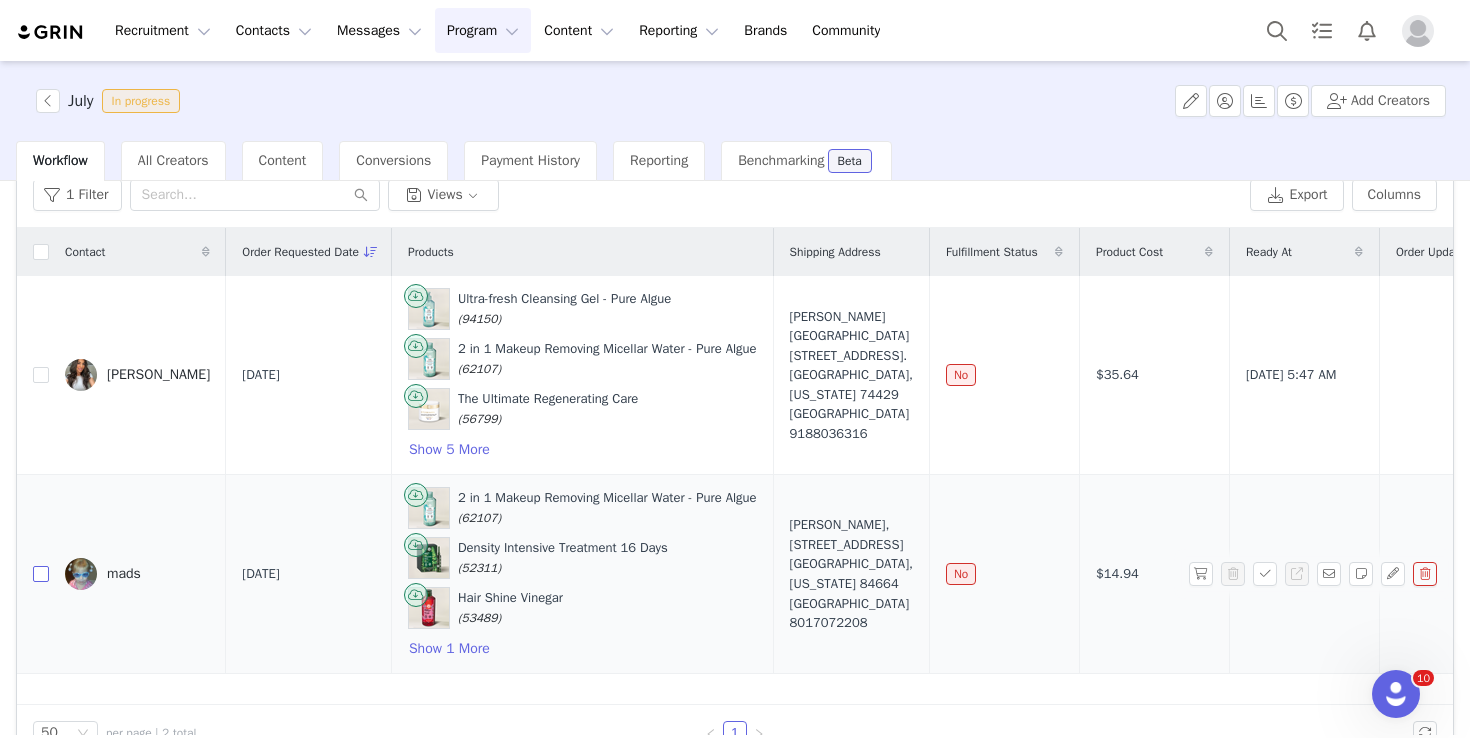 click at bounding box center [41, 574] 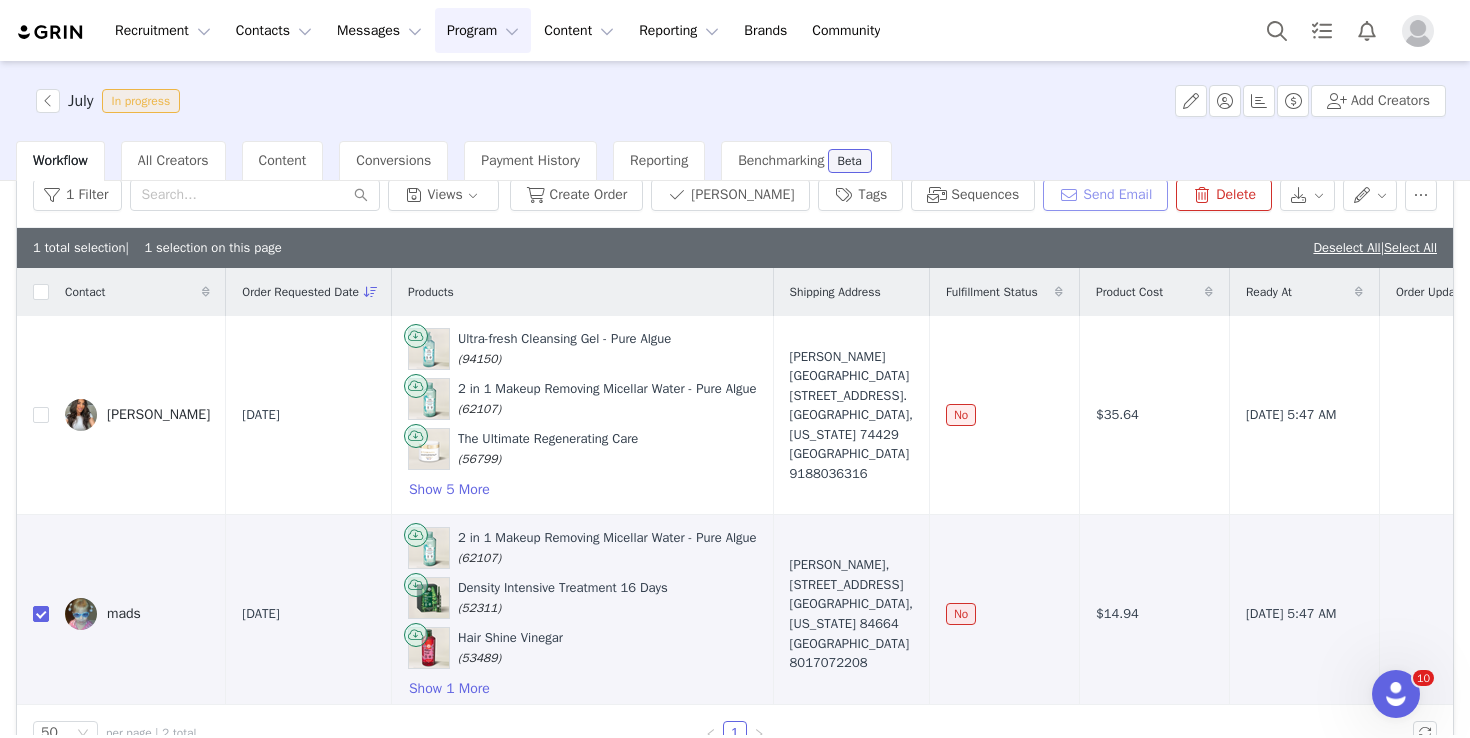 click on "Send Email" at bounding box center (1105, 195) 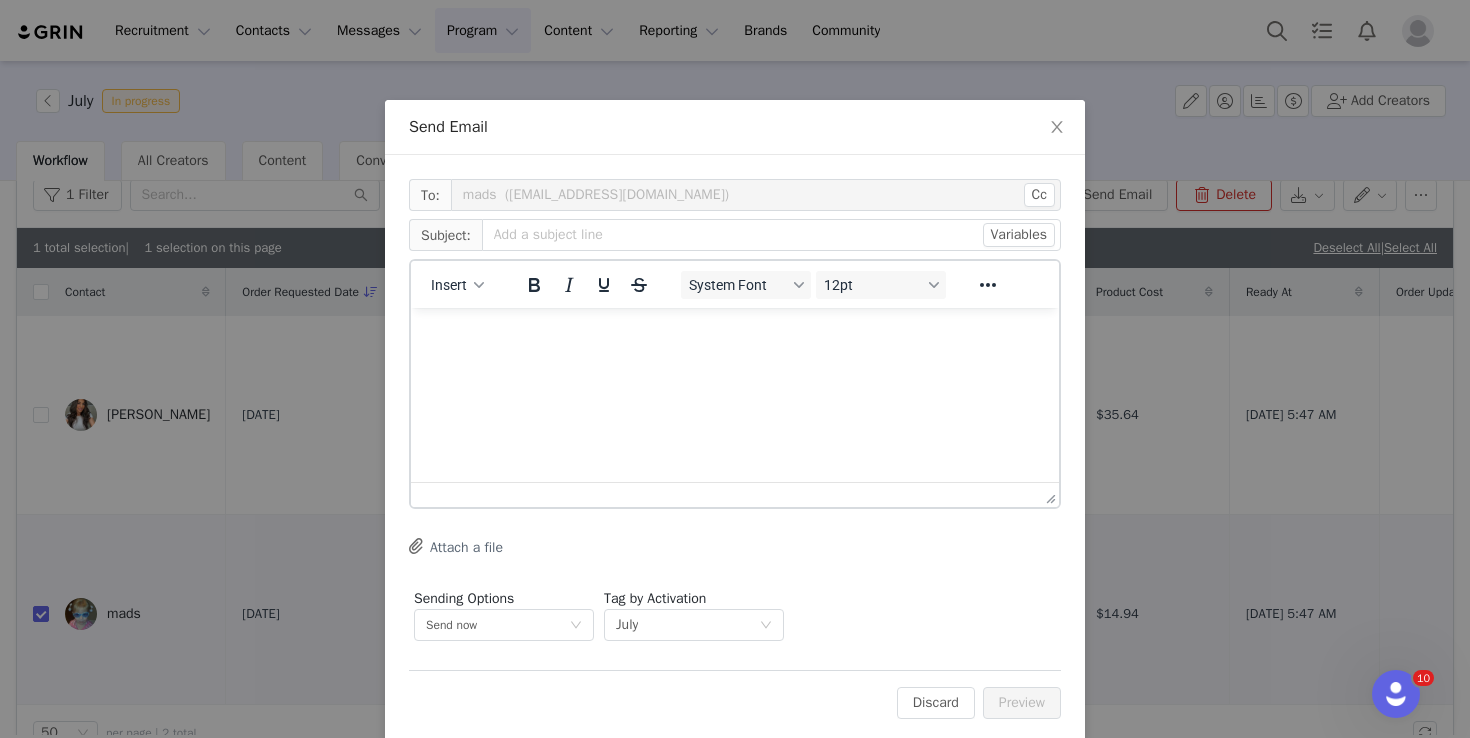 scroll, scrollTop: 0, scrollLeft: 0, axis: both 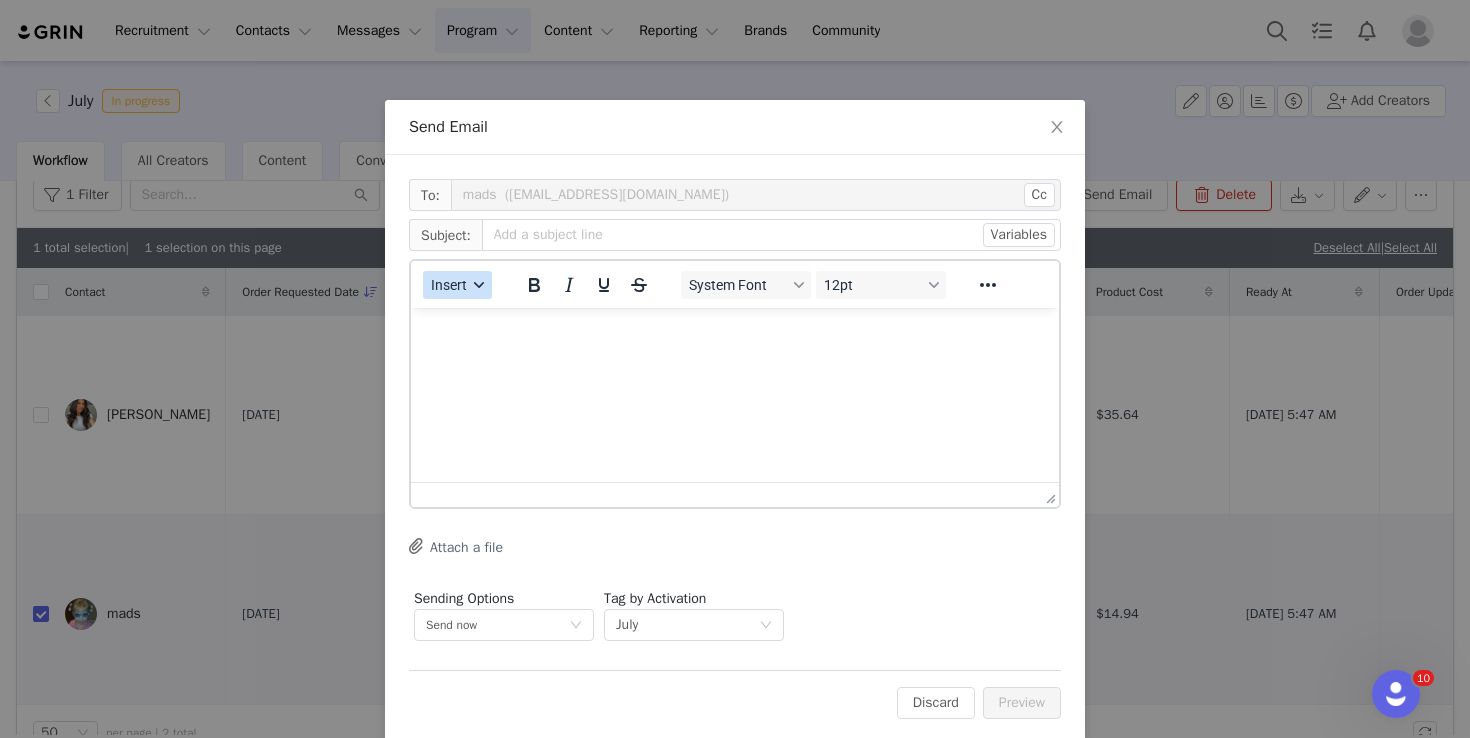 click on "Insert" at bounding box center (449, 285) 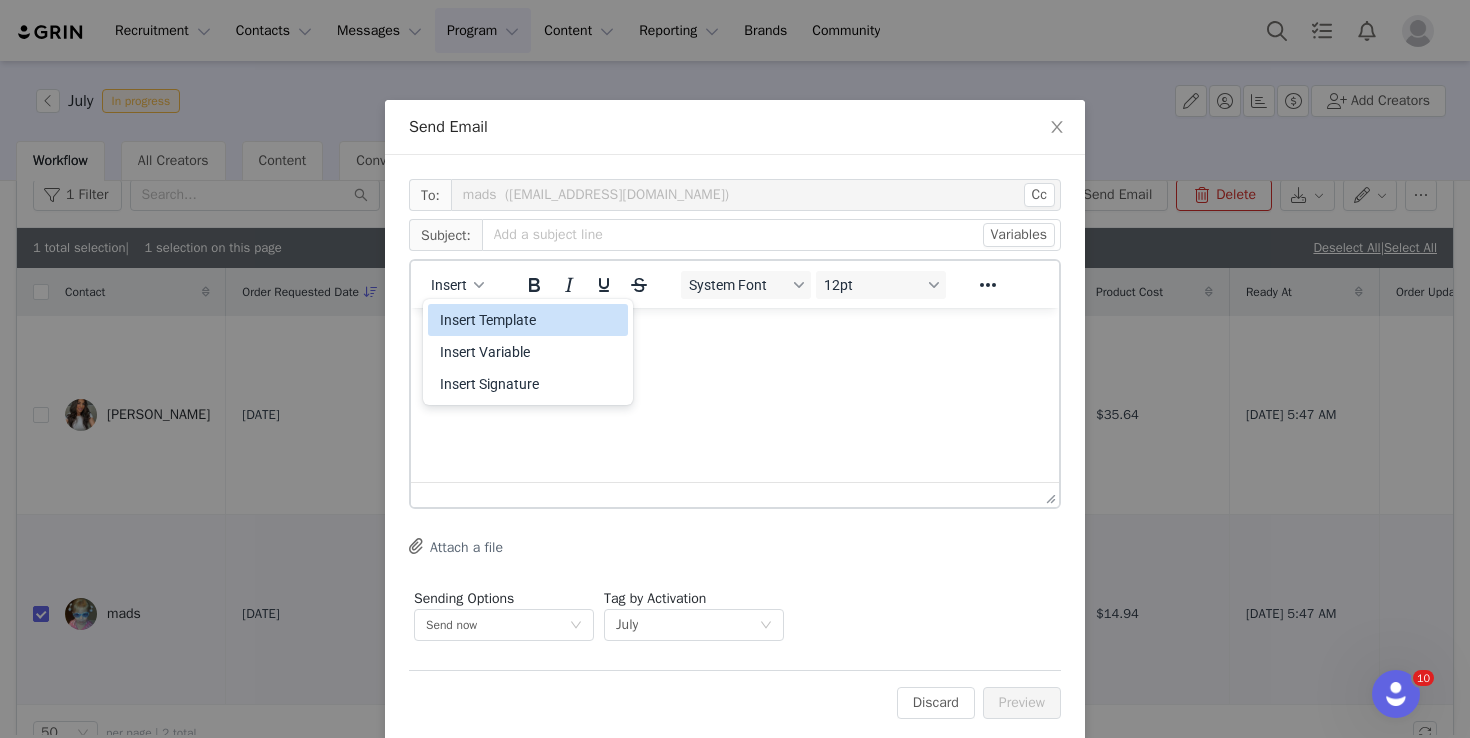click on "Insert Template" at bounding box center (530, 320) 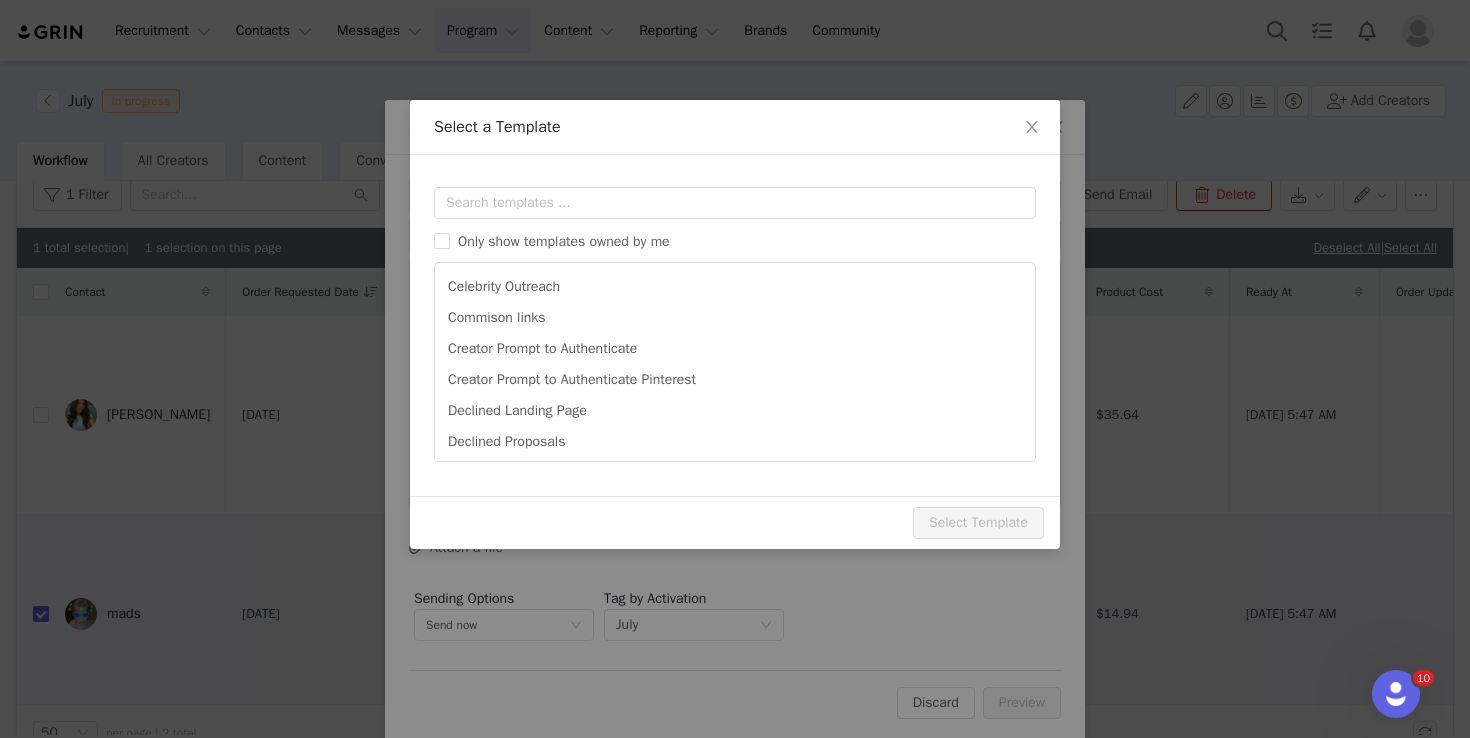 scroll, scrollTop: 0, scrollLeft: 0, axis: both 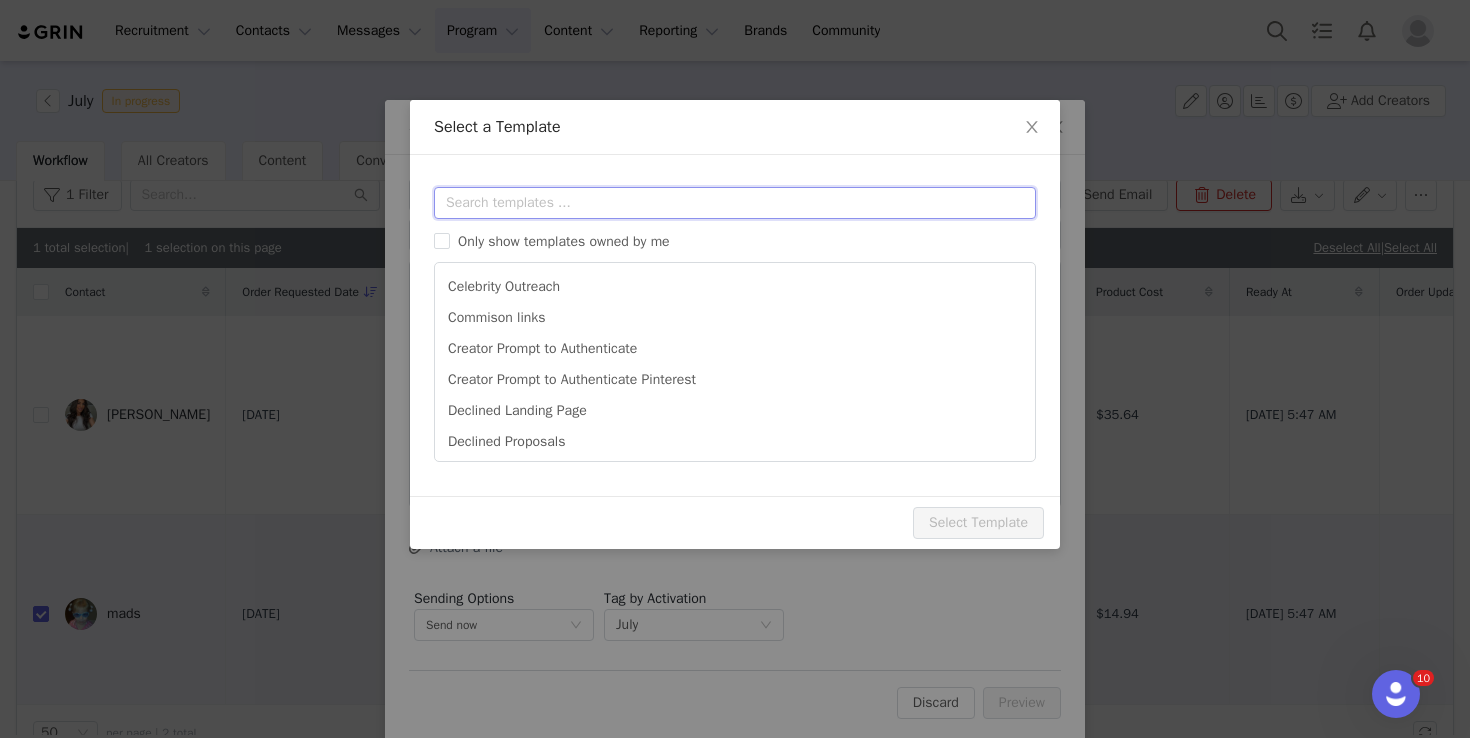 click at bounding box center [735, 203] 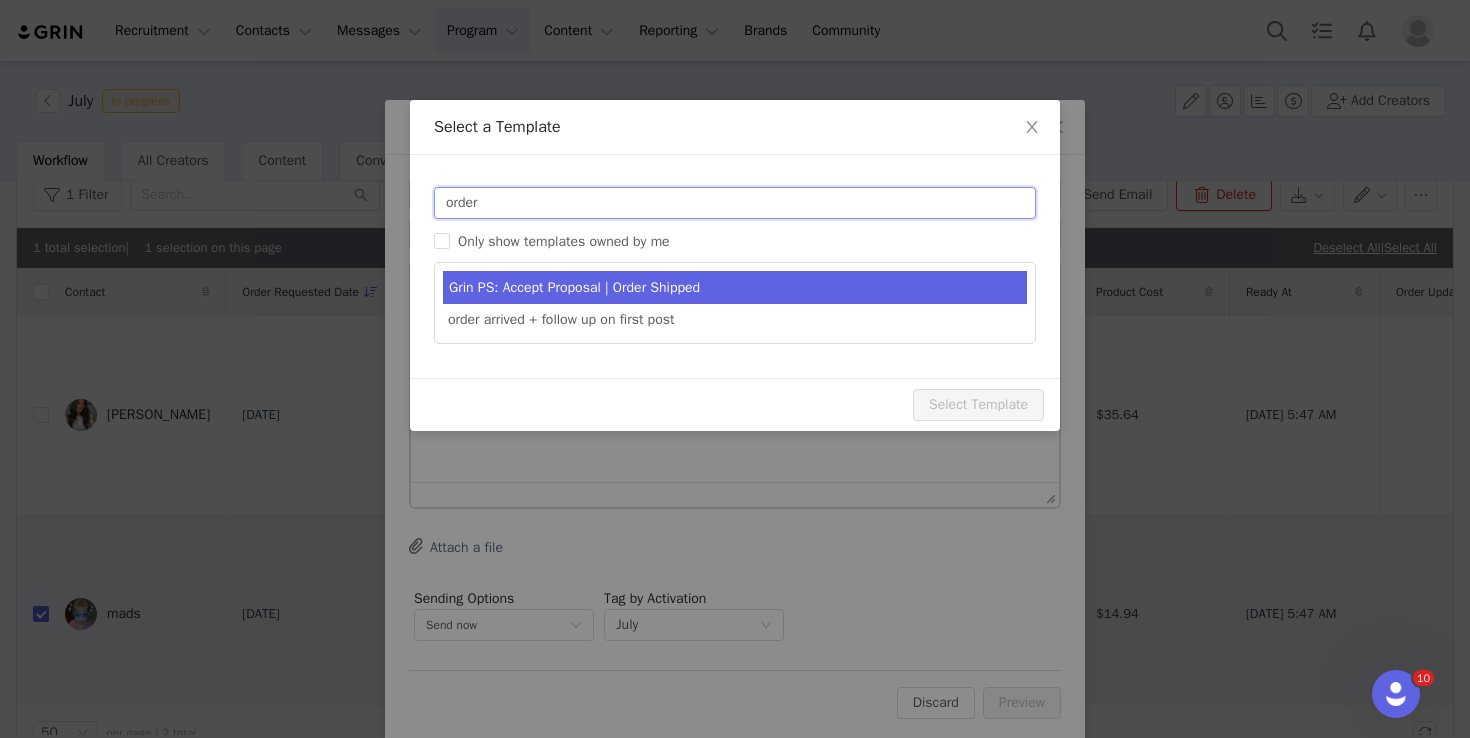 type on "order" 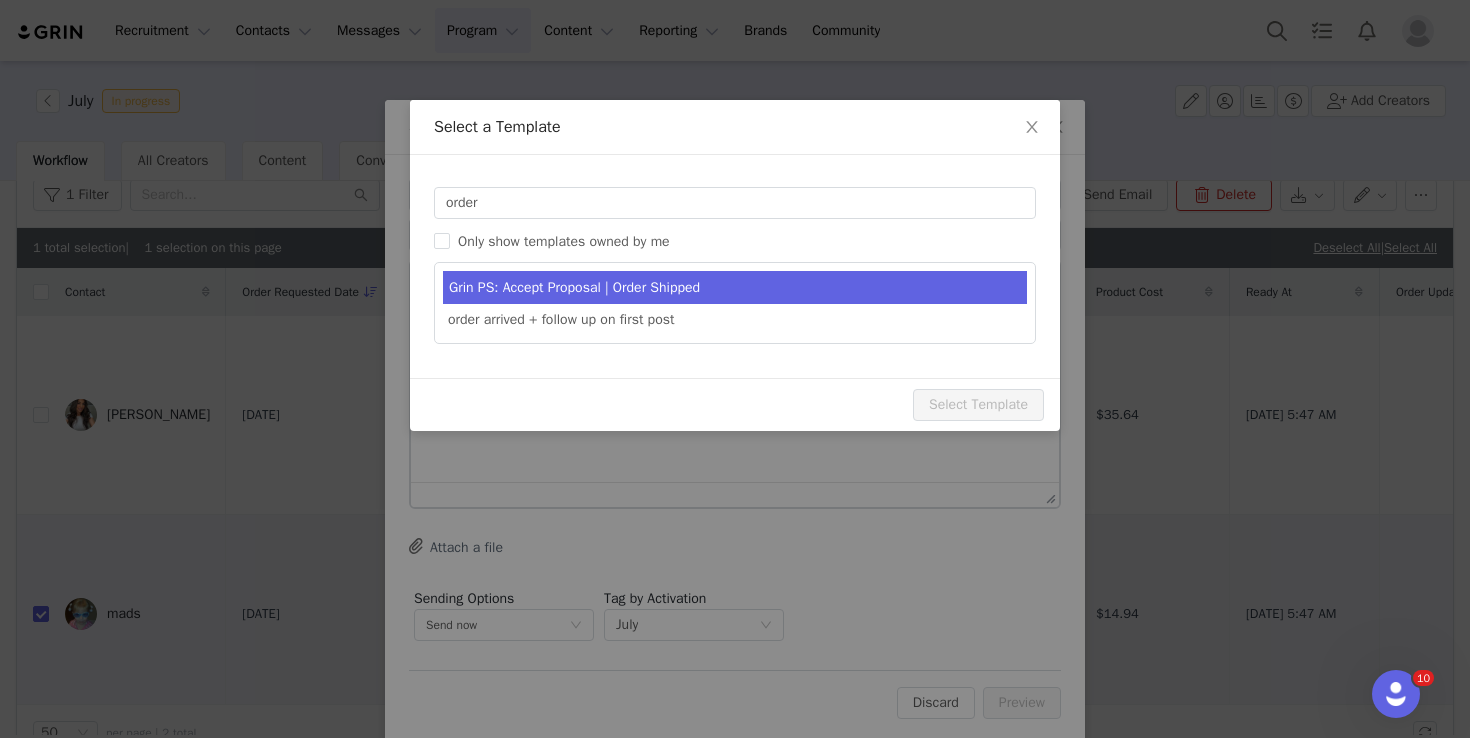 type on "Congrats [first_name]!" 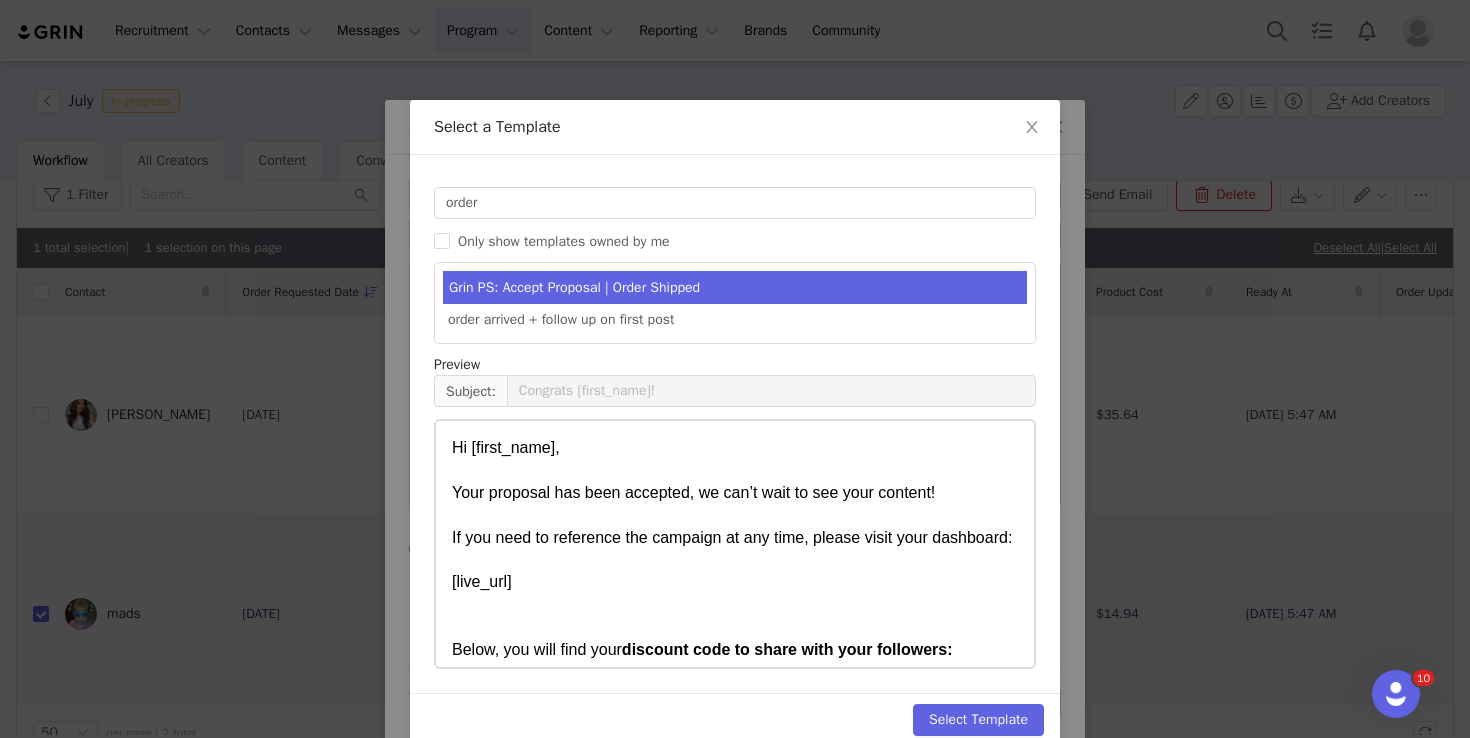 scroll, scrollTop: 327, scrollLeft: 0, axis: vertical 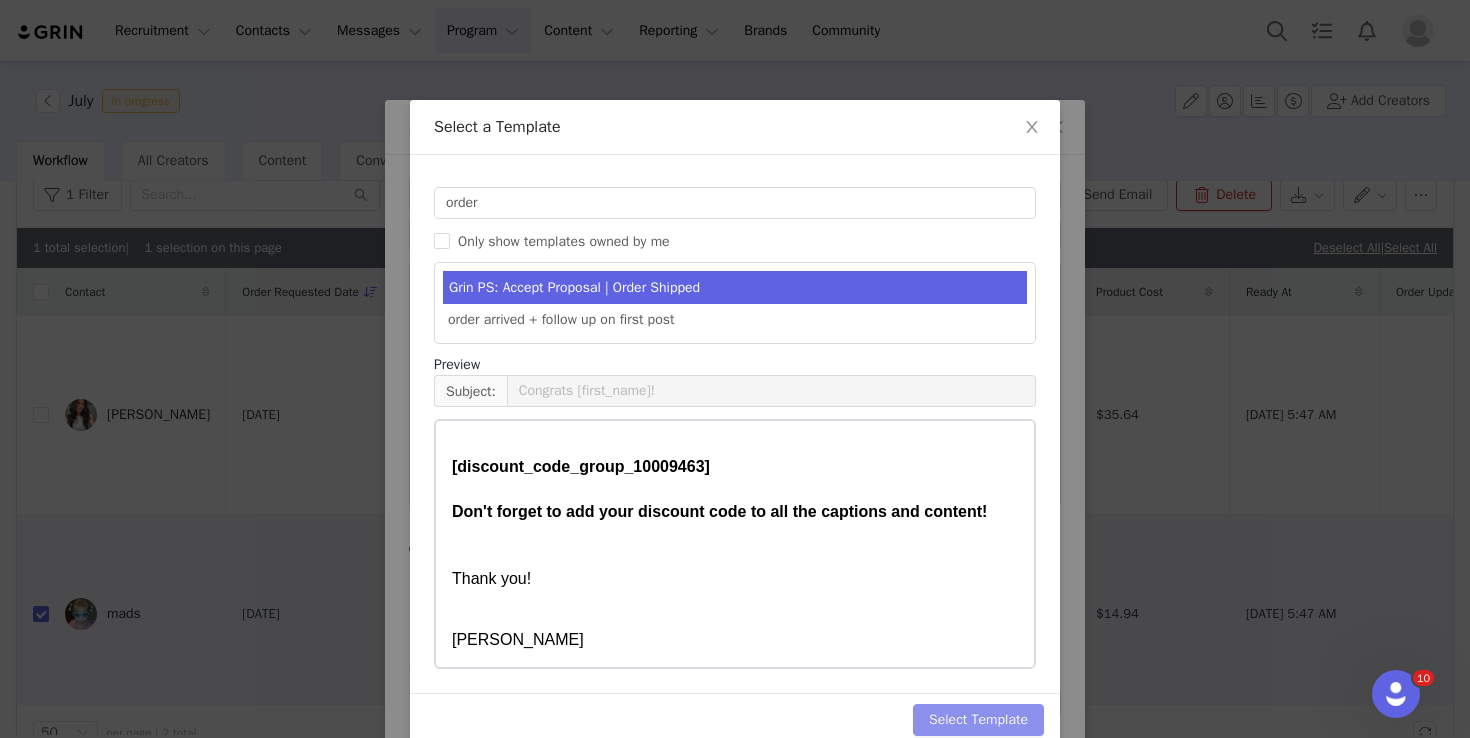 click on "Select Template" at bounding box center (978, 720) 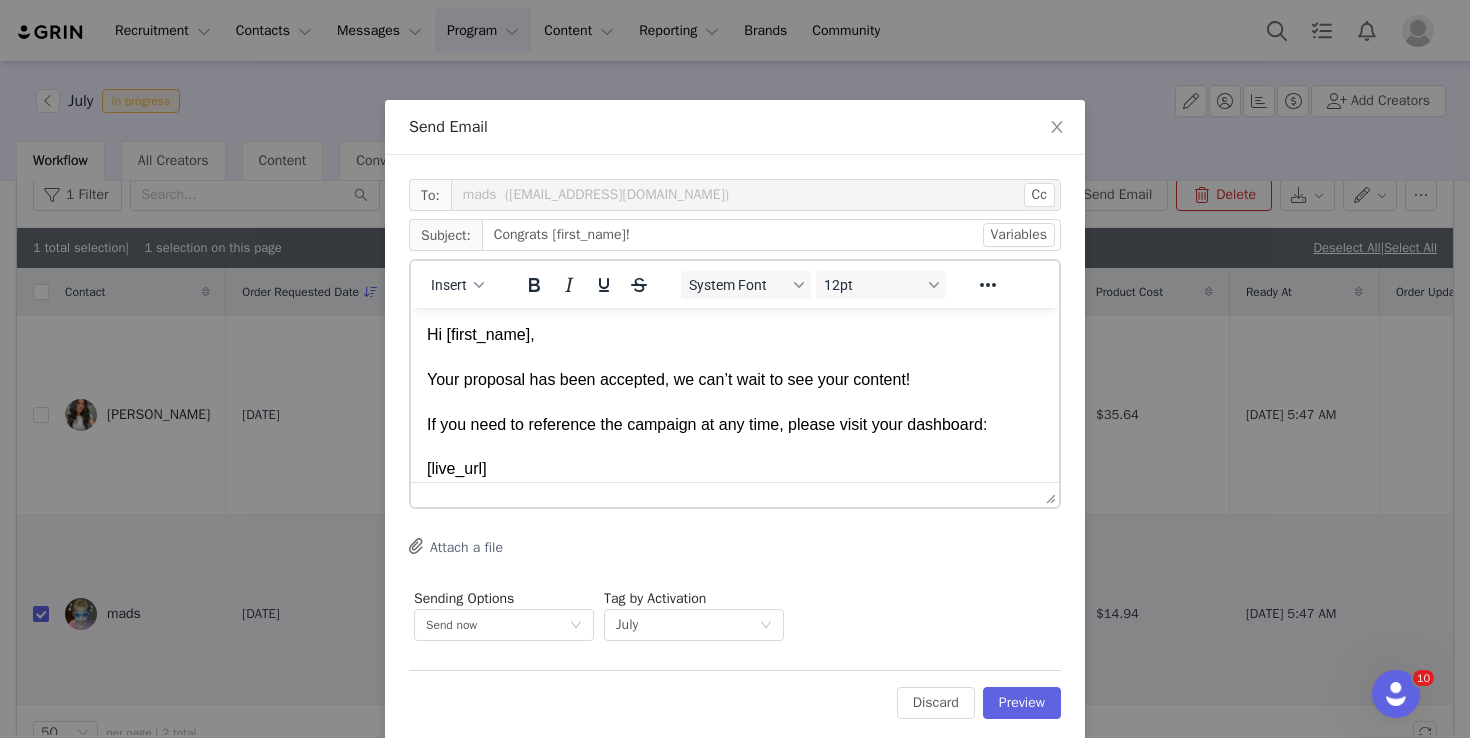 scroll, scrollTop: 0, scrollLeft: 0, axis: both 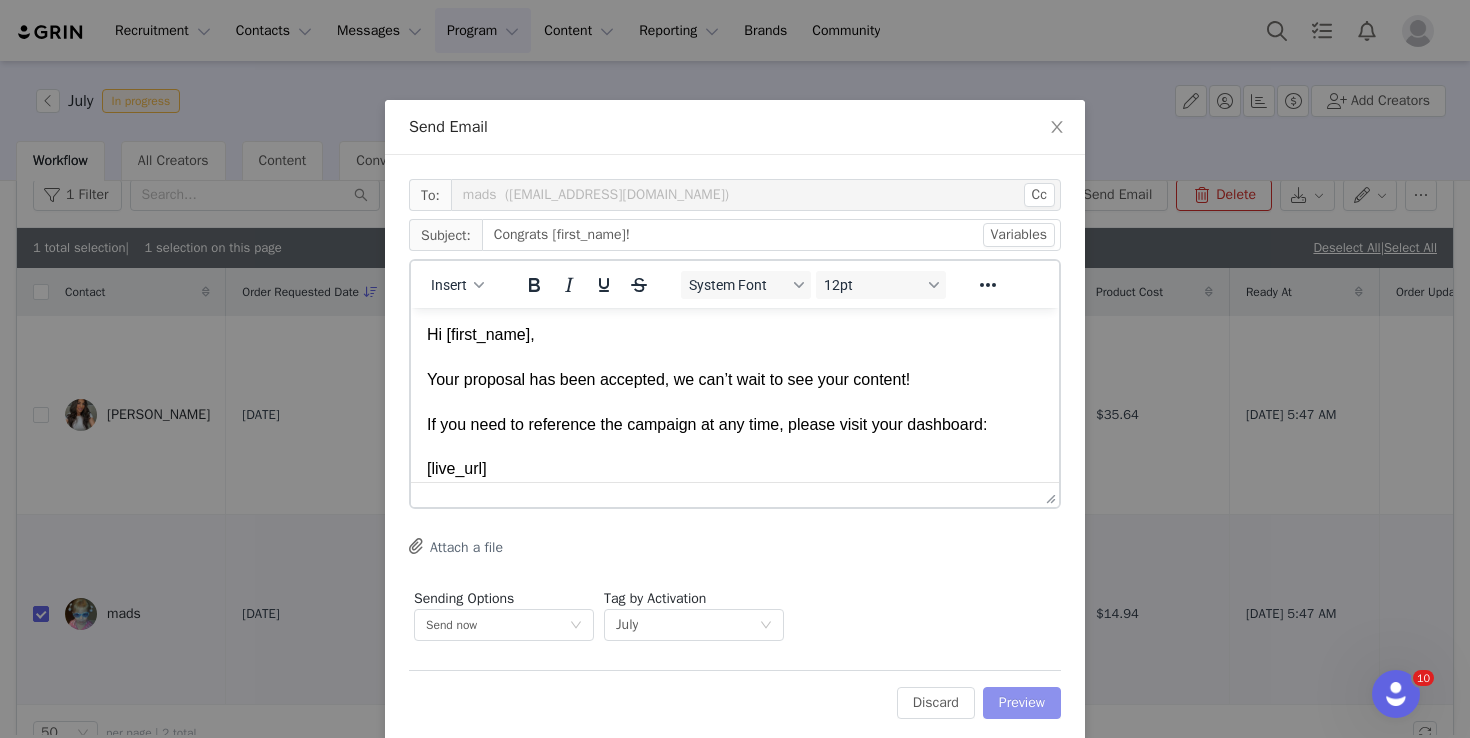click on "Preview" at bounding box center (1022, 703) 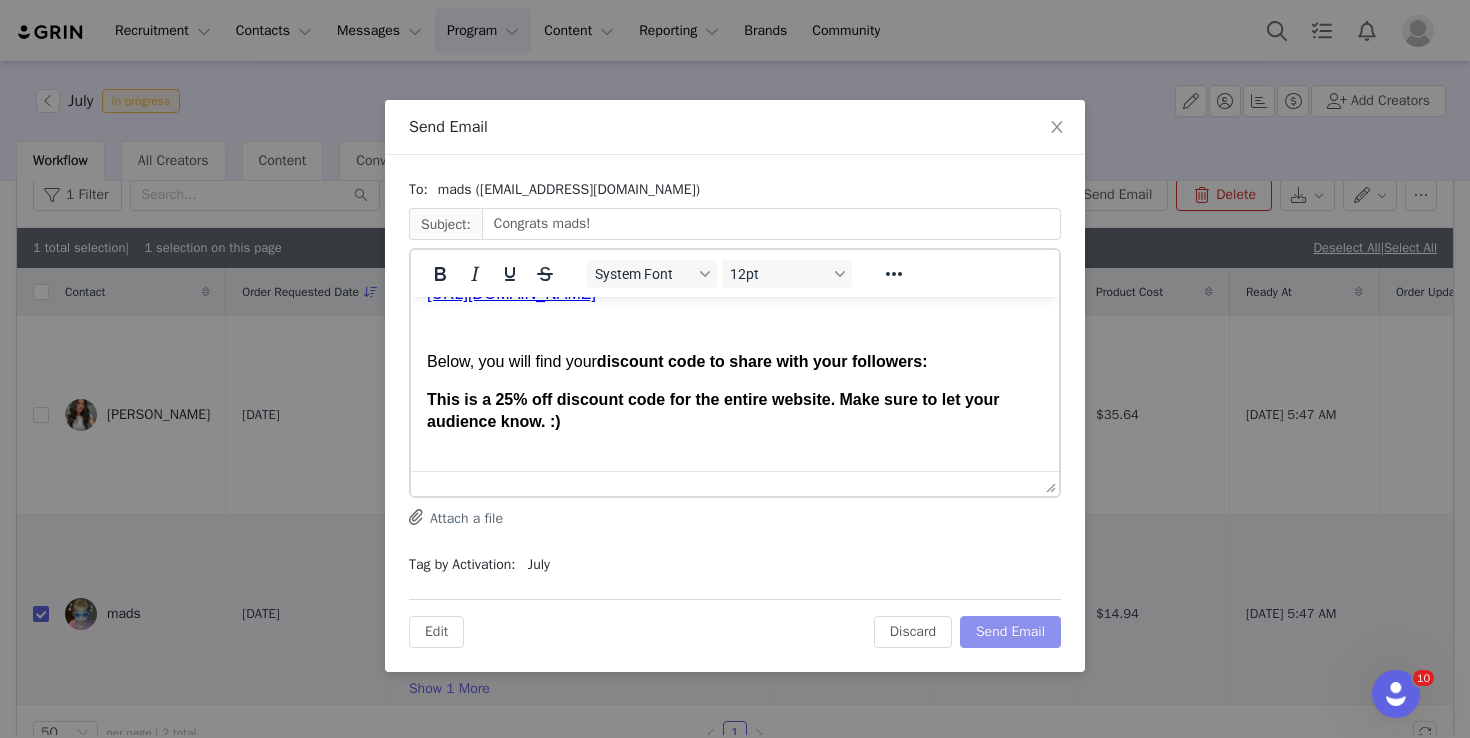 scroll, scrollTop: 376, scrollLeft: 0, axis: vertical 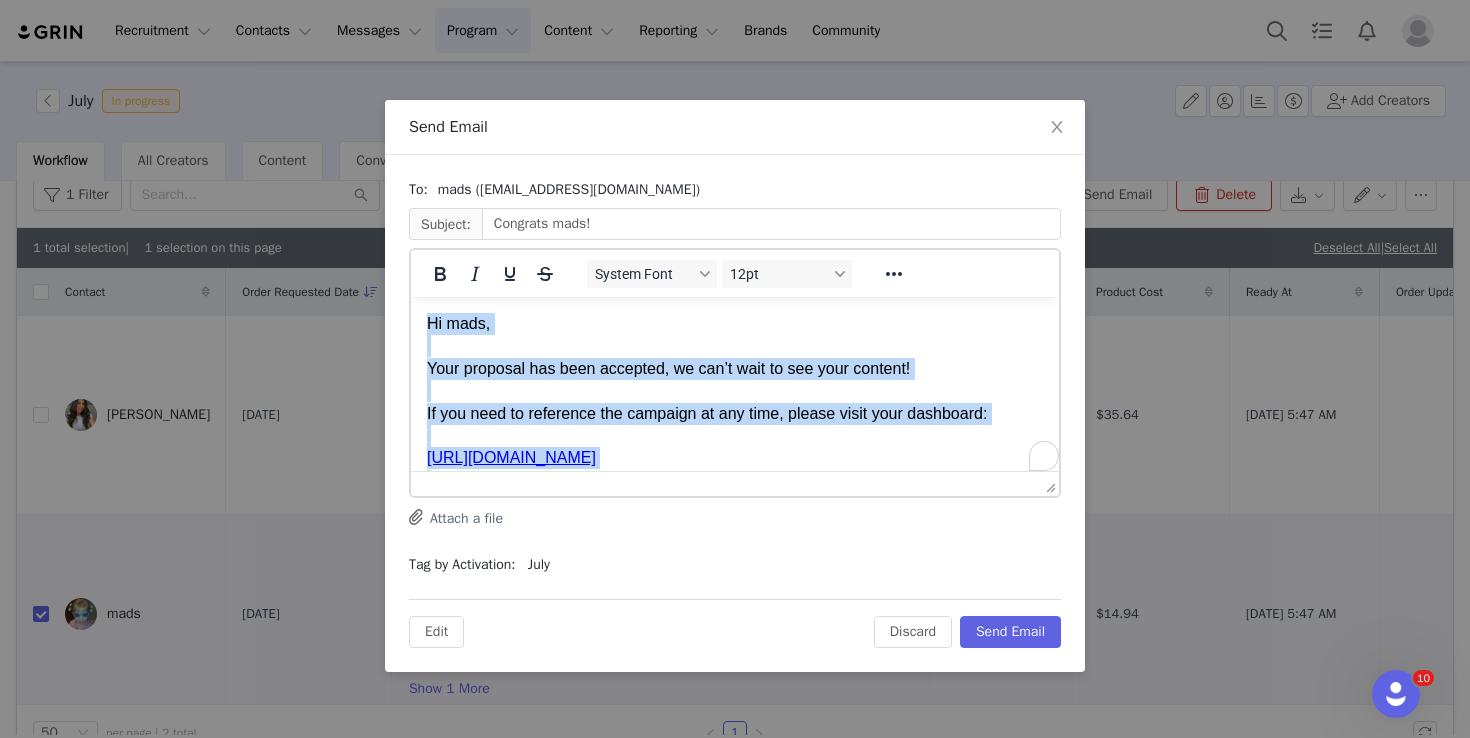 drag, startPoint x: 467, startPoint y: 448, endPoint x: 328, endPoint y: 277, distance: 220.36787 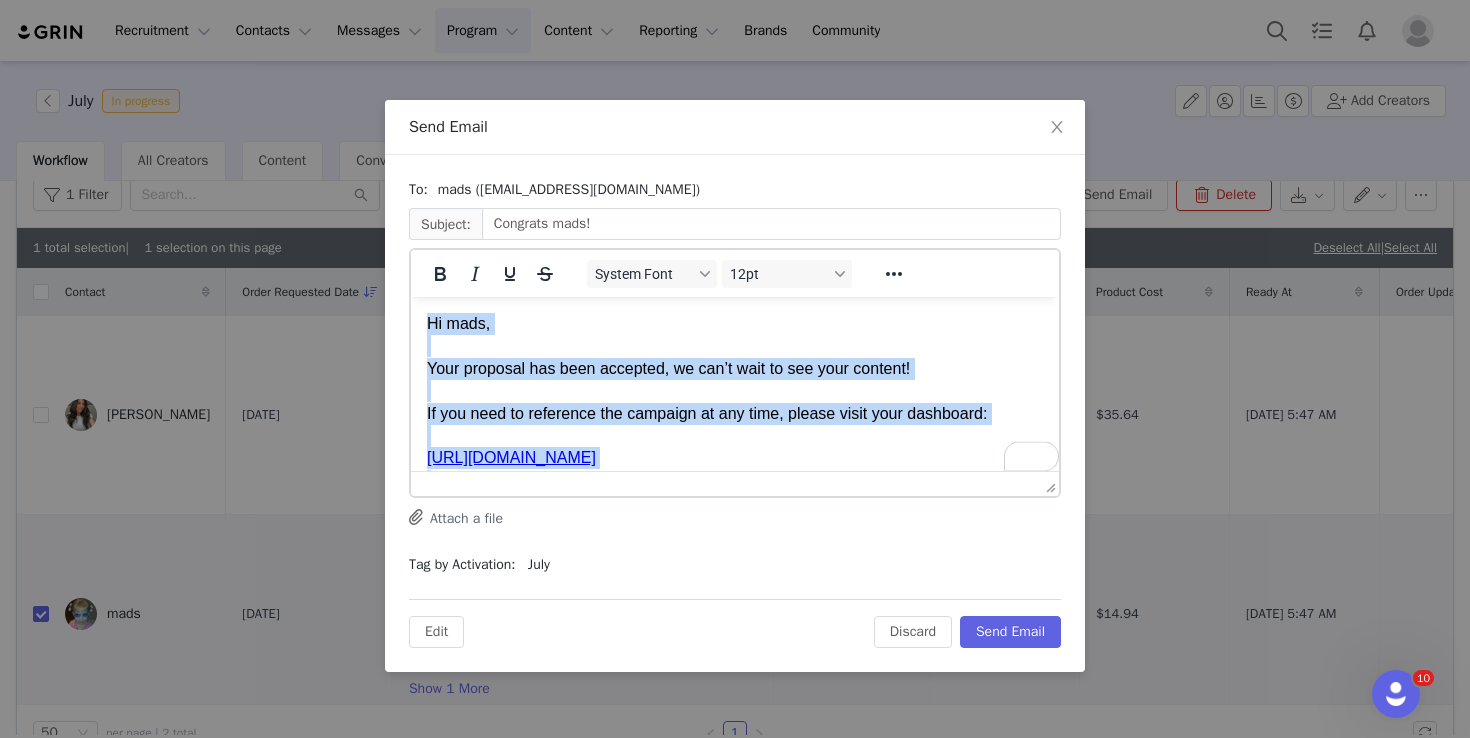 copy on "Hi mads,  Your proposal has been accepted, we can’t wait to see your content! If you need to reference the campaign at any time, please visit your dashboard:  https://yvesrocher.grin.live/7430356f-9c9a-48f2-abdd-1783437879f0   Below, you will find your  discount code to share with your followers: This is a 25% off discount code for the entire website. Make sure to let your audience know. :) MADS25 Don't forget to add your discount code to all the captions and content! Thank you! Sean" 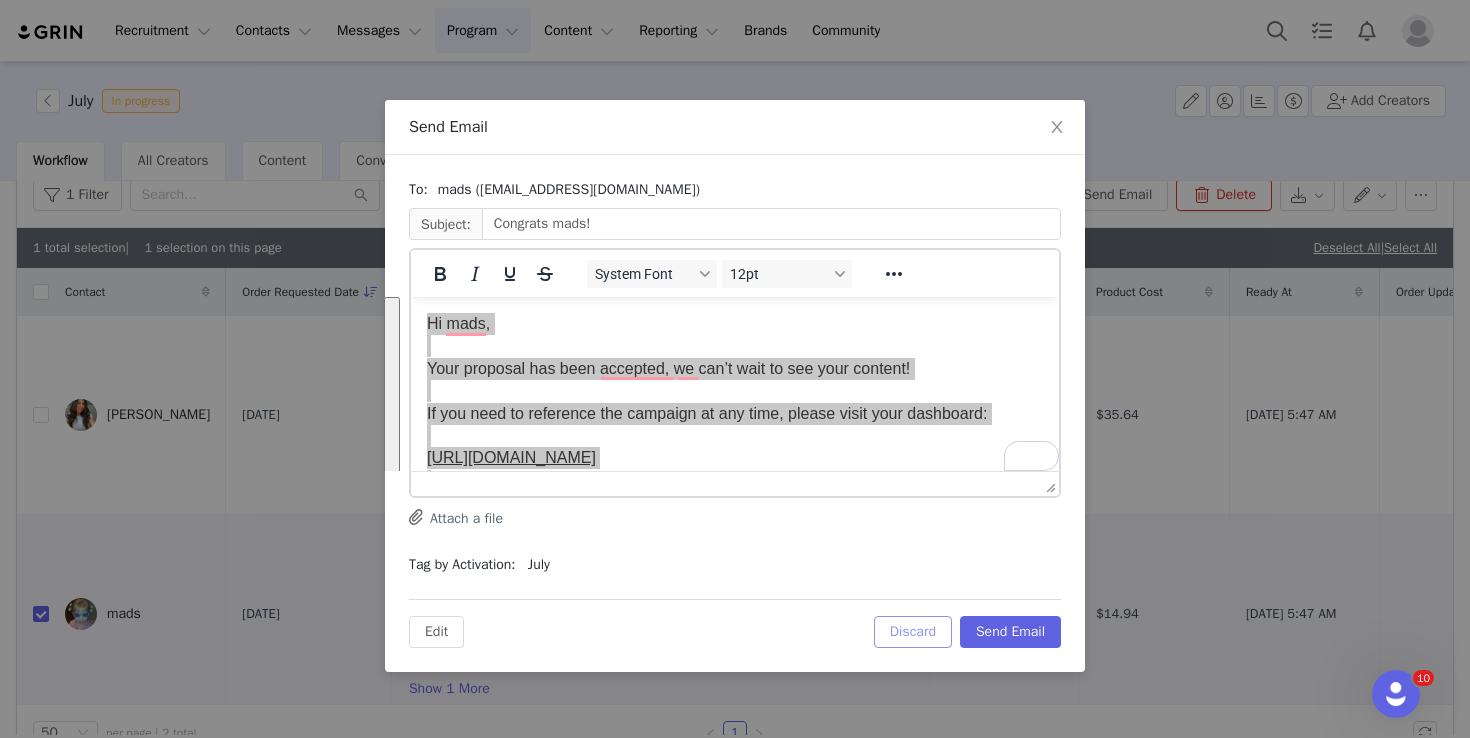 click on "Discard" at bounding box center (913, 632) 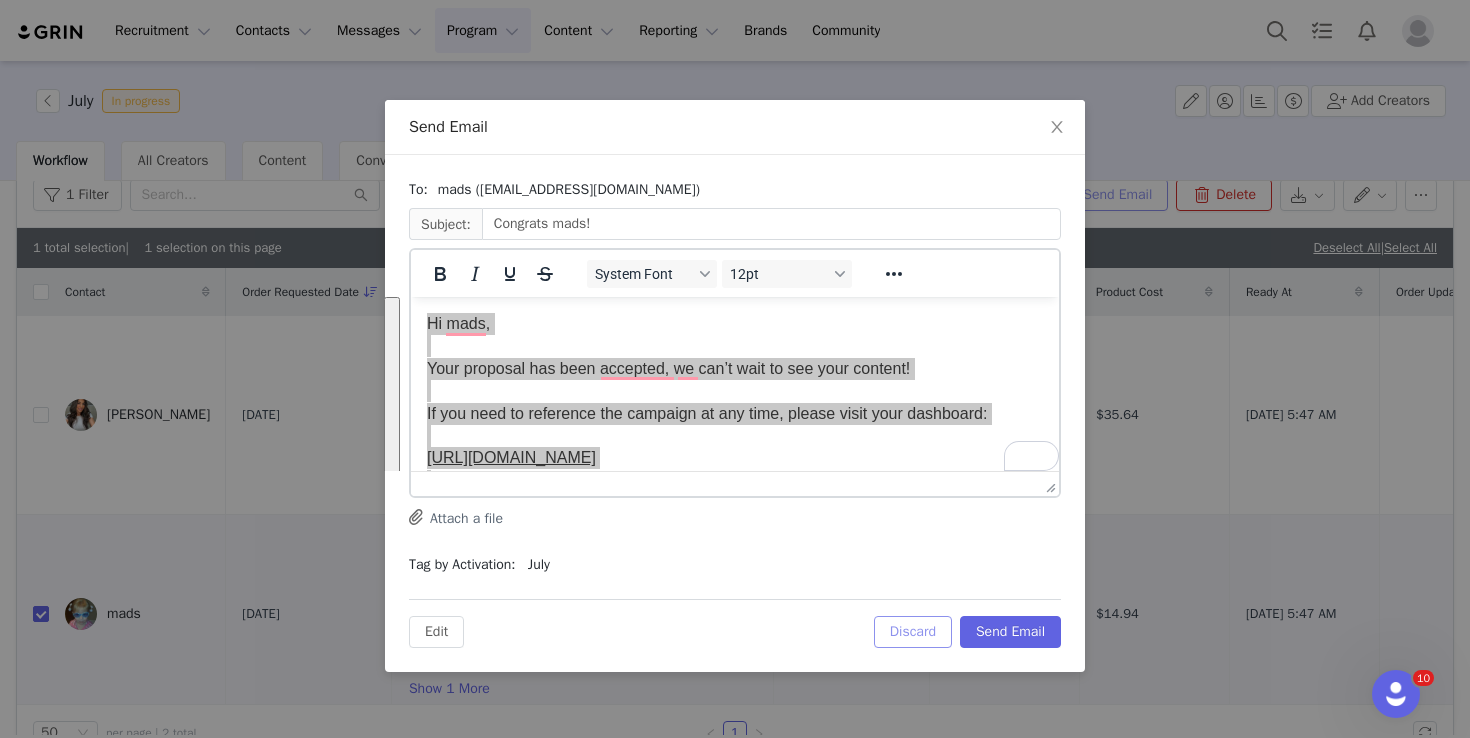 scroll, scrollTop: 88, scrollLeft: 0, axis: vertical 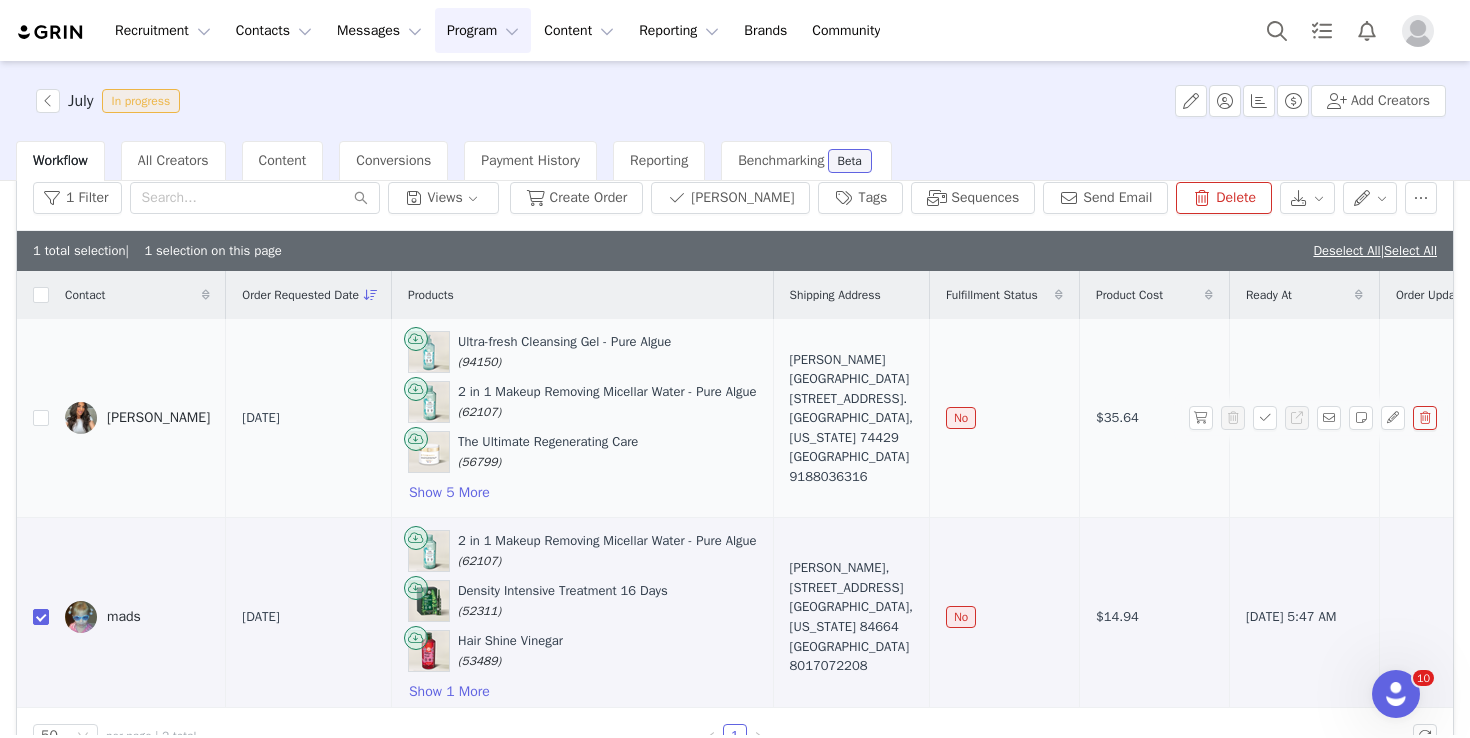click at bounding box center (33, 418) 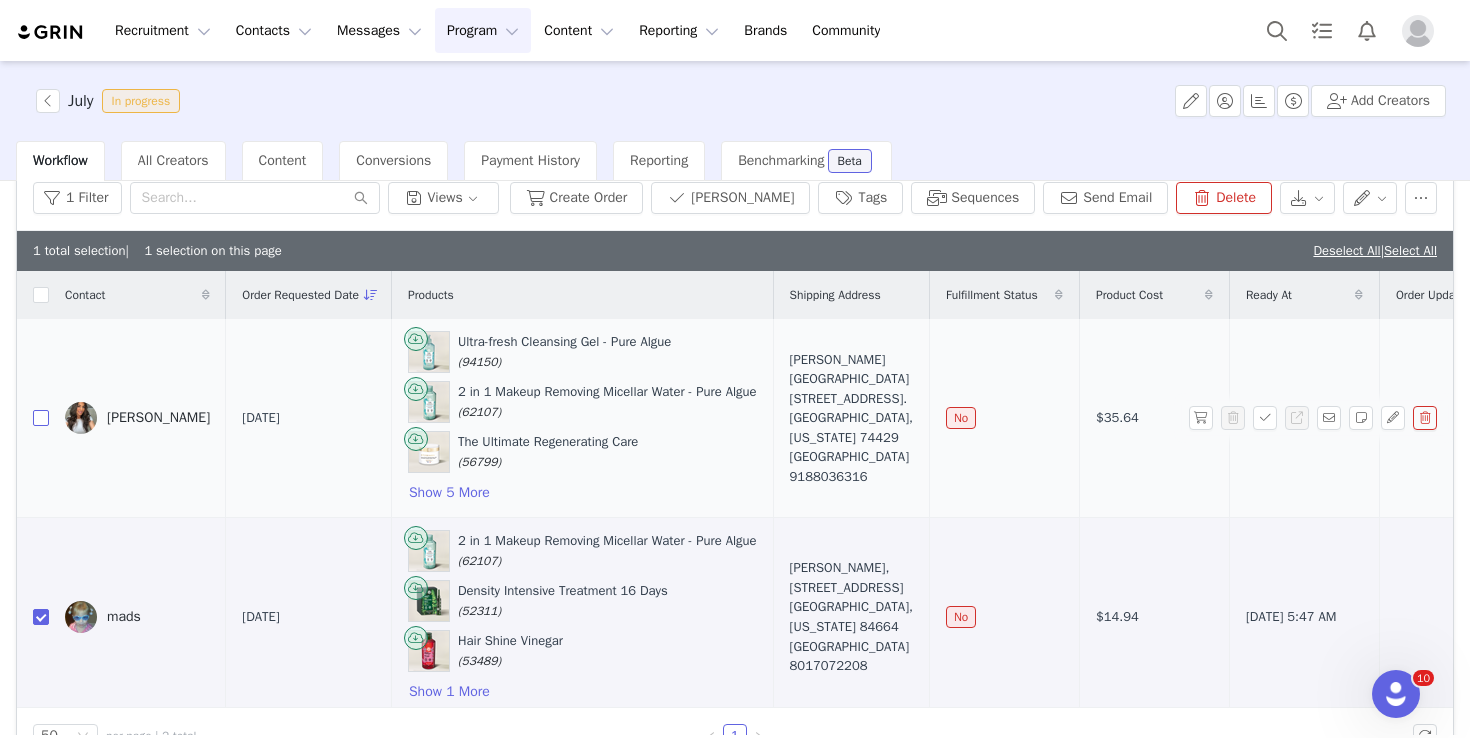 click at bounding box center [41, 418] 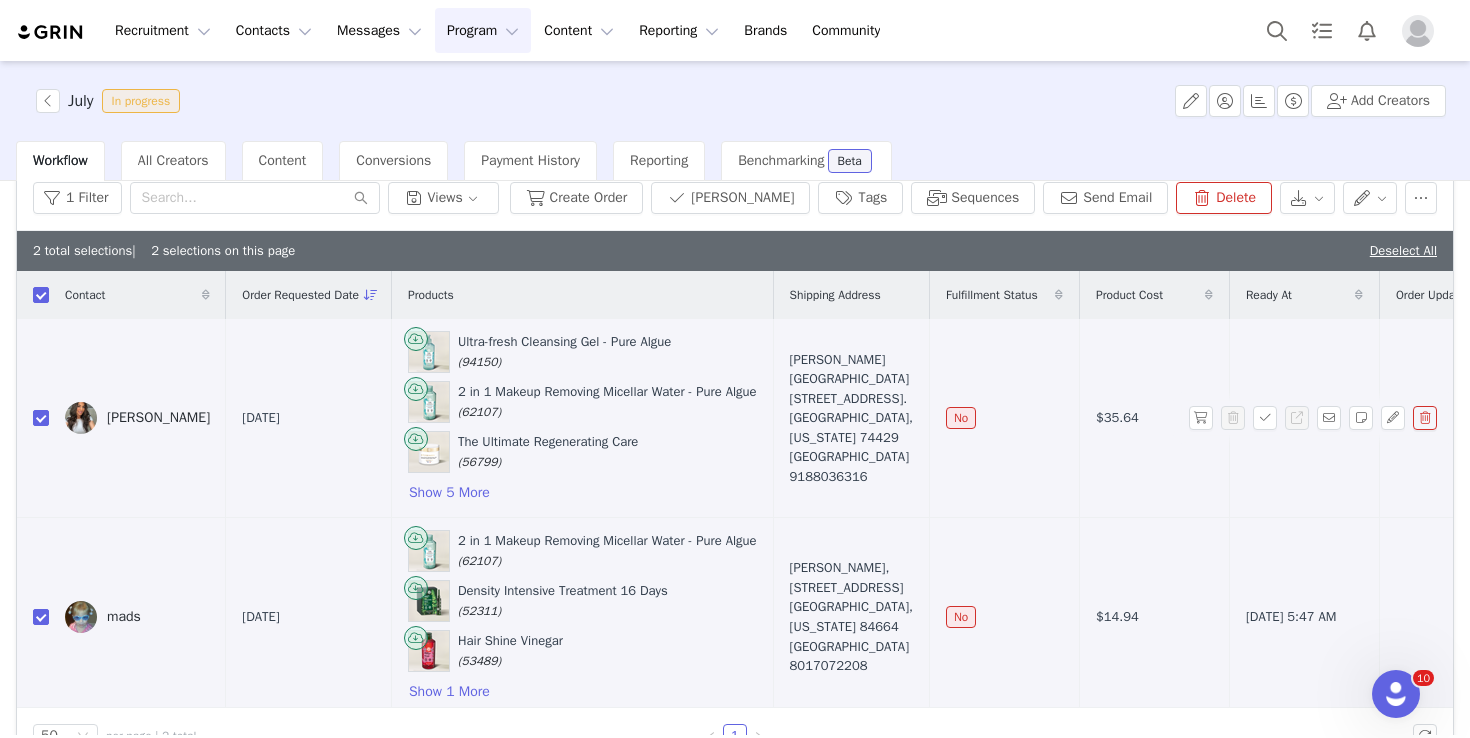 scroll, scrollTop: 9, scrollLeft: 0, axis: vertical 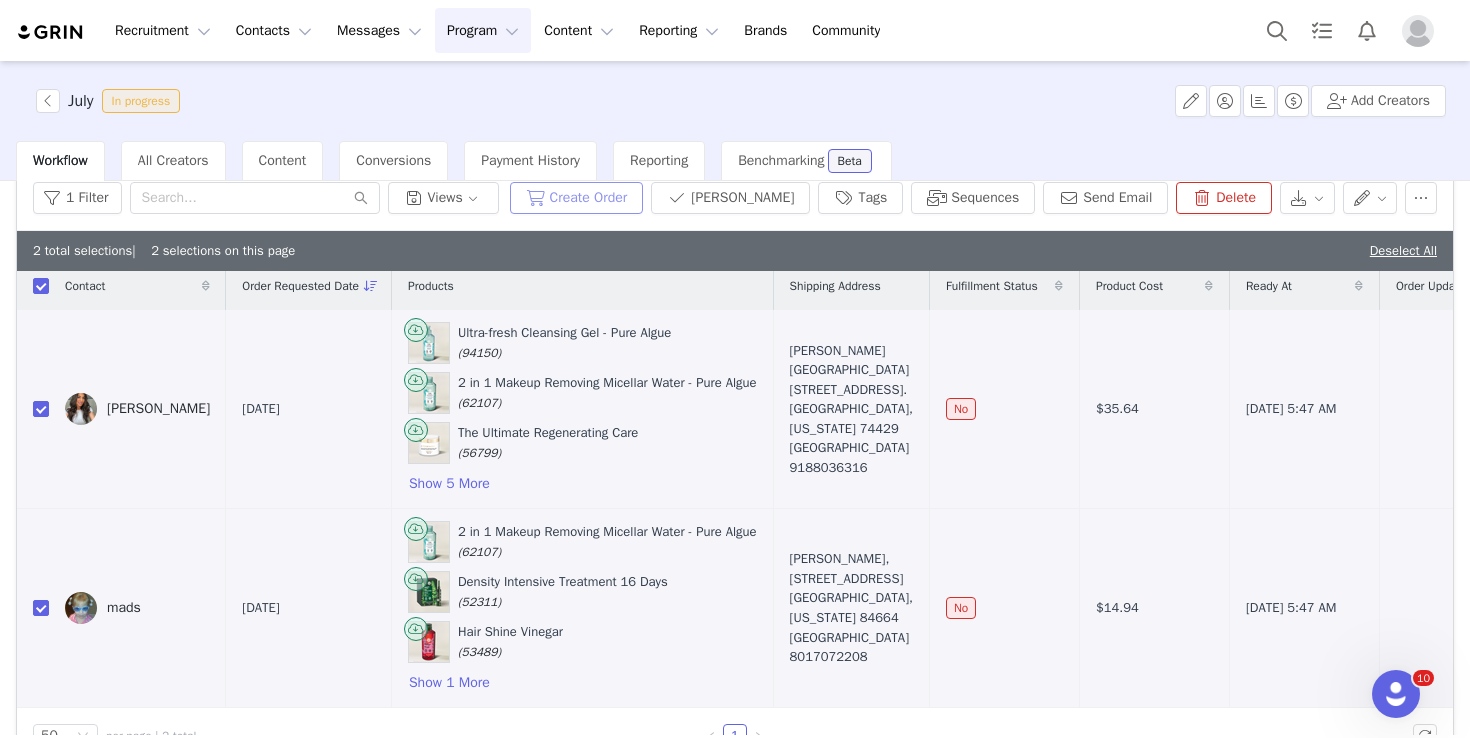 click on "Create Order" at bounding box center (577, 198) 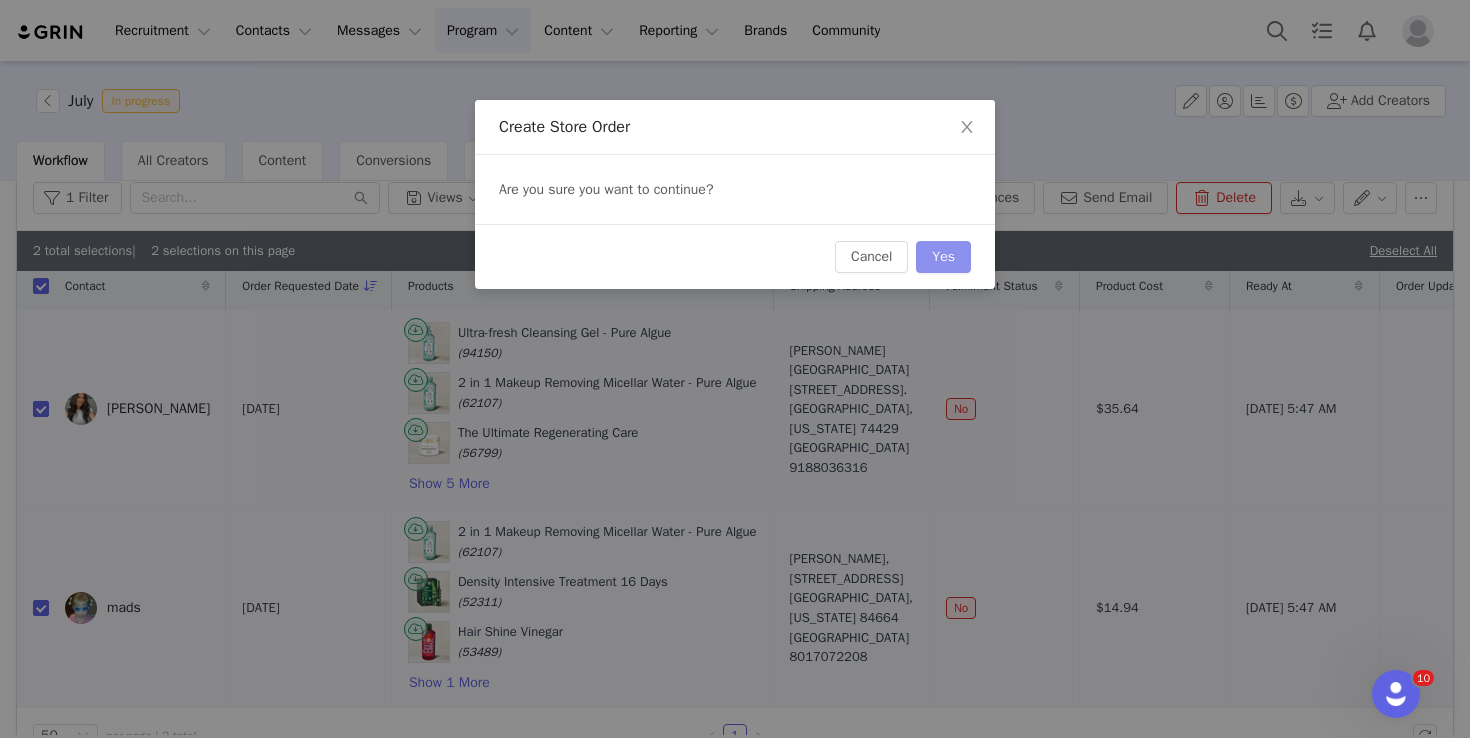 click on "Yes" at bounding box center [943, 257] 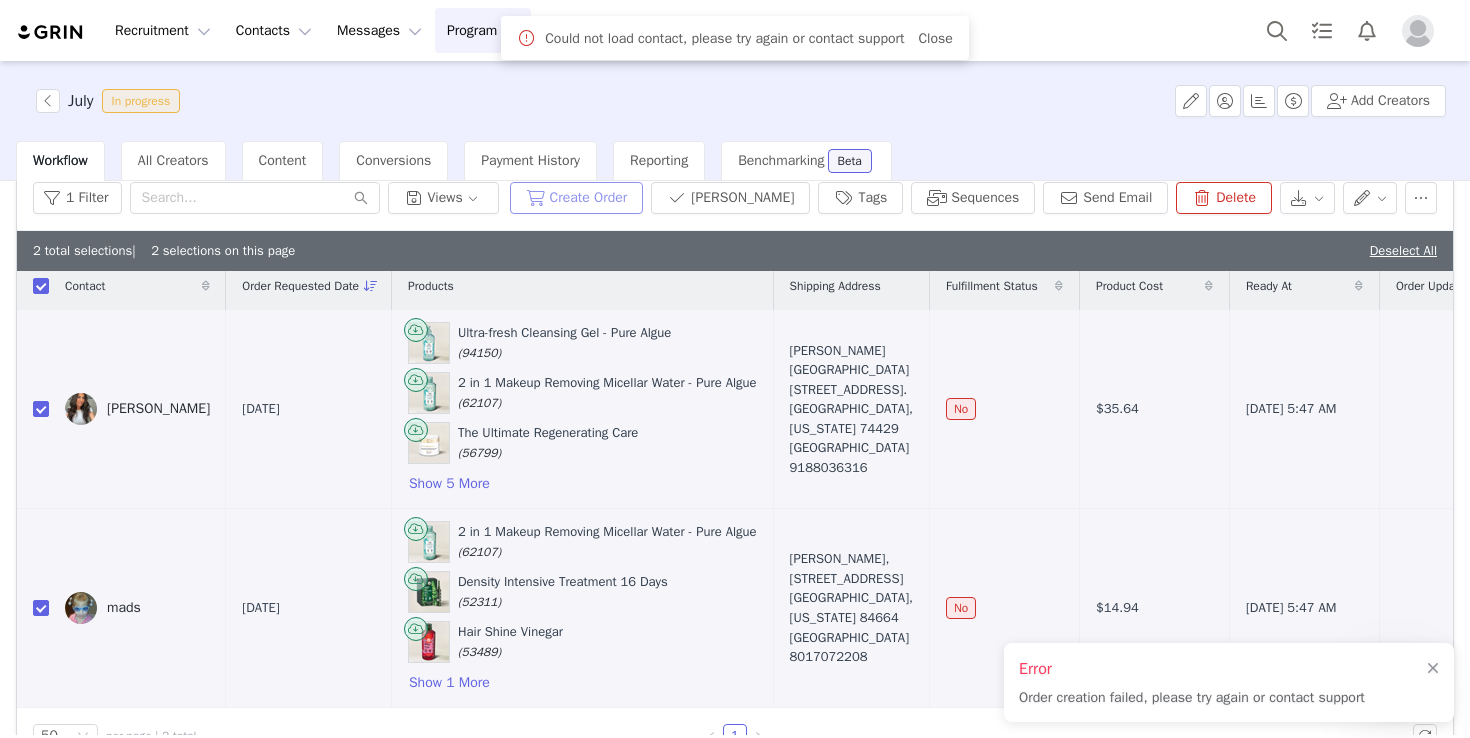 scroll, scrollTop: 0, scrollLeft: 0, axis: both 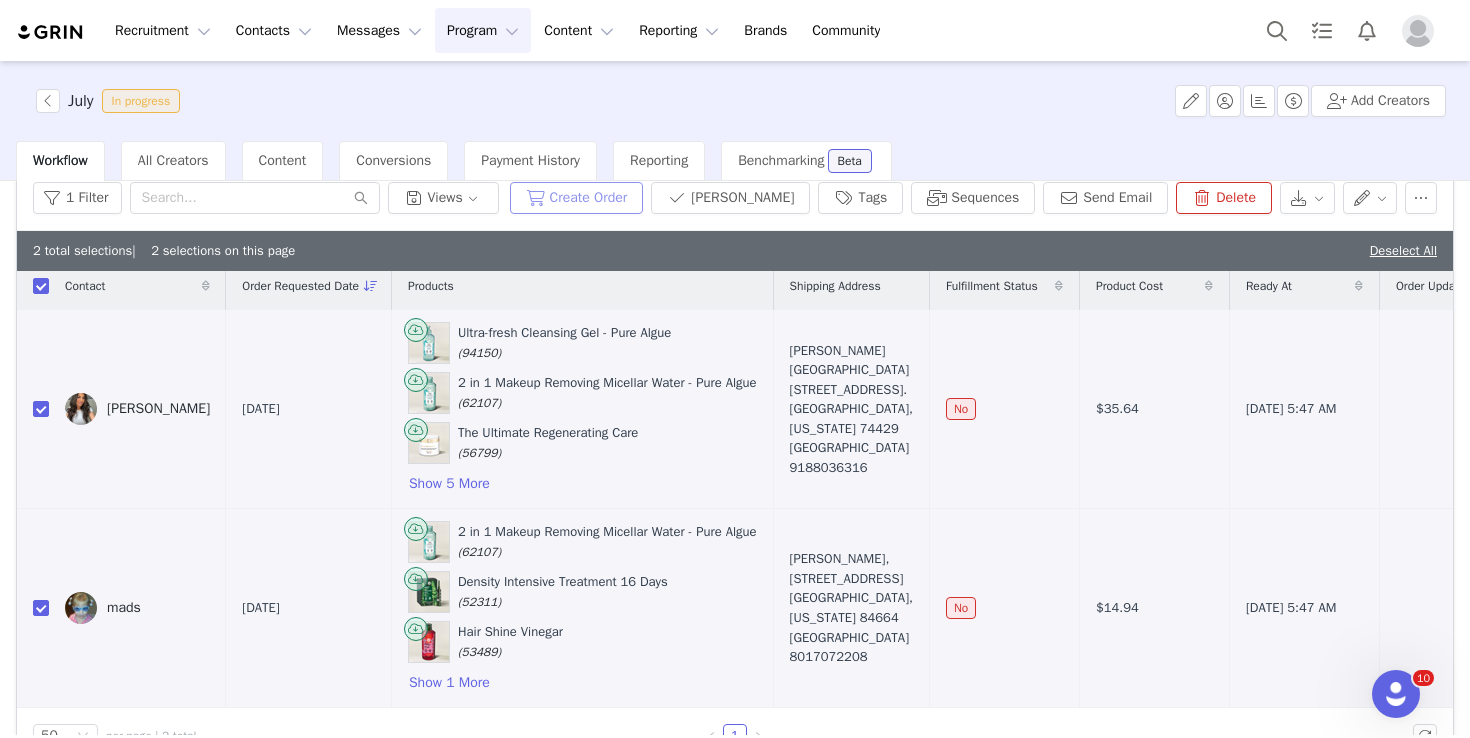 click on "Create Order" at bounding box center [577, 198] 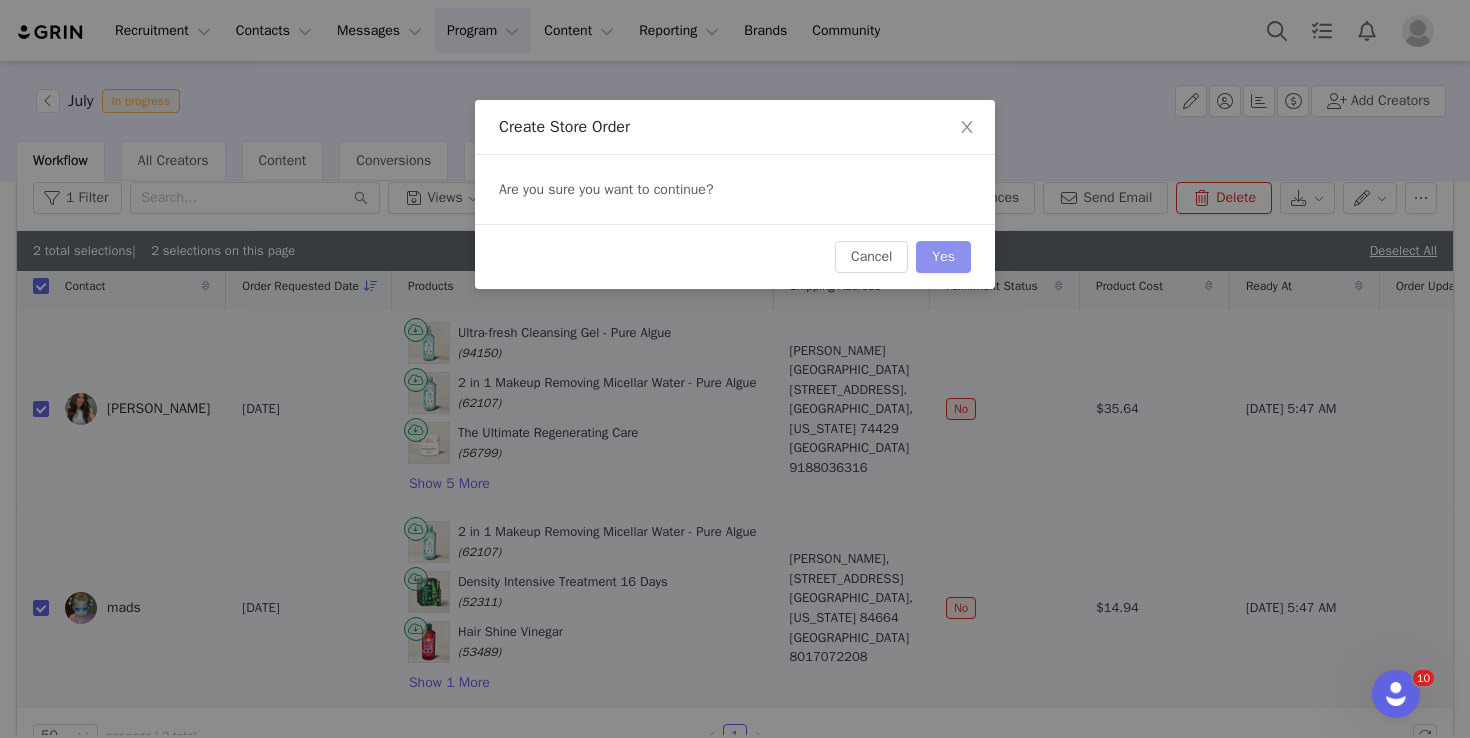 click on "Yes" at bounding box center (943, 257) 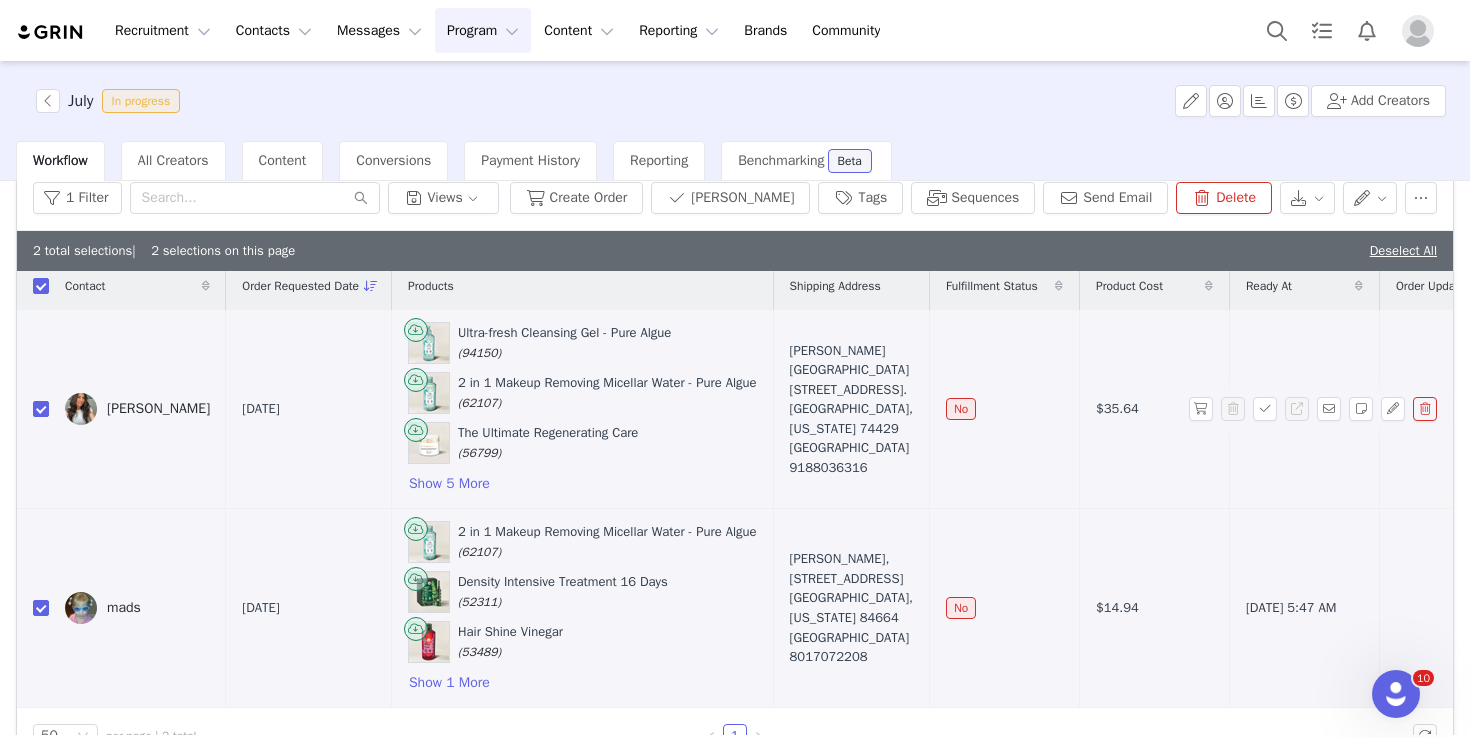 click on "[PERSON_NAME]" at bounding box center (158, 409) 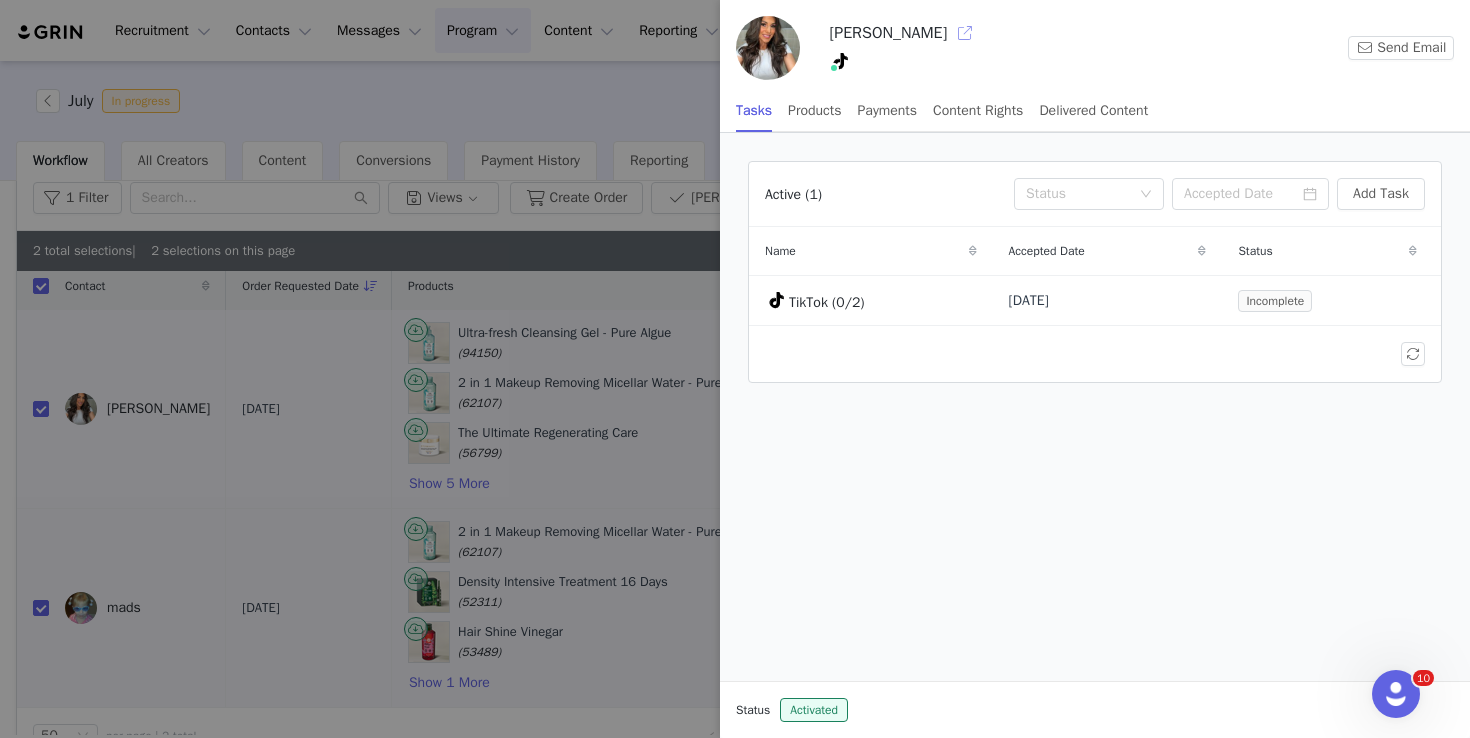 click at bounding box center (965, 33) 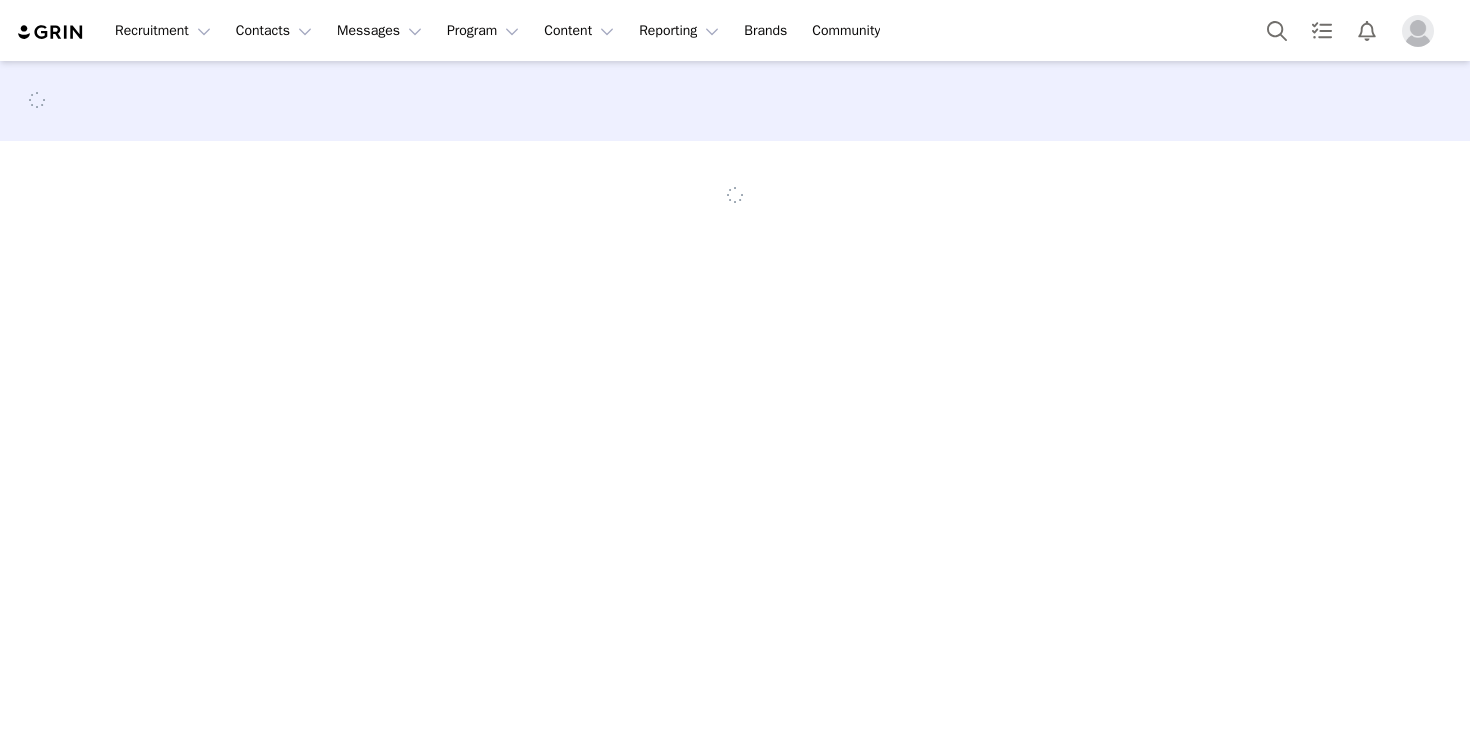 scroll, scrollTop: 0, scrollLeft: 0, axis: both 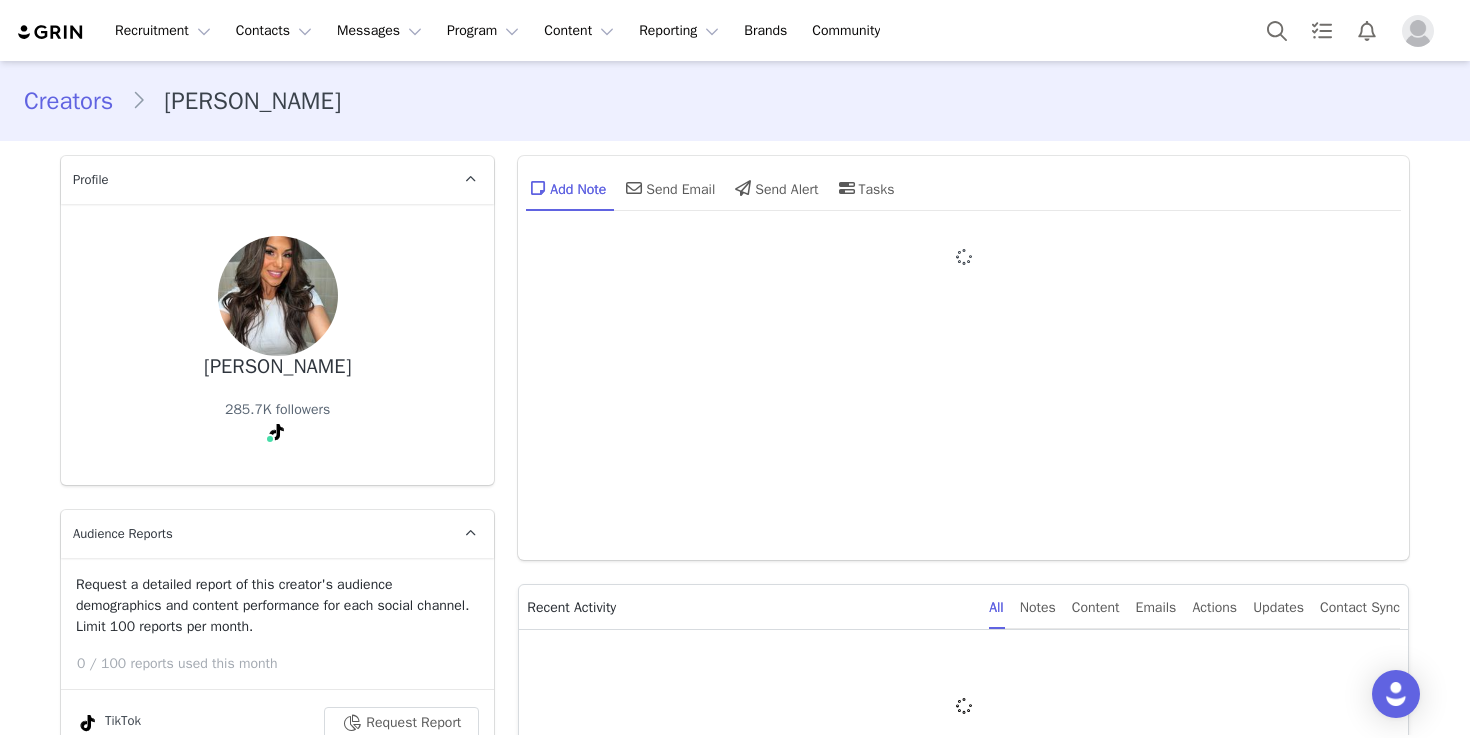 type on "+1 ([GEOGRAPHIC_DATA])" 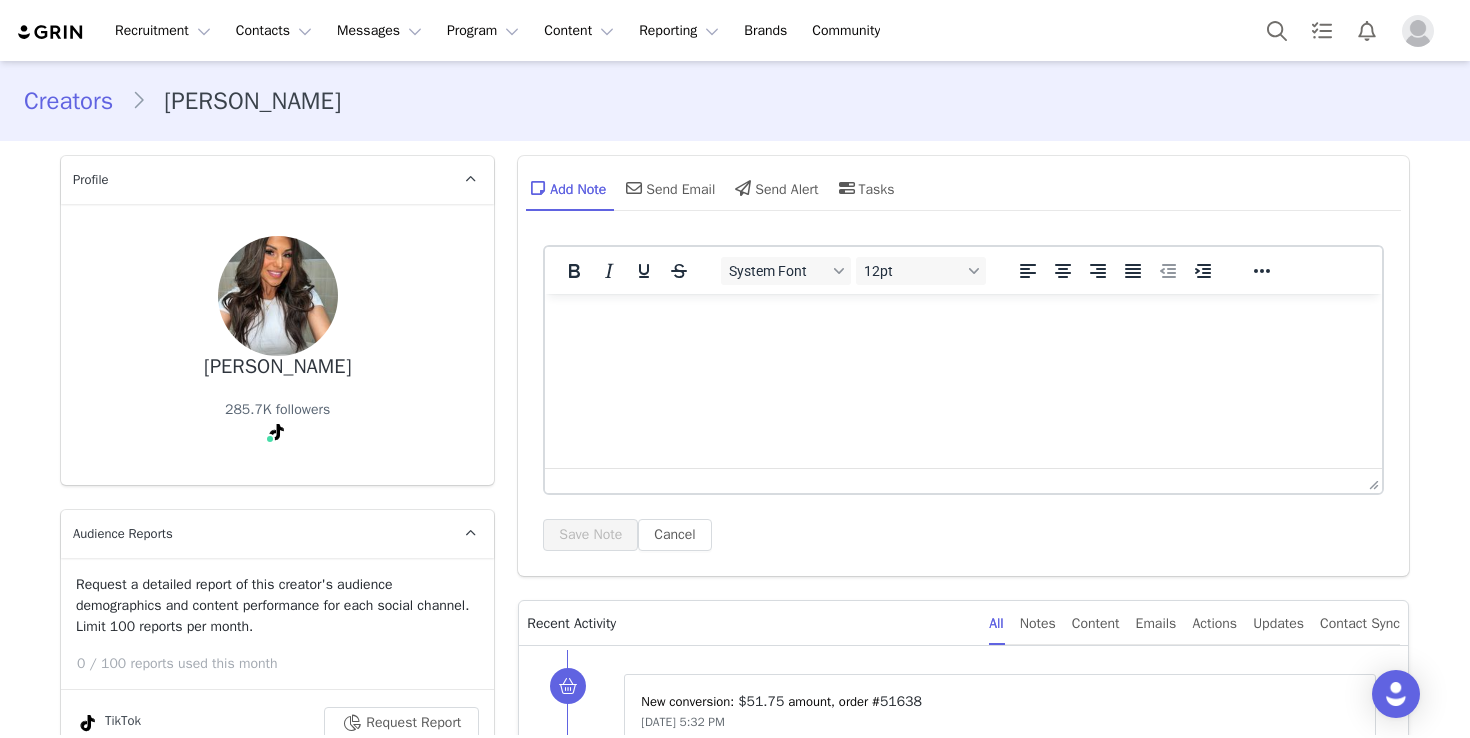 scroll, scrollTop: 0, scrollLeft: 0, axis: both 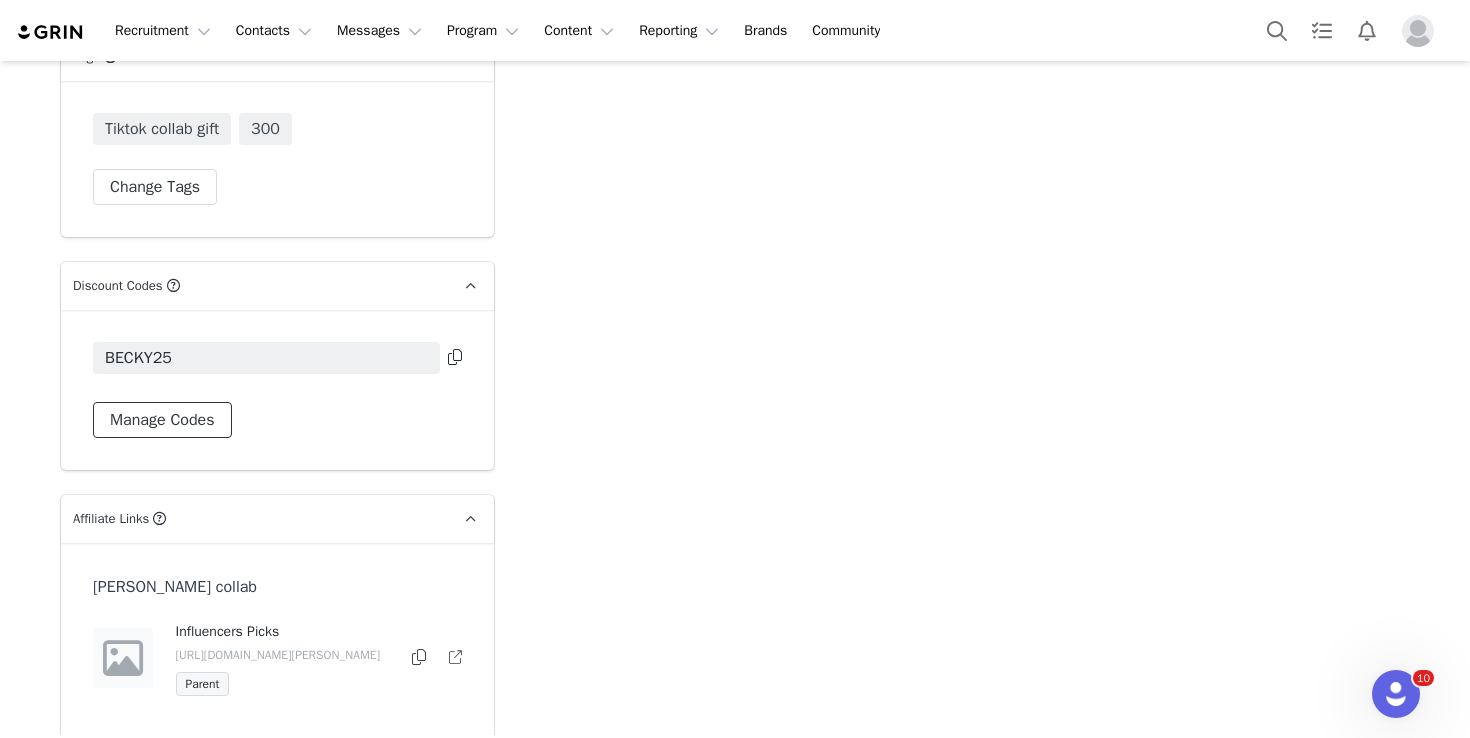 click on "Manage Codes" at bounding box center (162, 420) 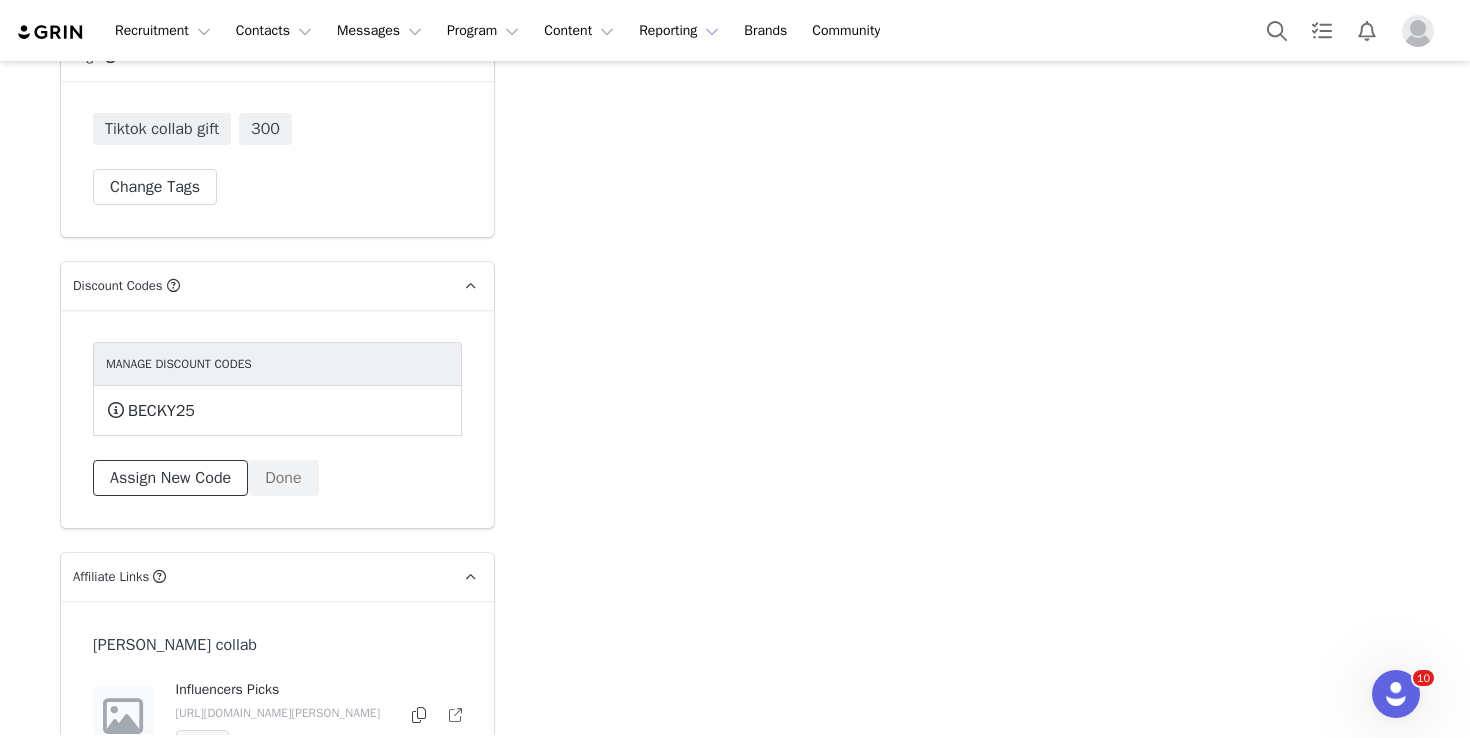 click on "Assign New Code" at bounding box center [170, 478] 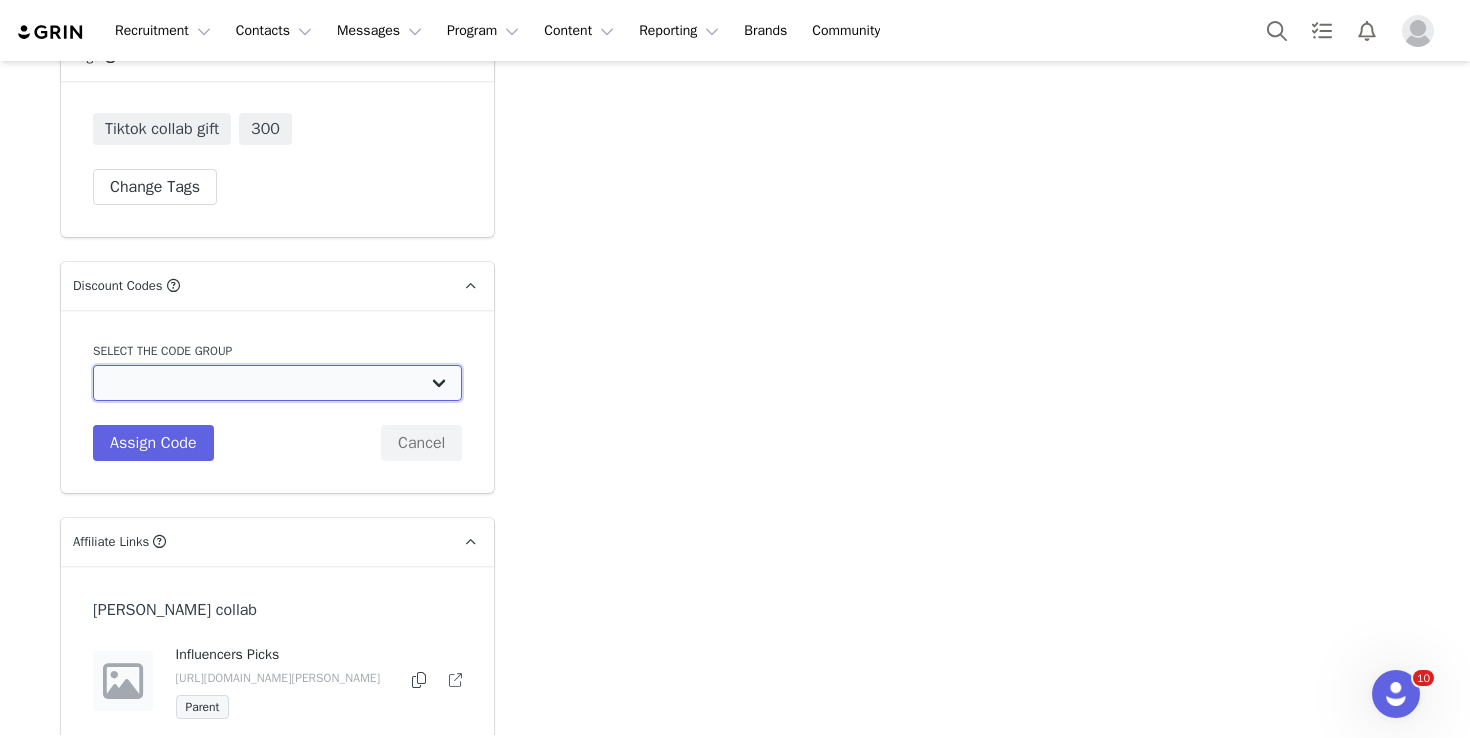 click on "Yves Rocher USA: Grin PS: Botanical Beauty   Yves Rocher USA: DC 25%" at bounding box center [277, 383] 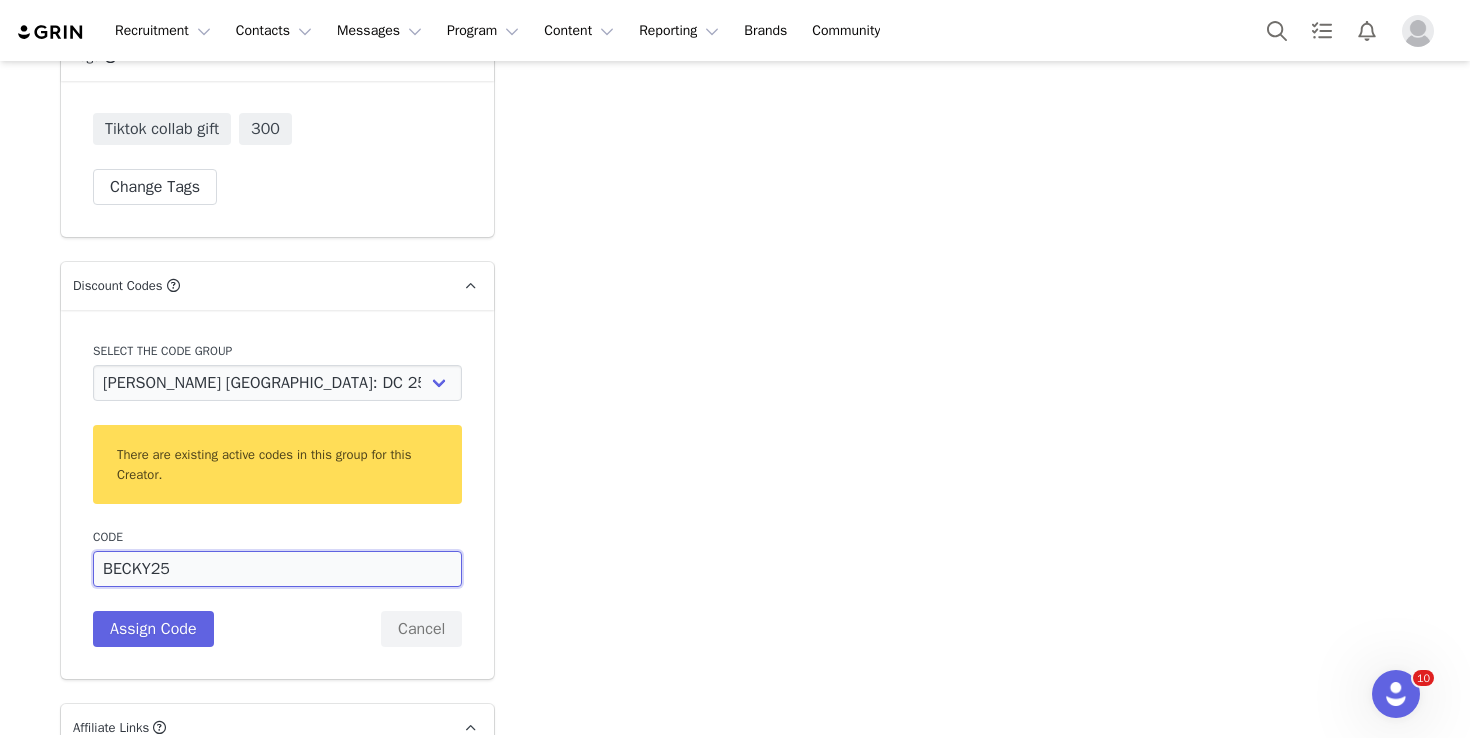 click on "BECKY25" at bounding box center (277, 569) 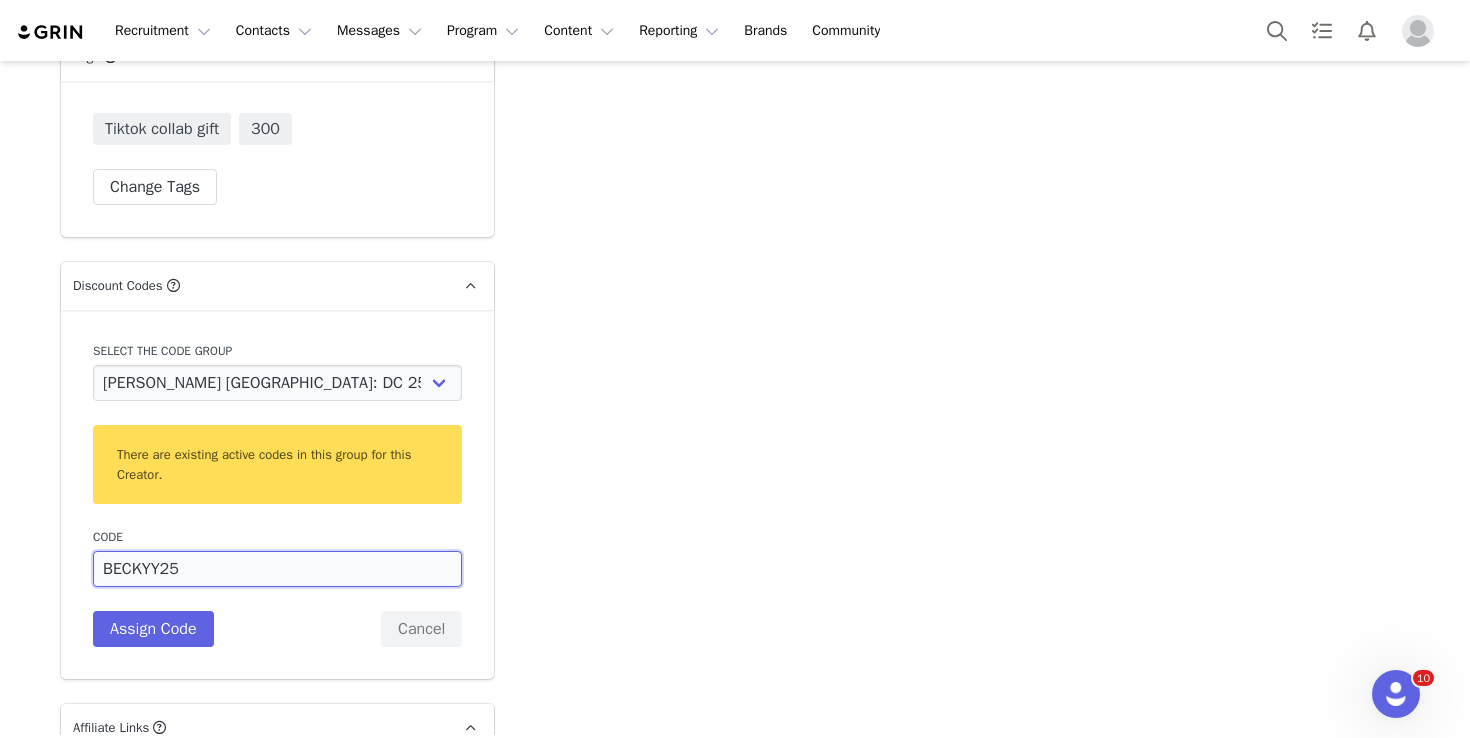 click on "BECKYY25" at bounding box center [277, 569] 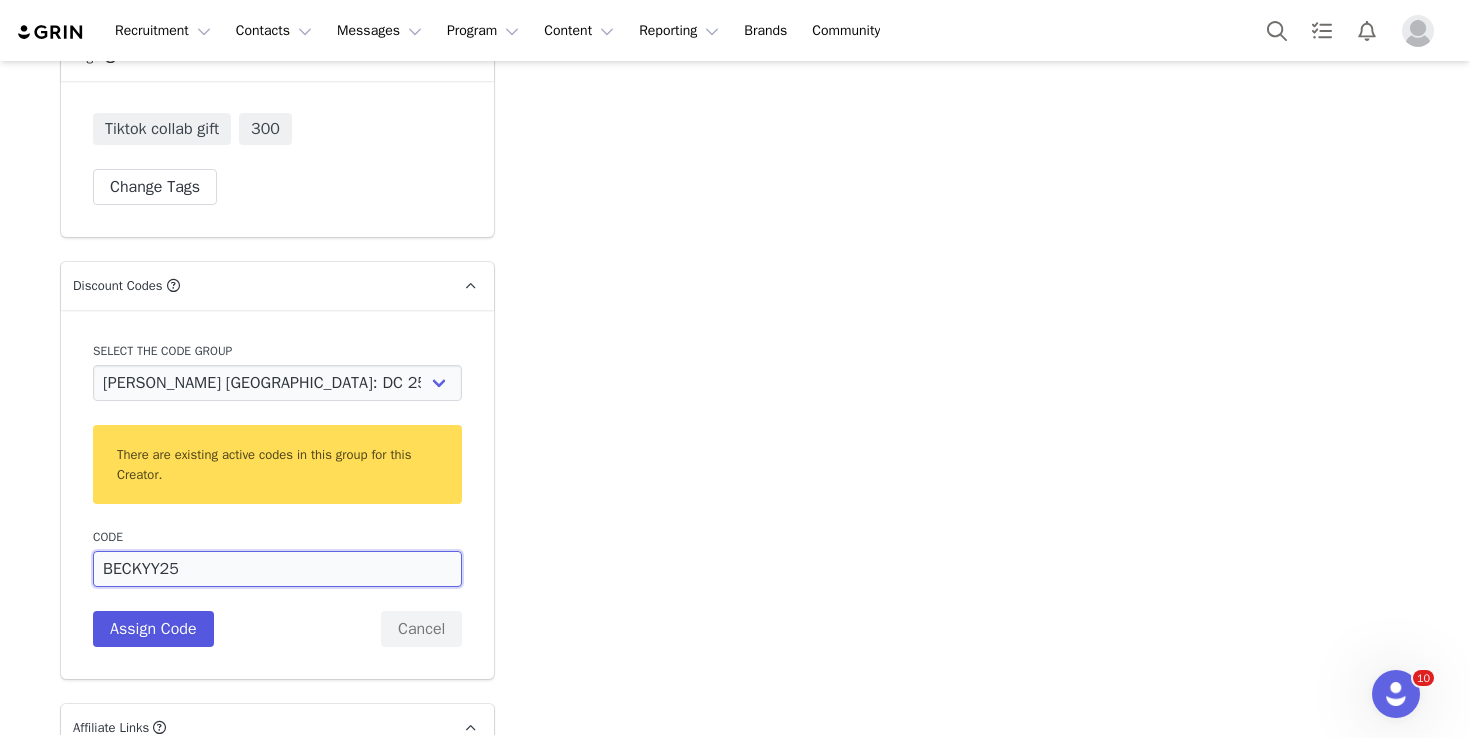 type on "BECKYY25" 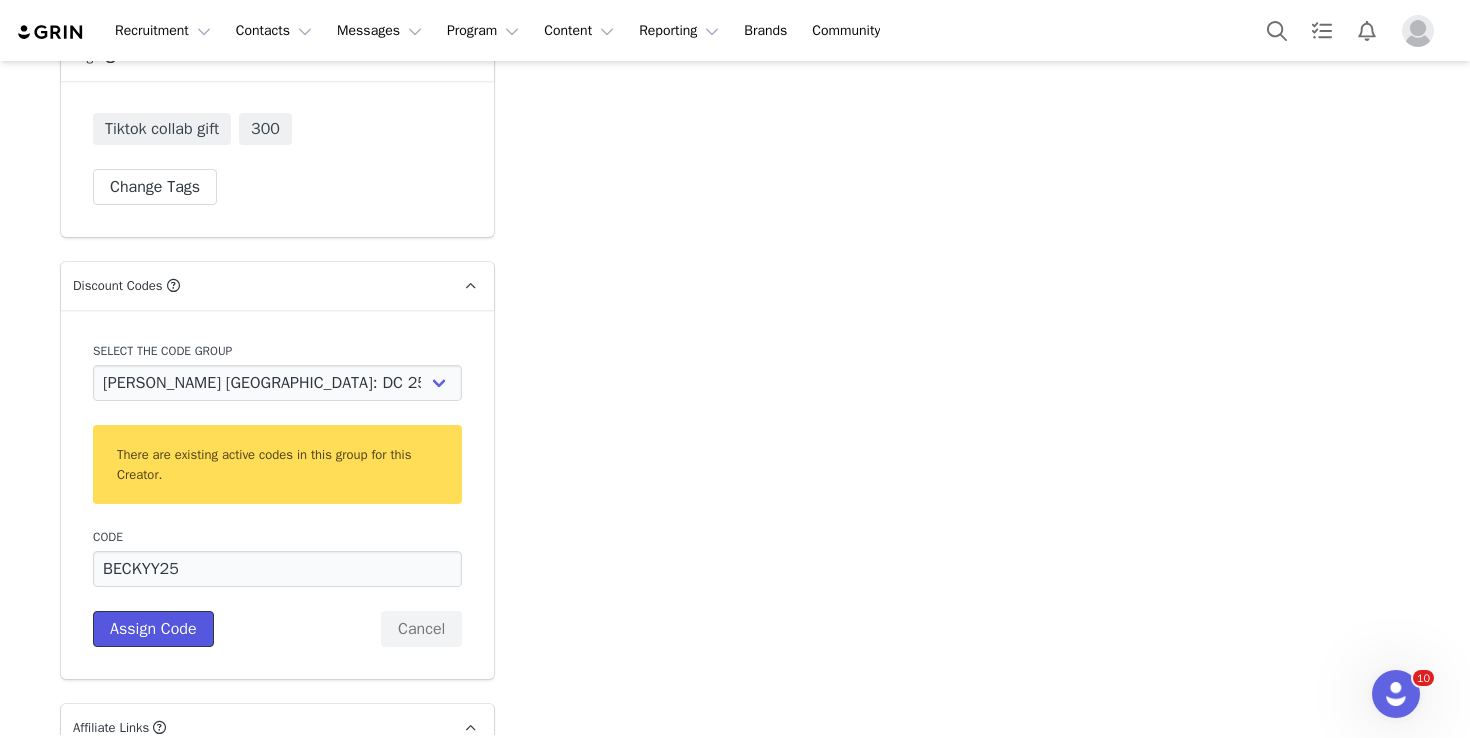 click on "Assign Code" at bounding box center [153, 629] 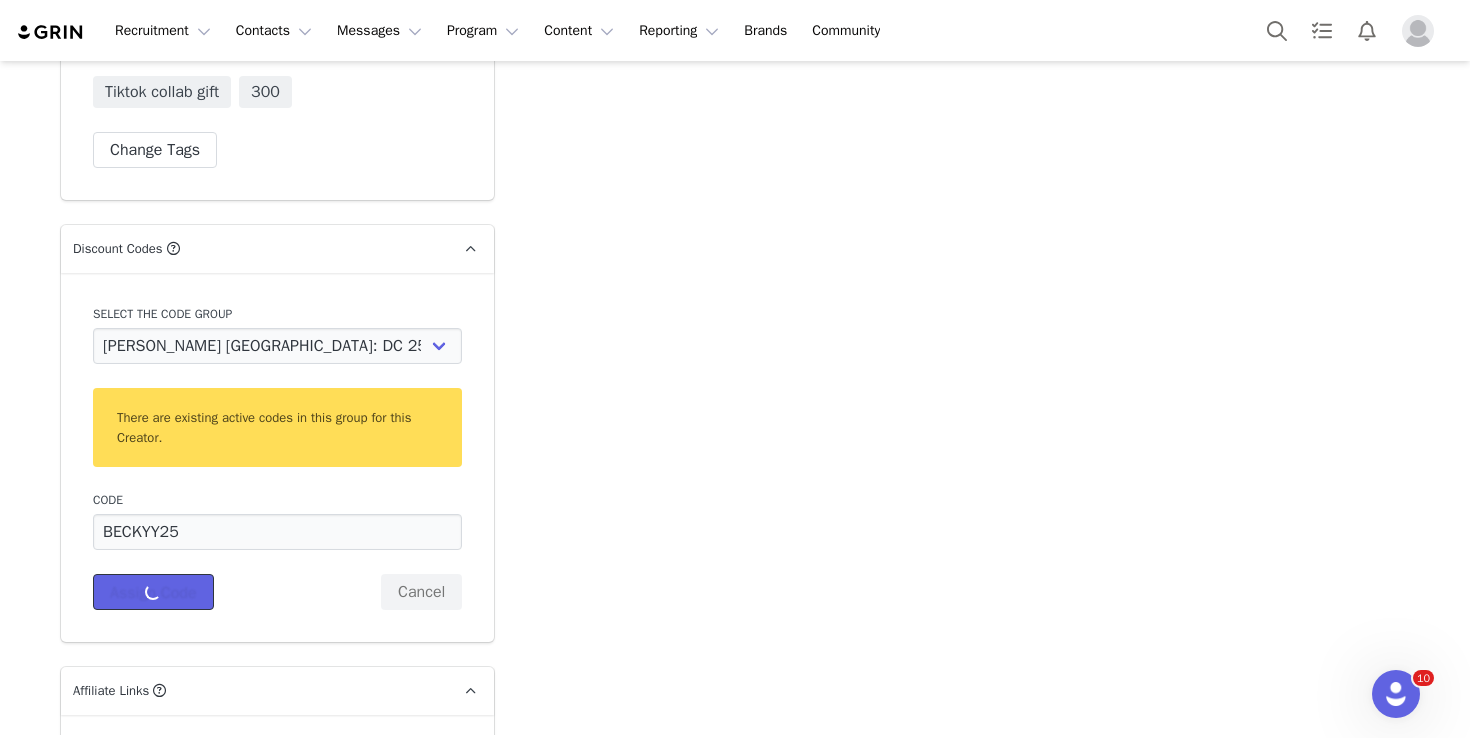scroll, scrollTop: 4816, scrollLeft: 0, axis: vertical 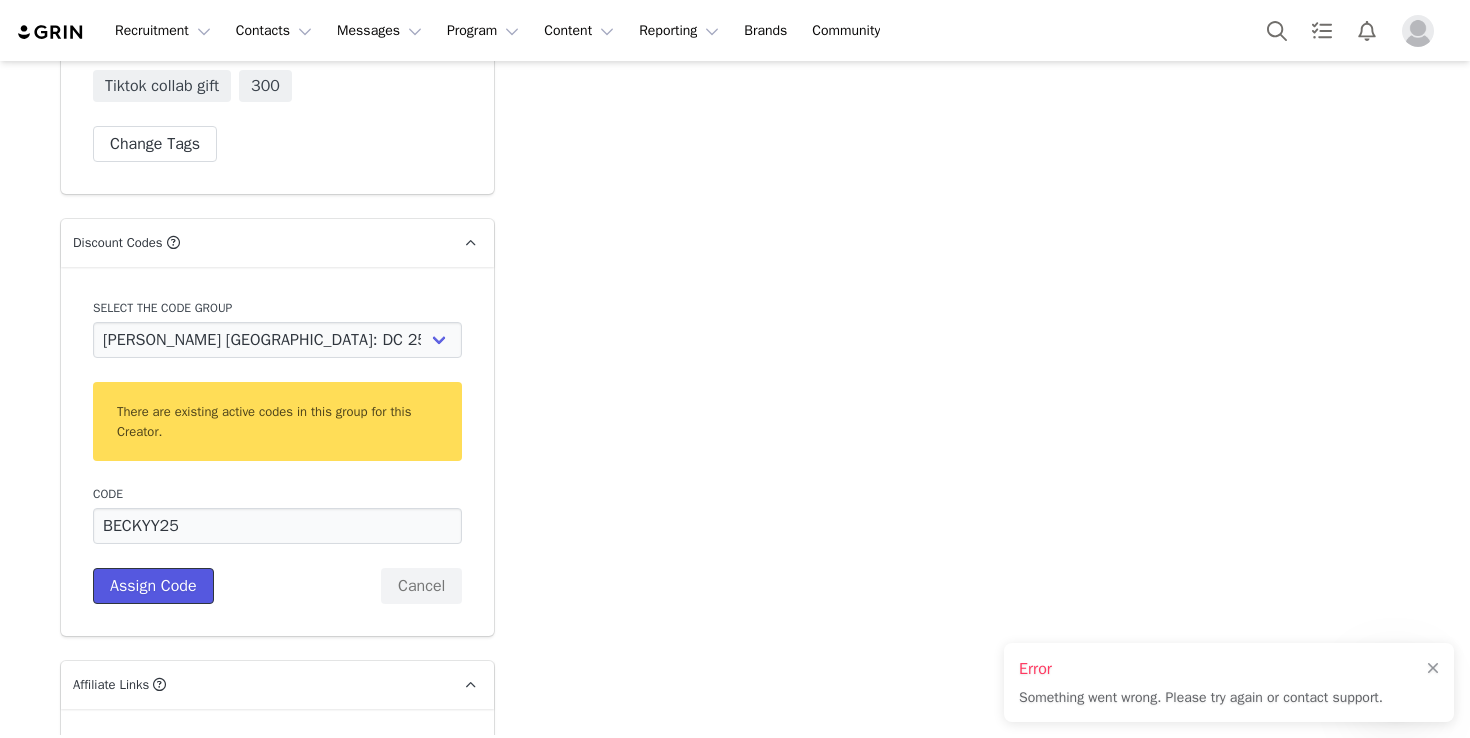 click on "Assign Code" at bounding box center (153, 586) 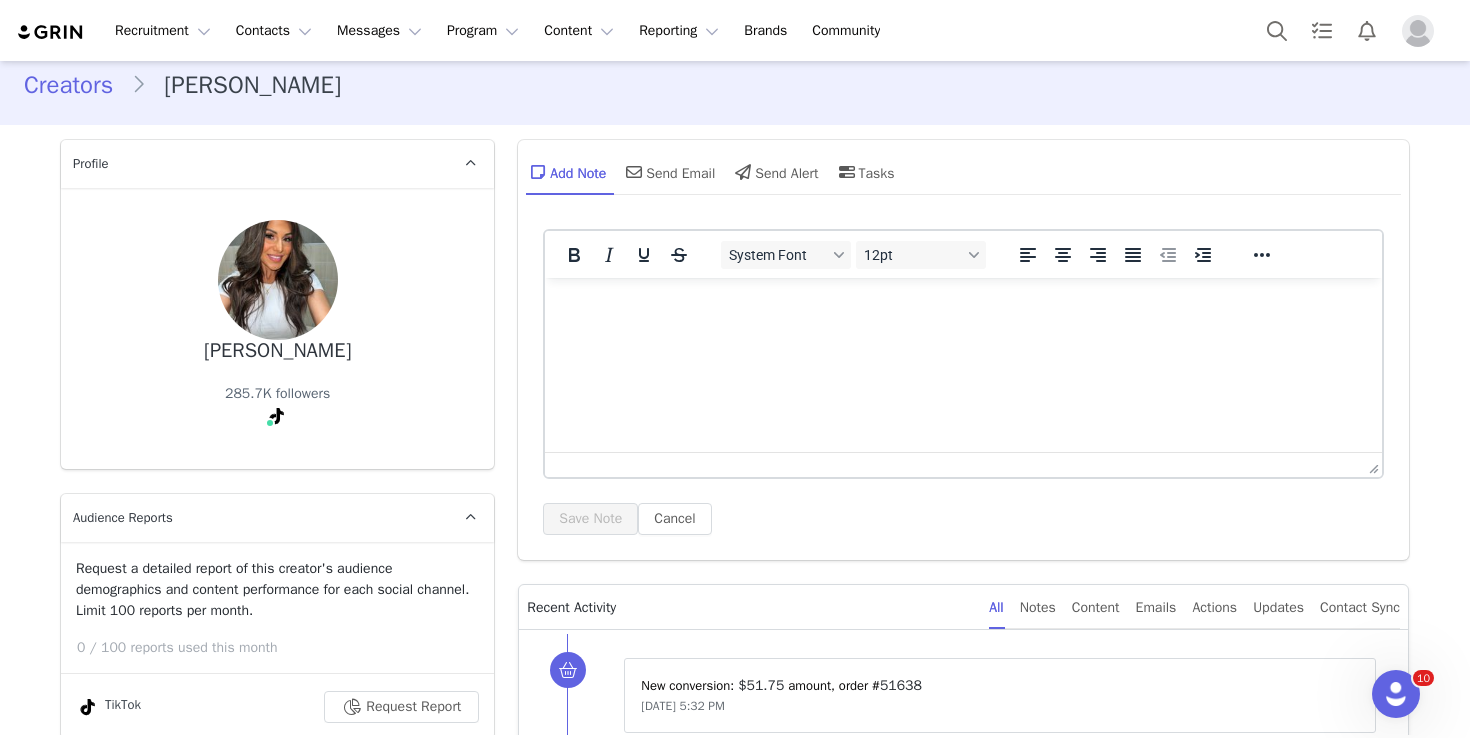 scroll, scrollTop: 0, scrollLeft: 0, axis: both 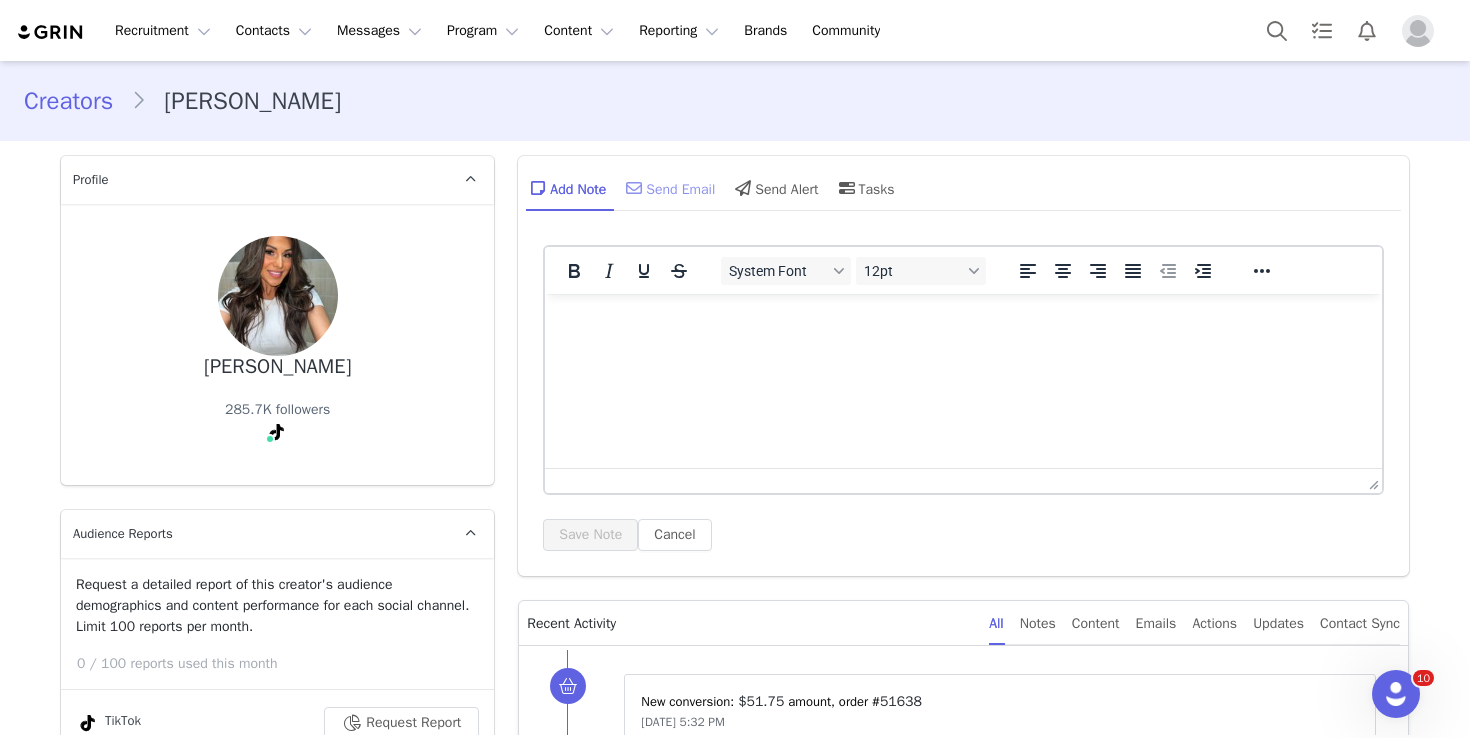 click on "Send Email" at bounding box center [668, 188] 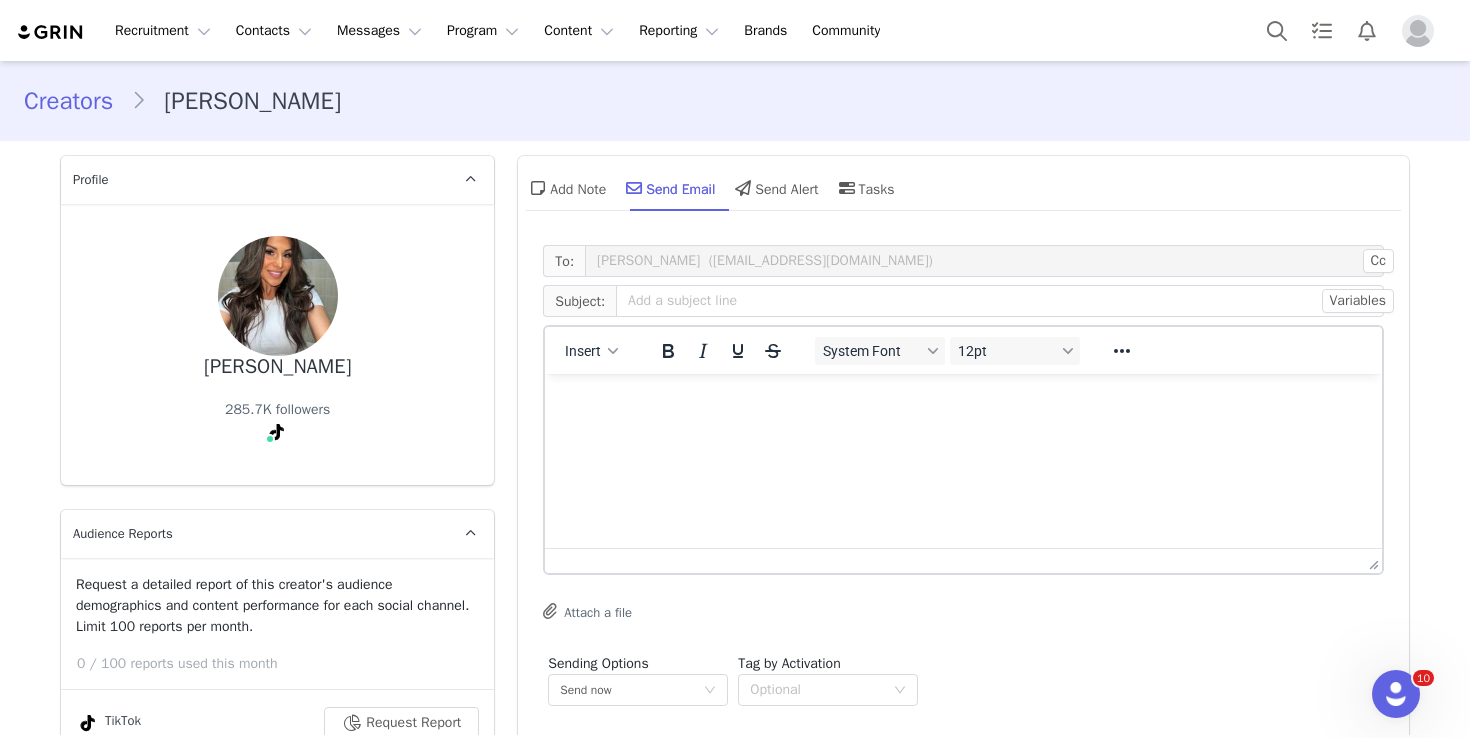 scroll, scrollTop: 0, scrollLeft: 0, axis: both 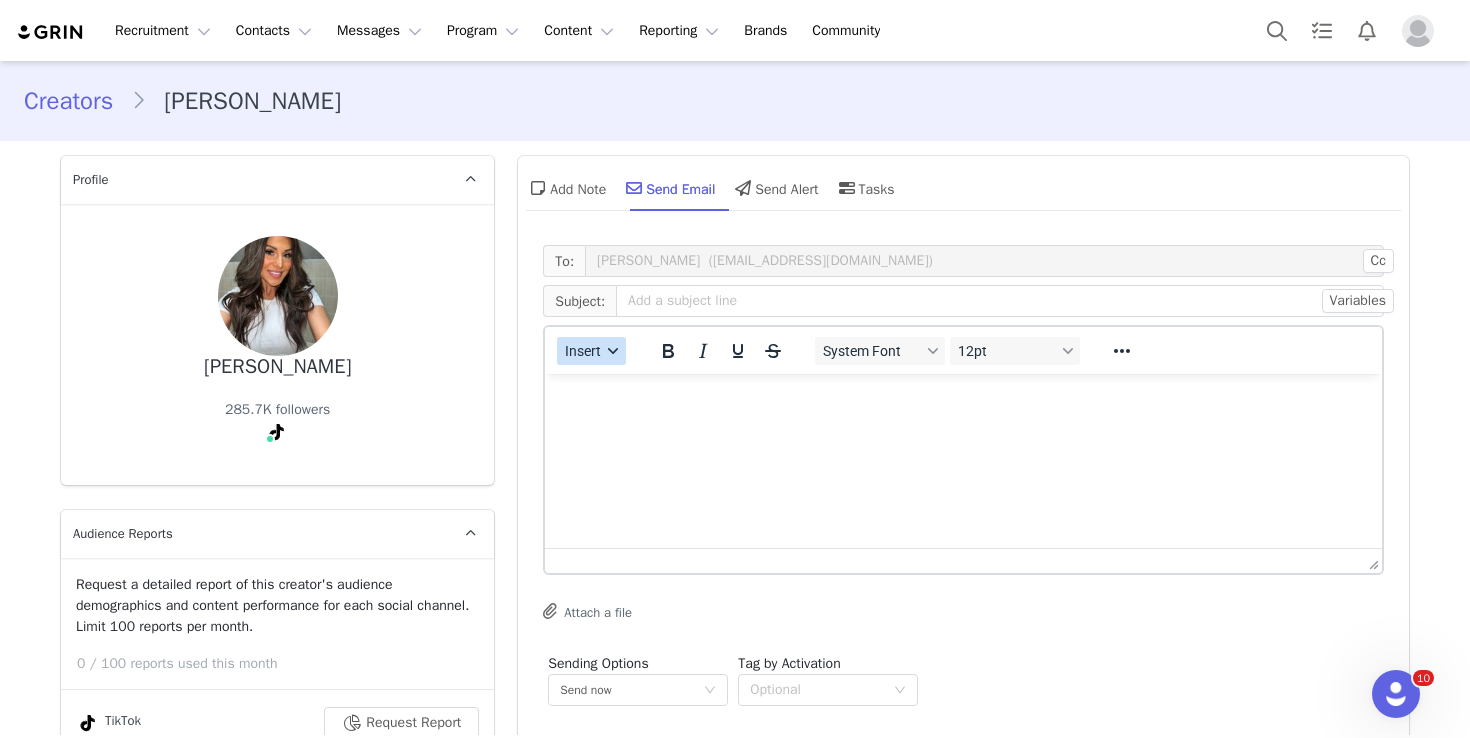 click on "Insert" at bounding box center (591, 351) 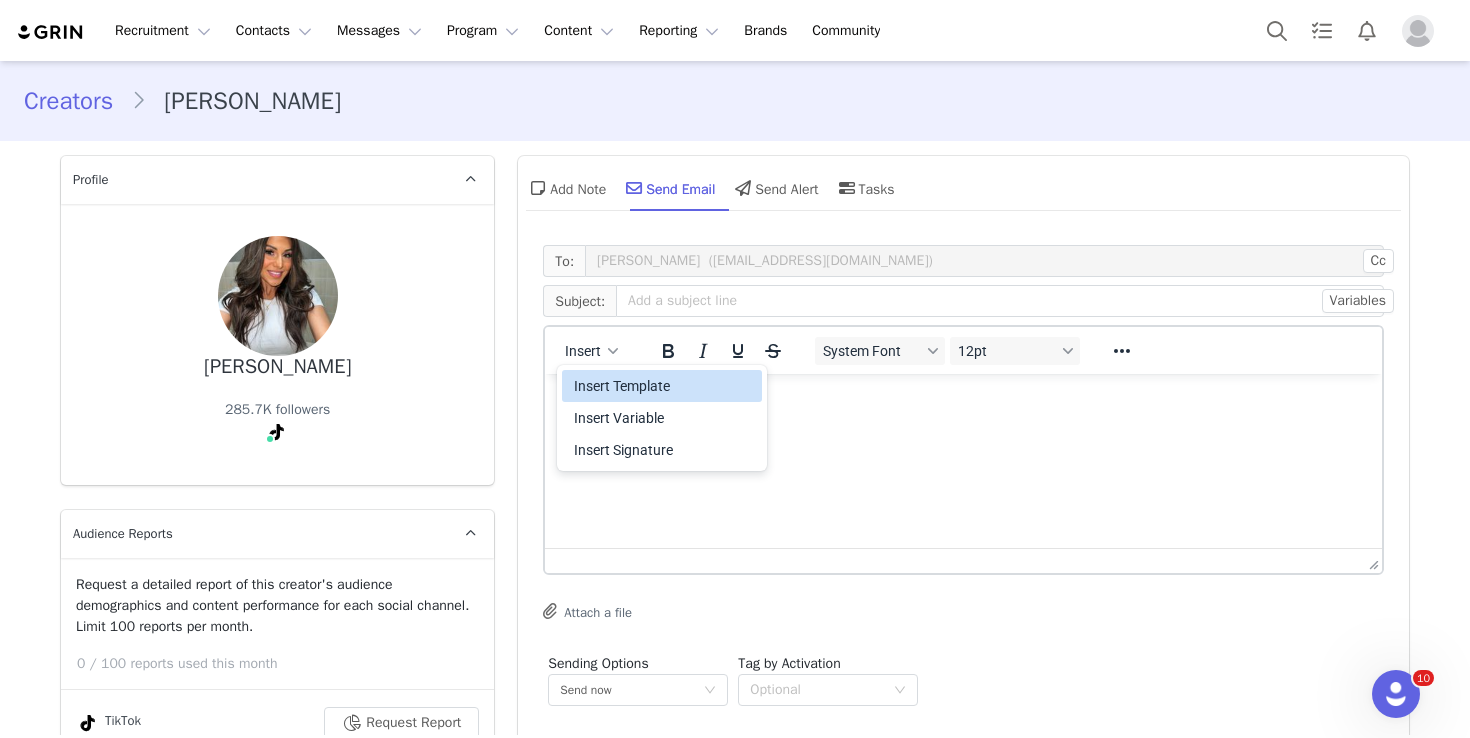 click on "Insert Template" at bounding box center [664, 386] 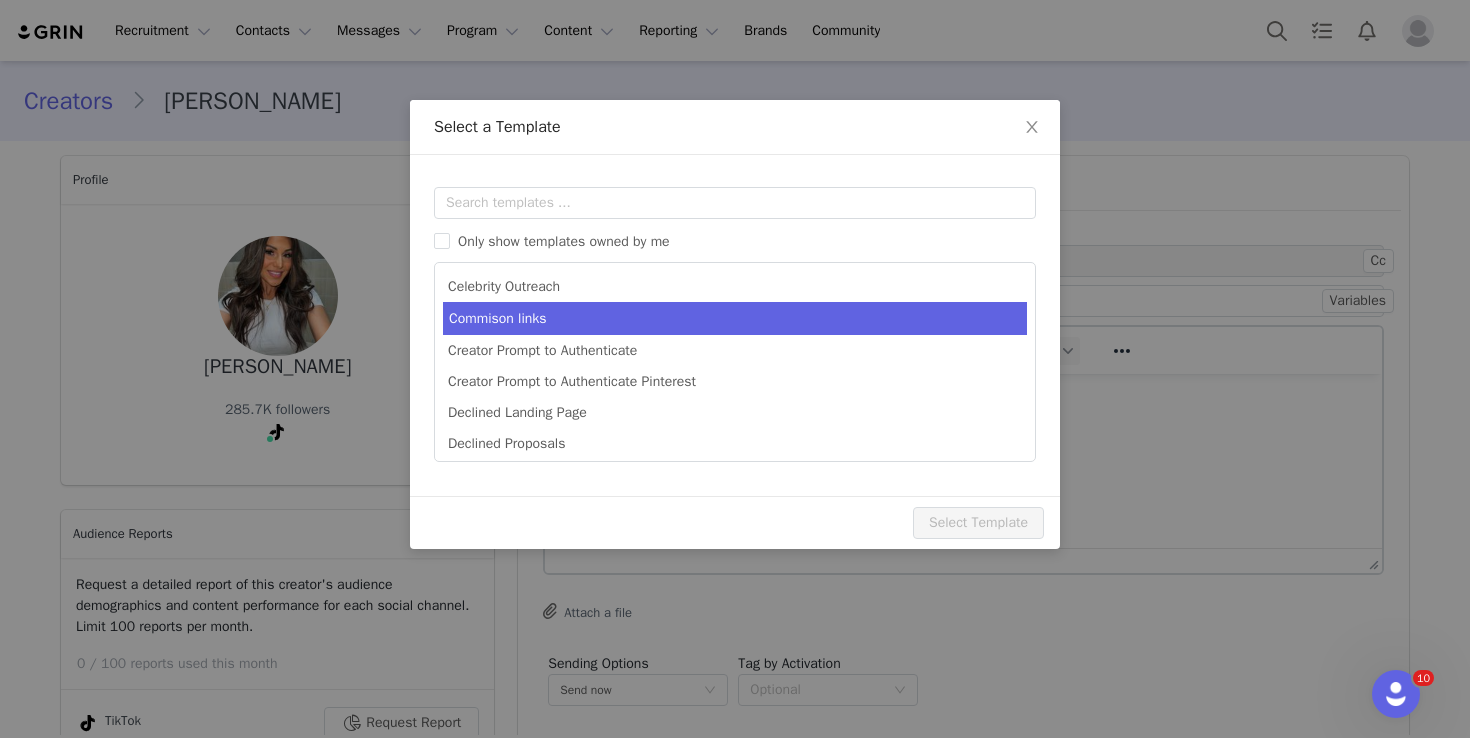 scroll, scrollTop: 0, scrollLeft: 0, axis: both 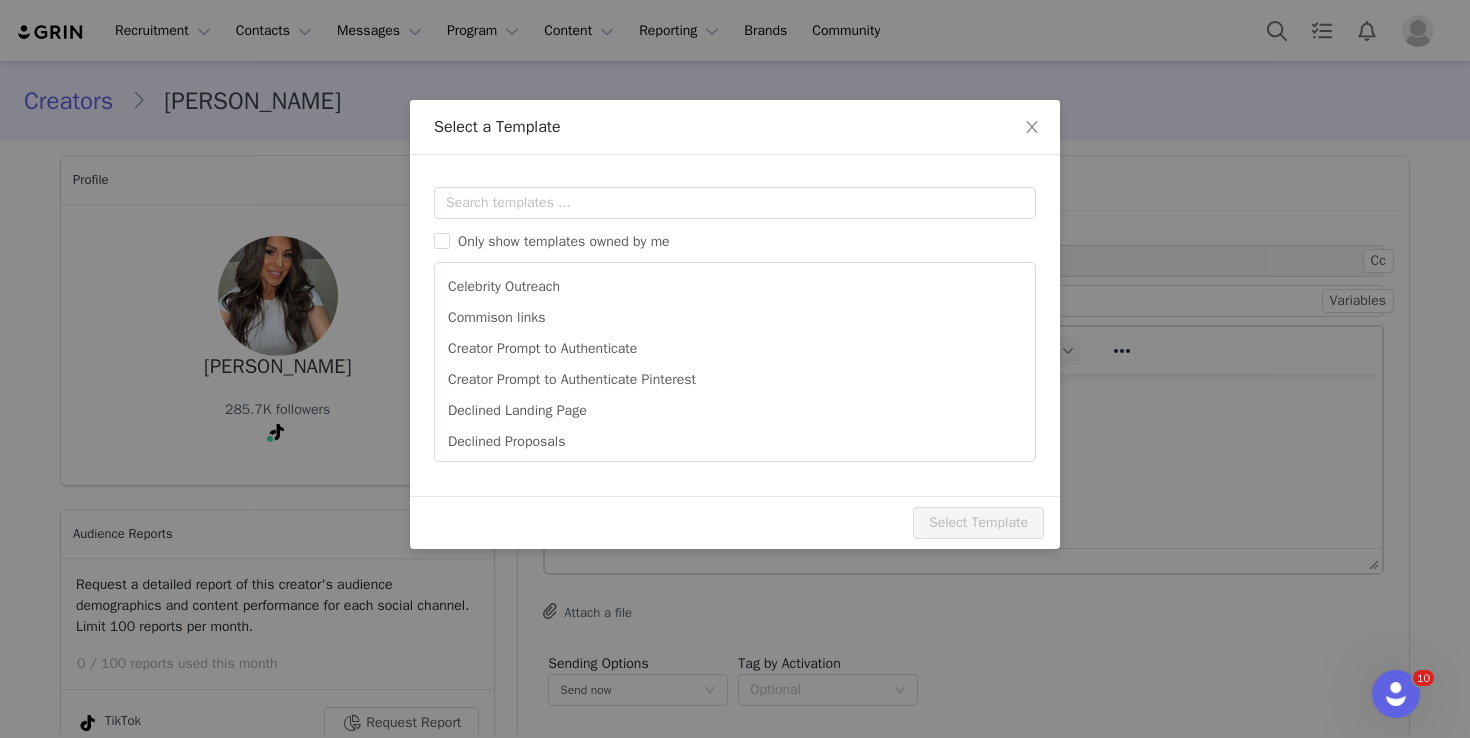 click on "Only show templates owned by me      Celebrity Outreach   Commison links   Creator Prompt to Authenticate   Creator Prompt to Authenticate Pinterest   Declined Landing Page   Declined Proposals   Expectation Setting for Posting Content   Expectations Setting   Follow Up - No content posted   Follow Up - No response to proposal" at bounding box center [735, 324] 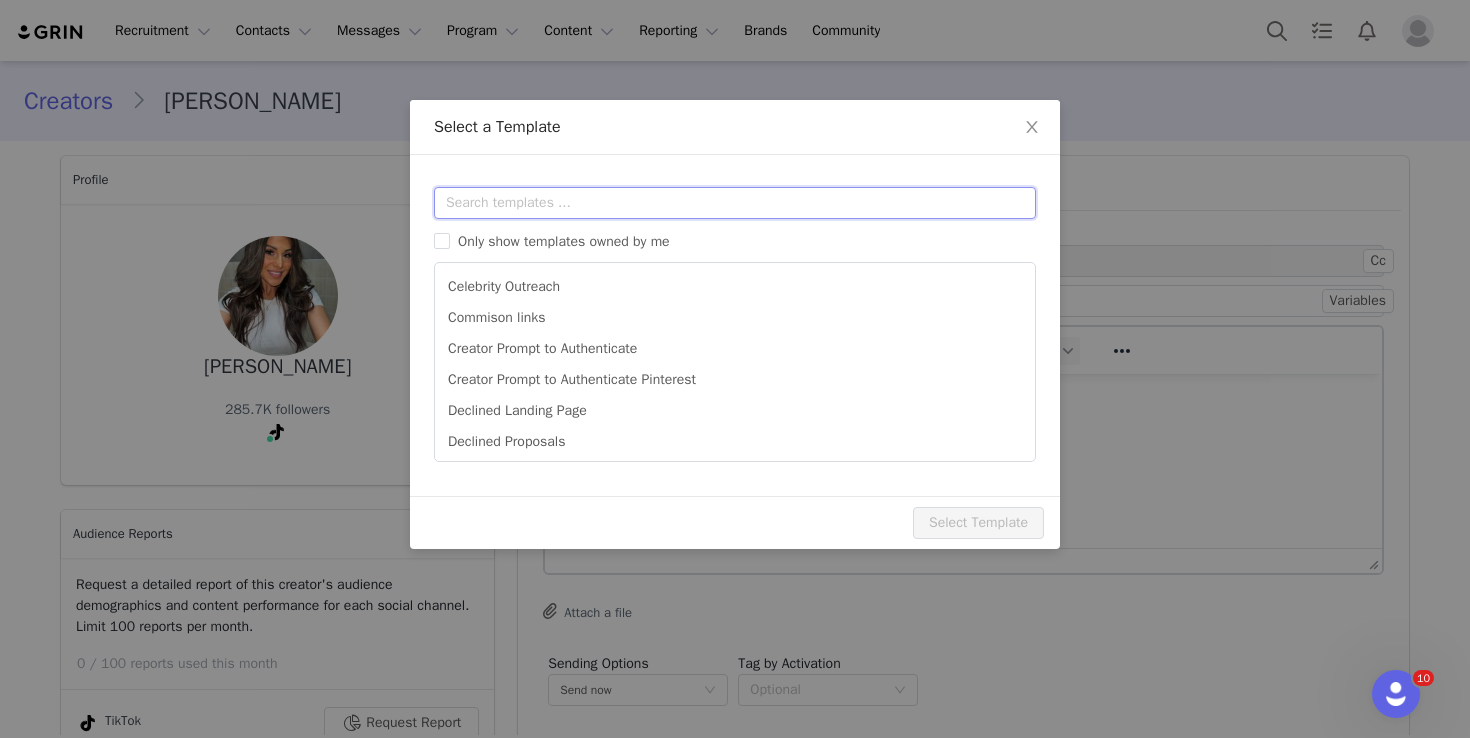 click at bounding box center (735, 203) 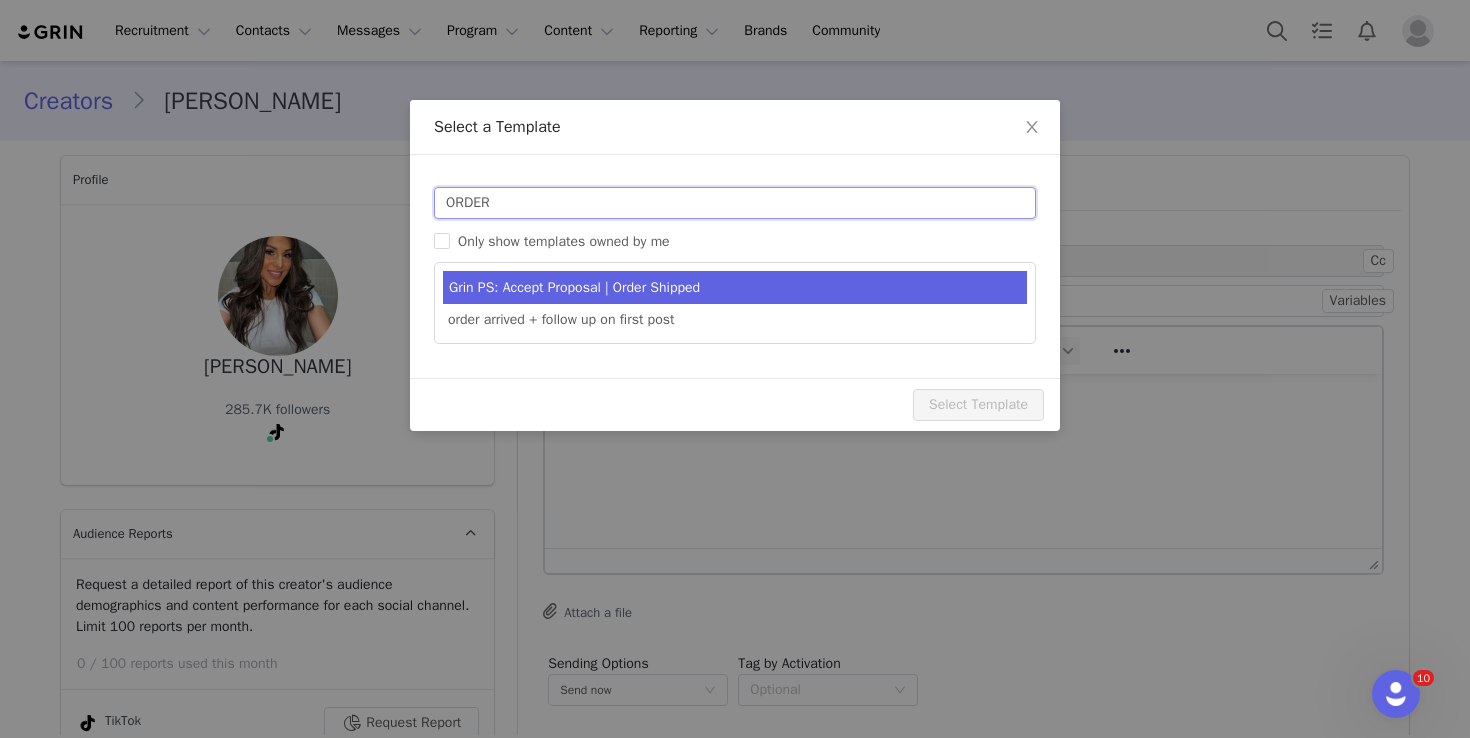 type on "ORDER" 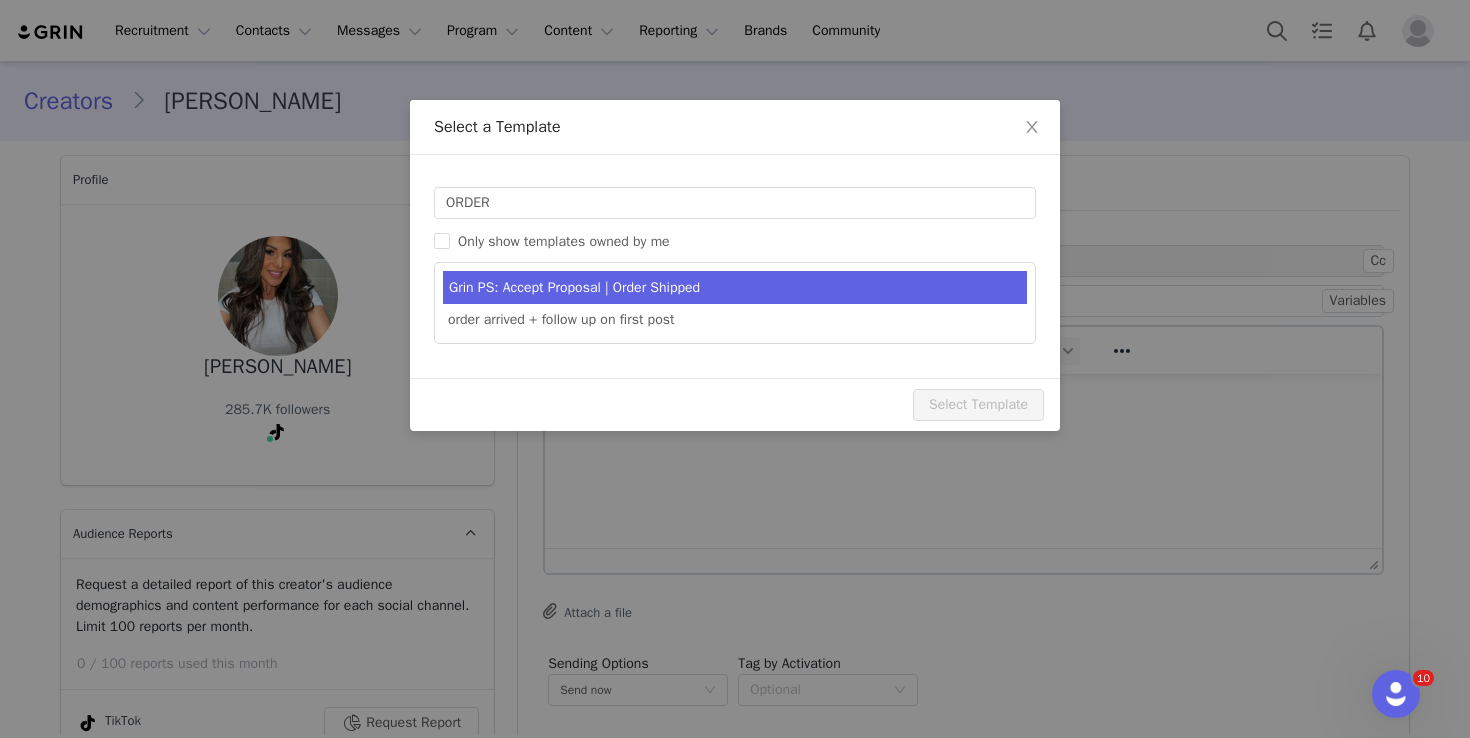 type on "Congrats [first_name]!" 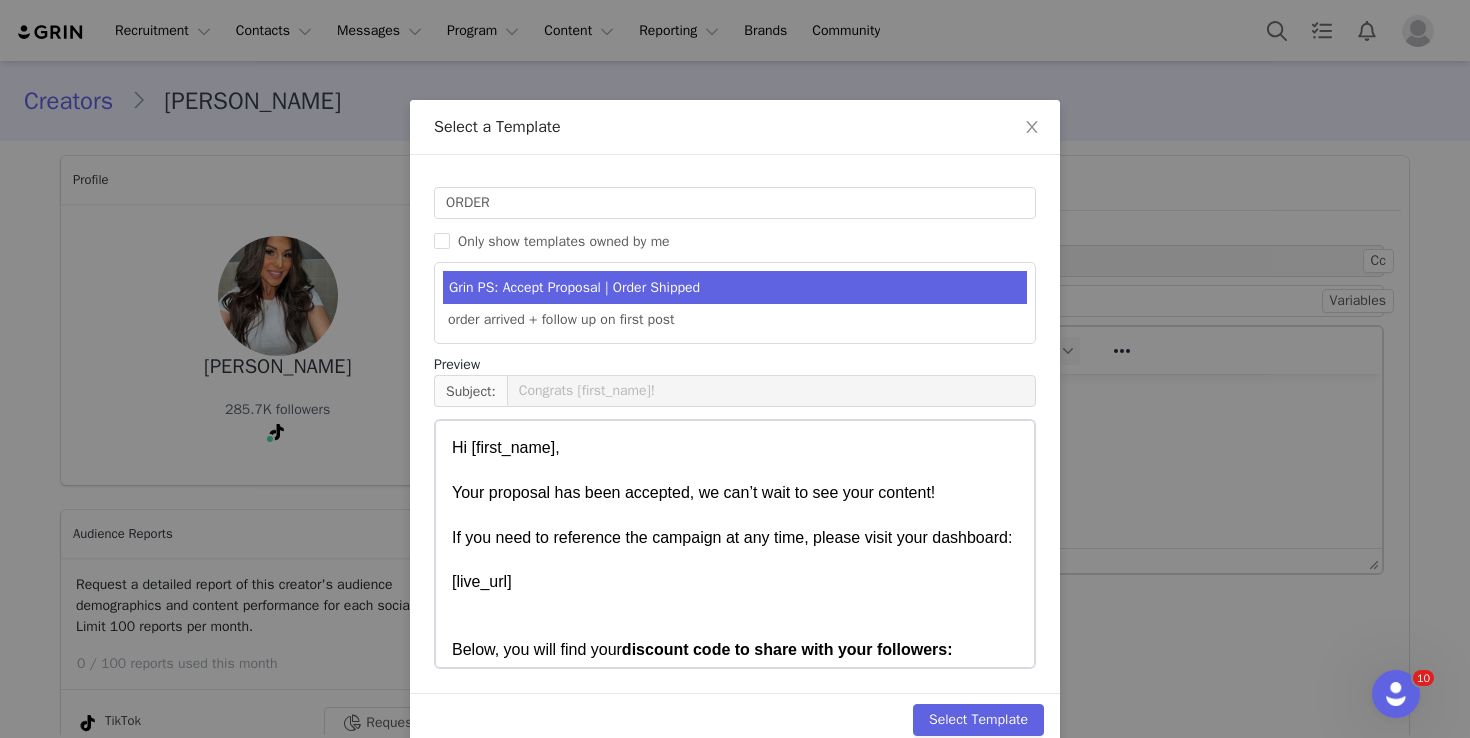 click on "Grin PS: Accept Proposal | Order Shipped" at bounding box center [735, 287] 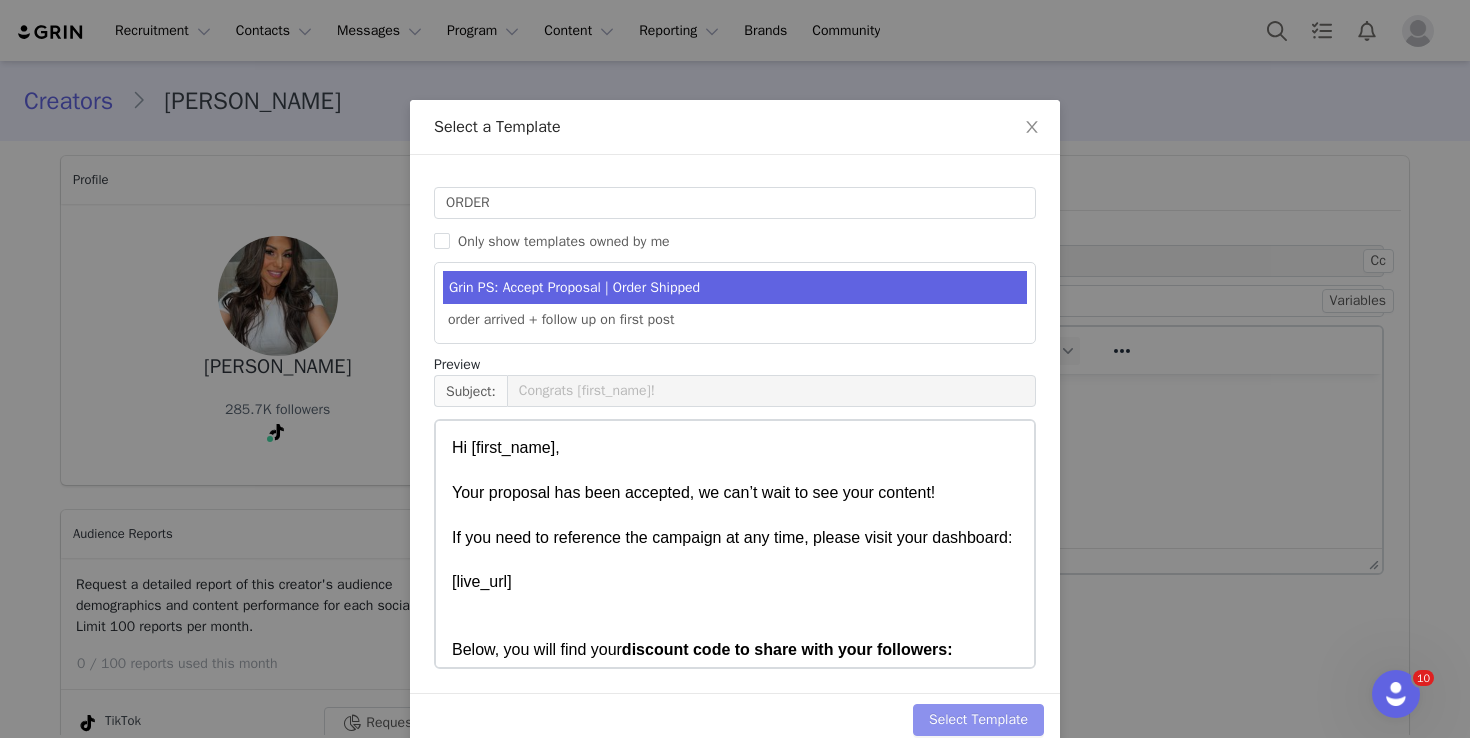 click on "Select Template" at bounding box center [978, 720] 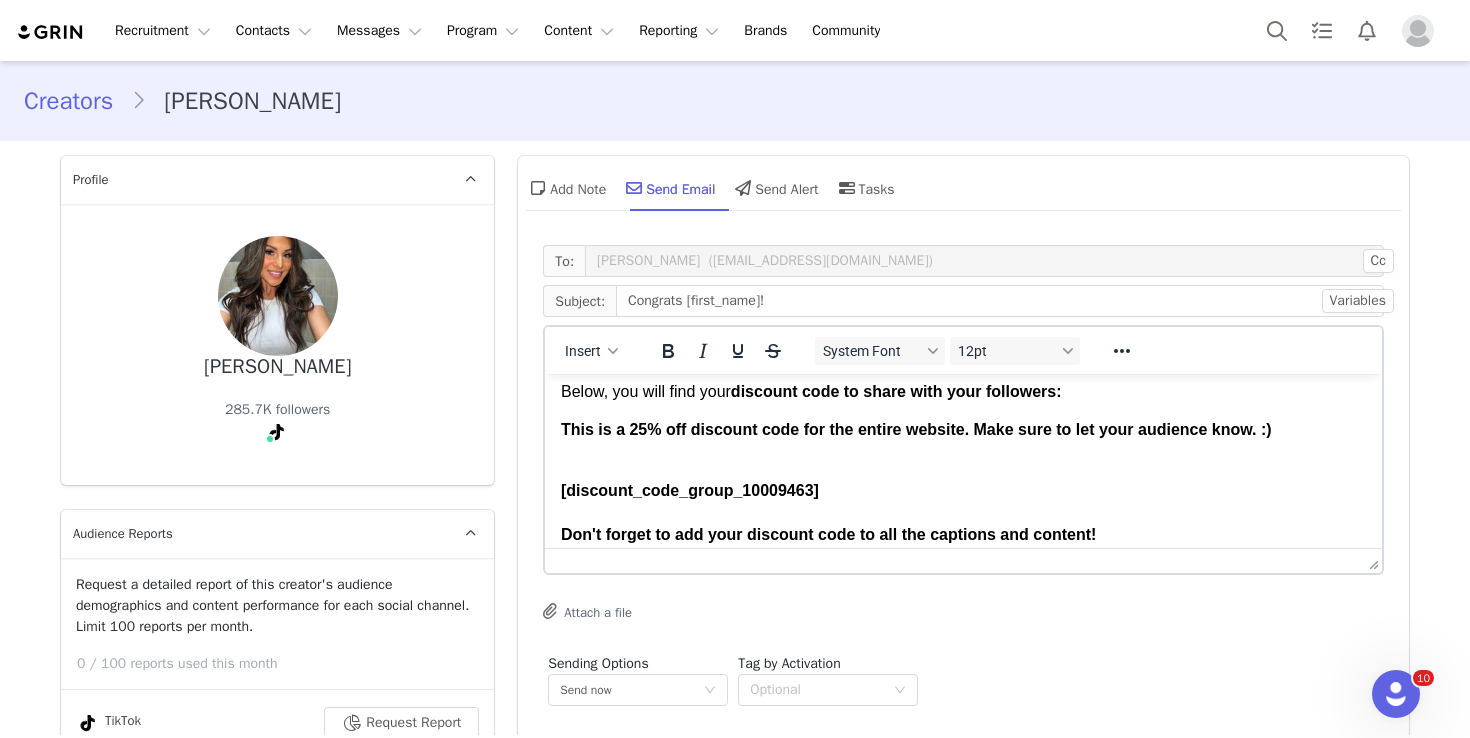 scroll, scrollTop: 354, scrollLeft: 0, axis: vertical 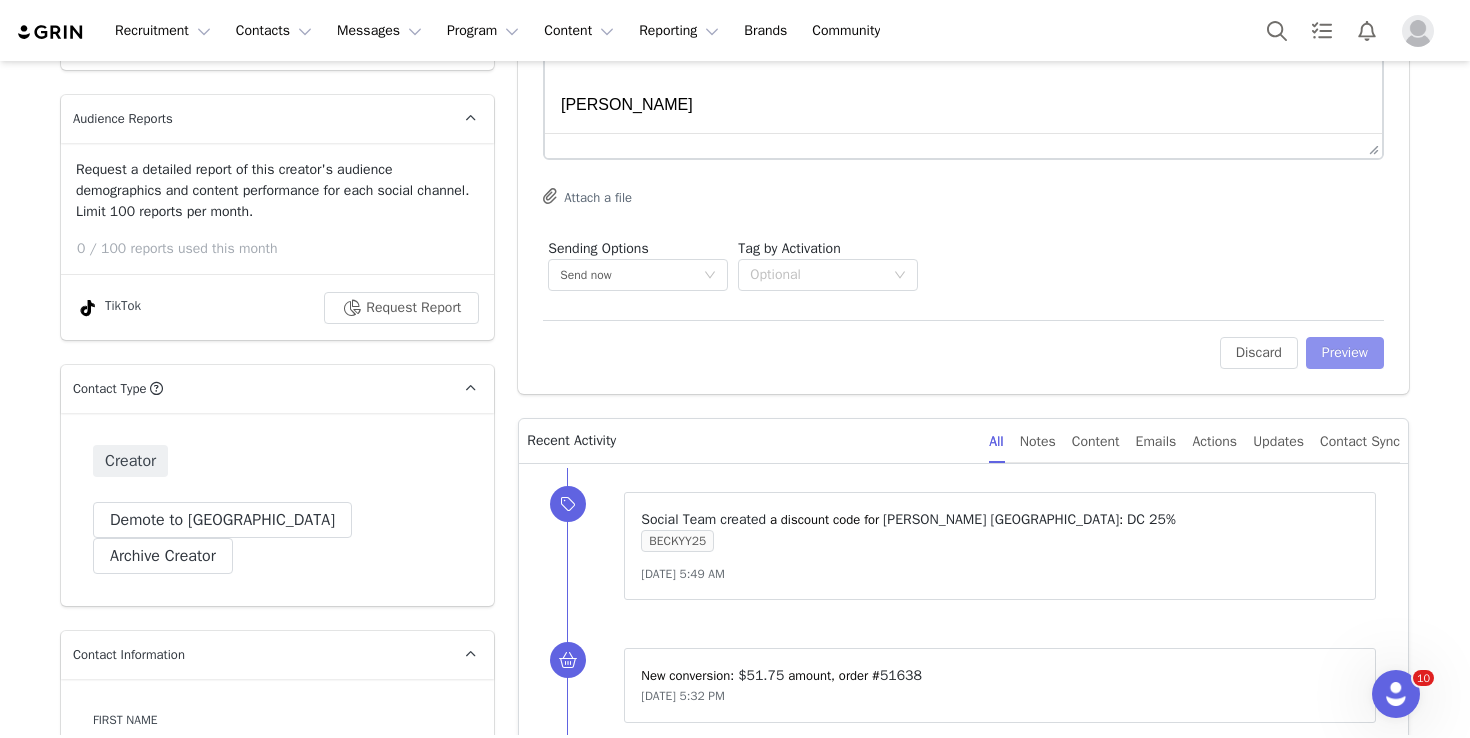 click on "Preview" at bounding box center [1345, 353] 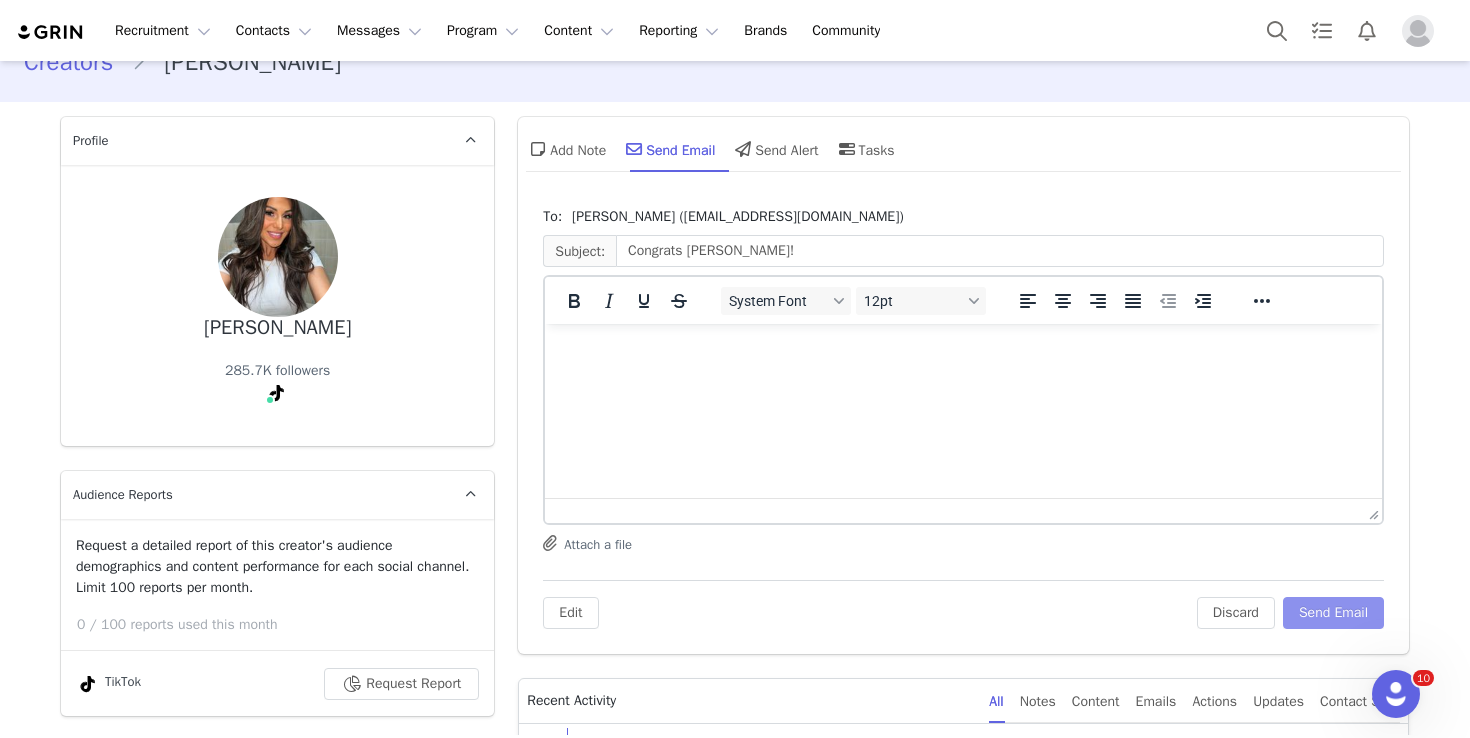 scroll, scrollTop: 0, scrollLeft: 0, axis: both 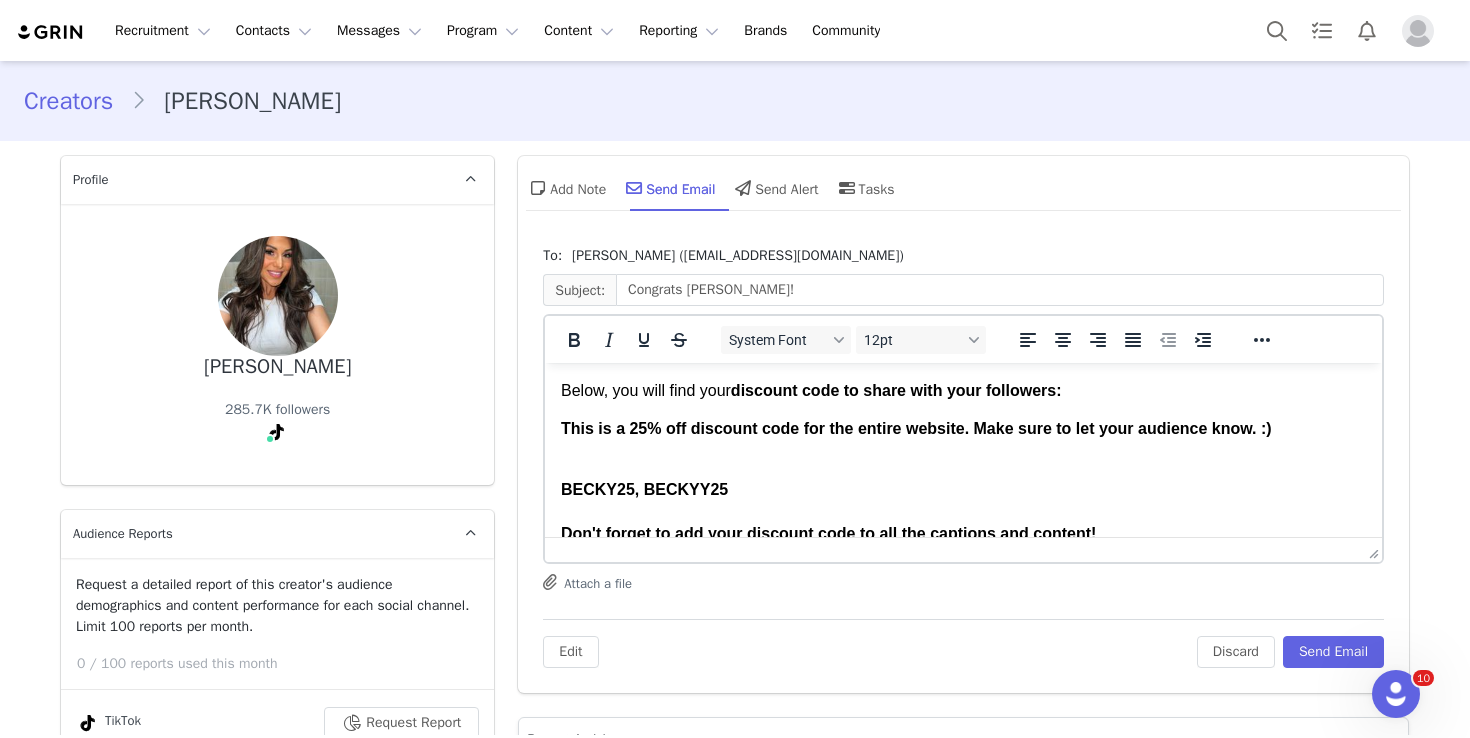 click on "Hi becky,  Your proposal has been accepted, we can’t wait to see your content! If you need to reference the campaign at any time, please visit your dashboard:  https://yvesrocher.grin.live/a09e99a2-f750-4c76-bc49-1818aafd9549   Below, you will find your  discount code to share with your followers:" at bounding box center (963, 290) 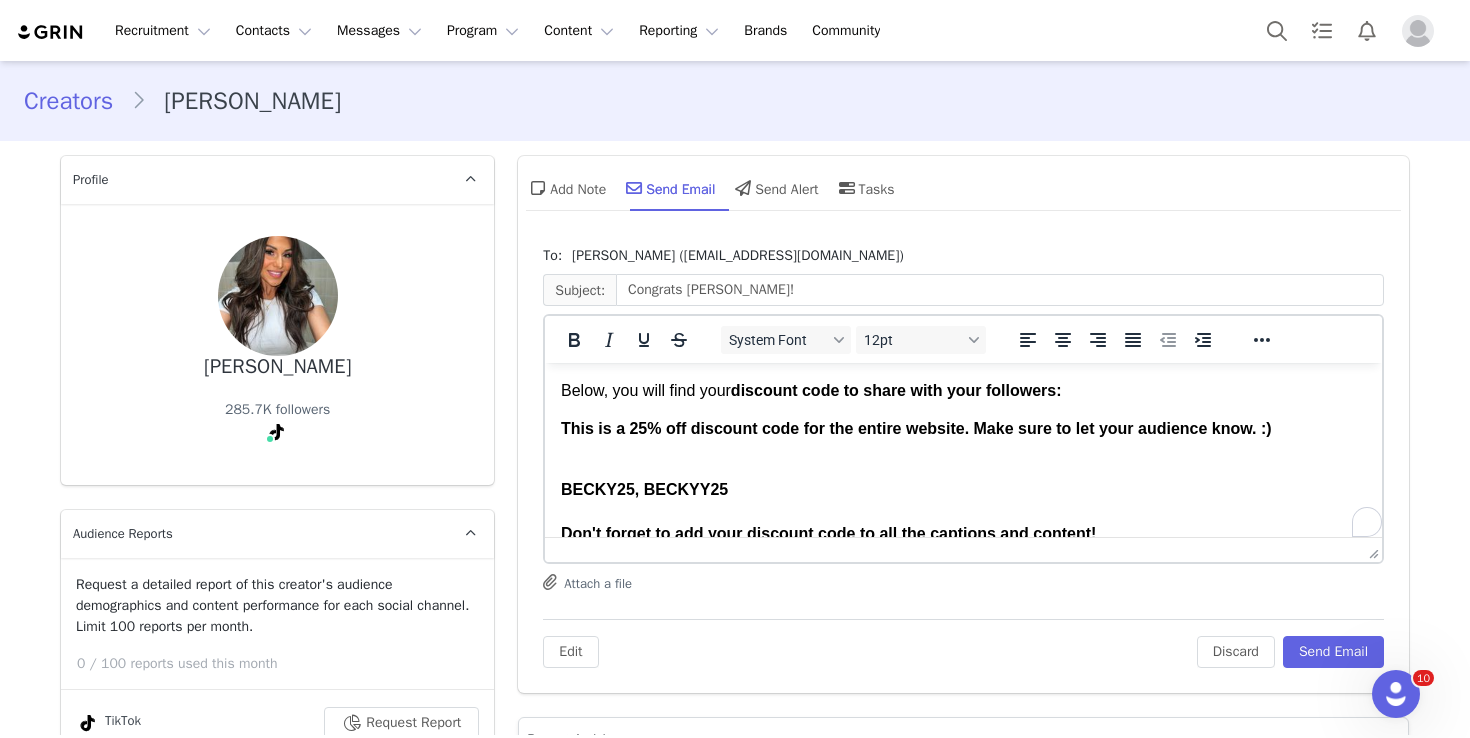 scroll, scrollTop: 201, scrollLeft: 0, axis: vertical 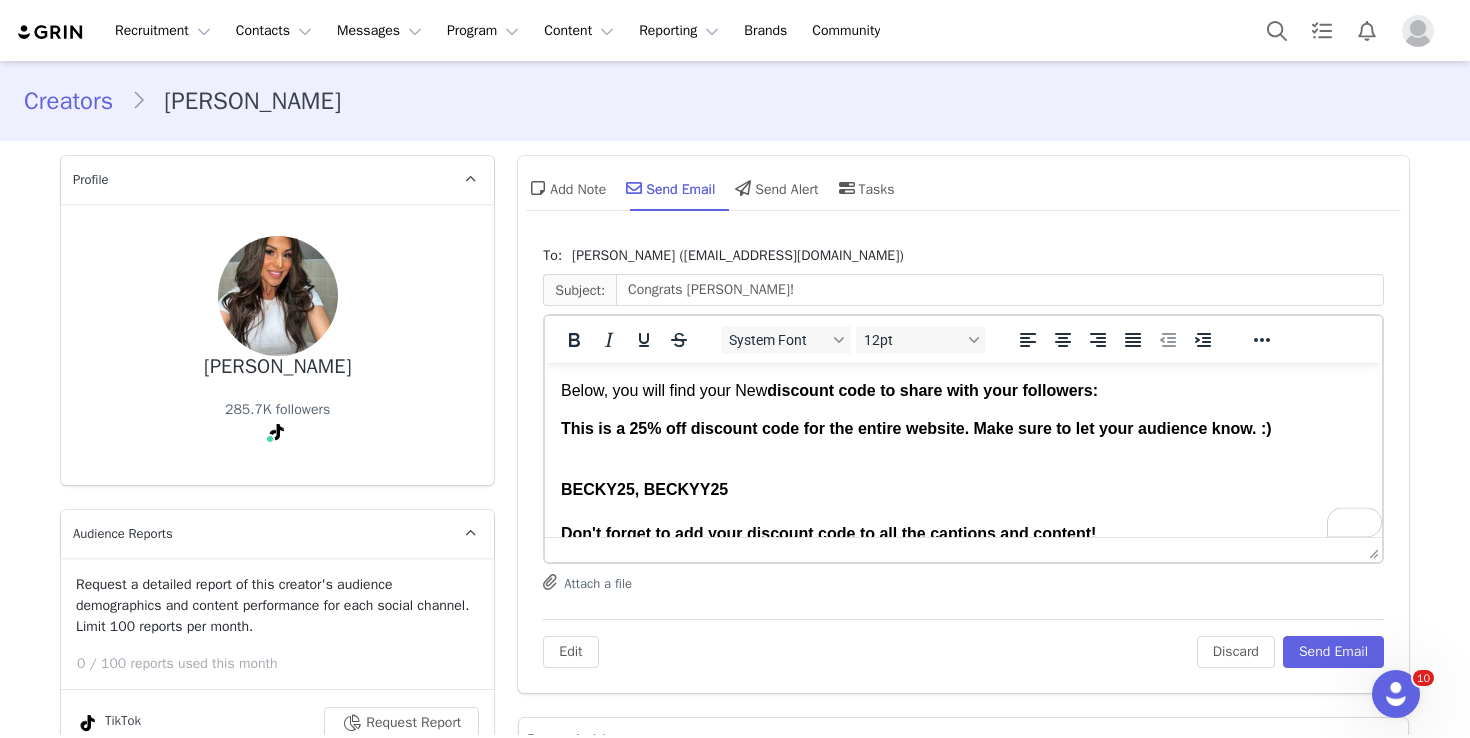 click on "Hi becky,  Your proposal has been accepted, we can’t wait to see your content! If you need to reference the campaign at any time, please visit your dashboard:  https://yvesrocher.grin.live/a09e99a2-f750-4c76-bc49-1818aafd9549   Below, you will find your New  discount code to share with your followers:" at bounding box center [963, 290] 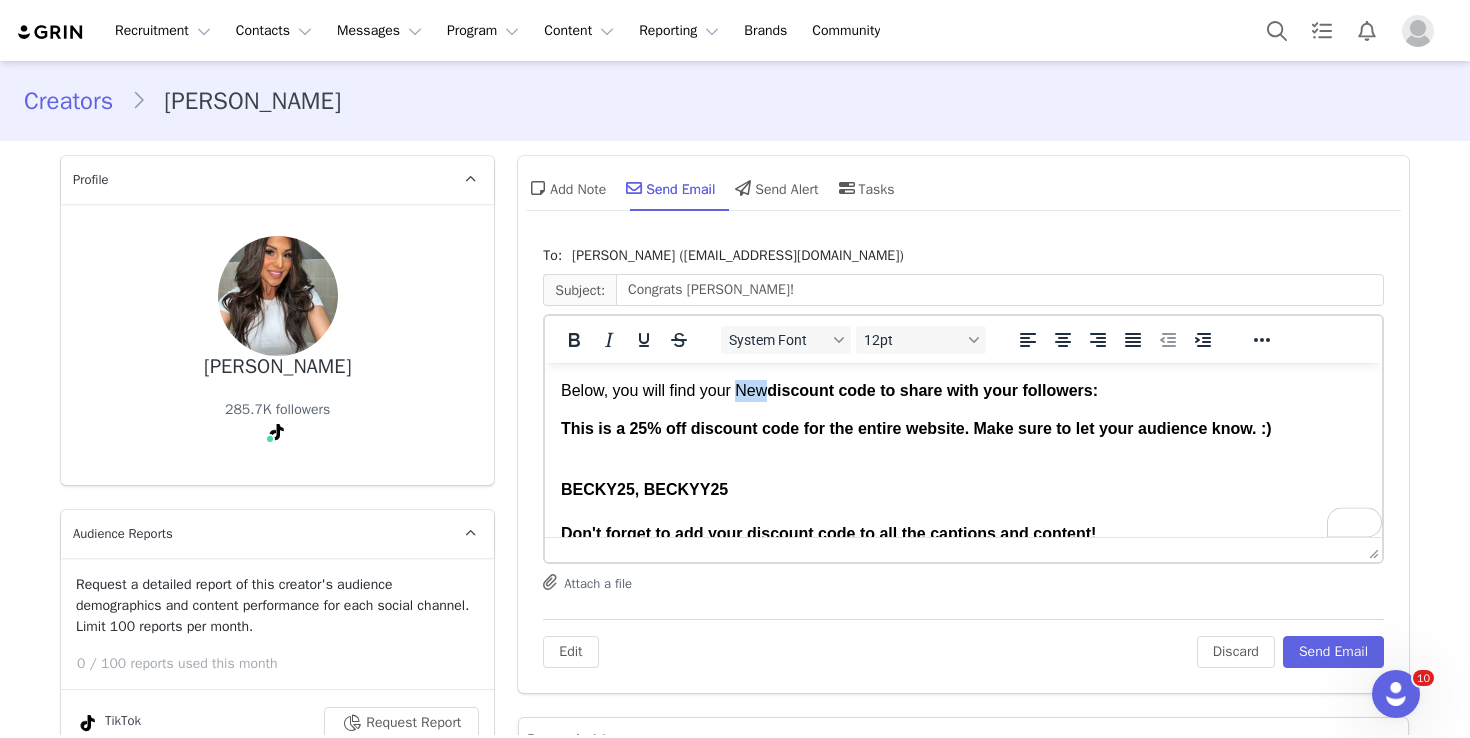 click on "Hi becky,  Your proposal has been accepted, we can’t wait to see your content! If you need to reference the campaign at any time, please visit your dashboard:  https://yvesrocher.grin.live/a09e99a2-f750-4c76-bc49-1818aafd9549   Below, you will find your New  discount code to share with your followers:" at bounding box center (963, 290) 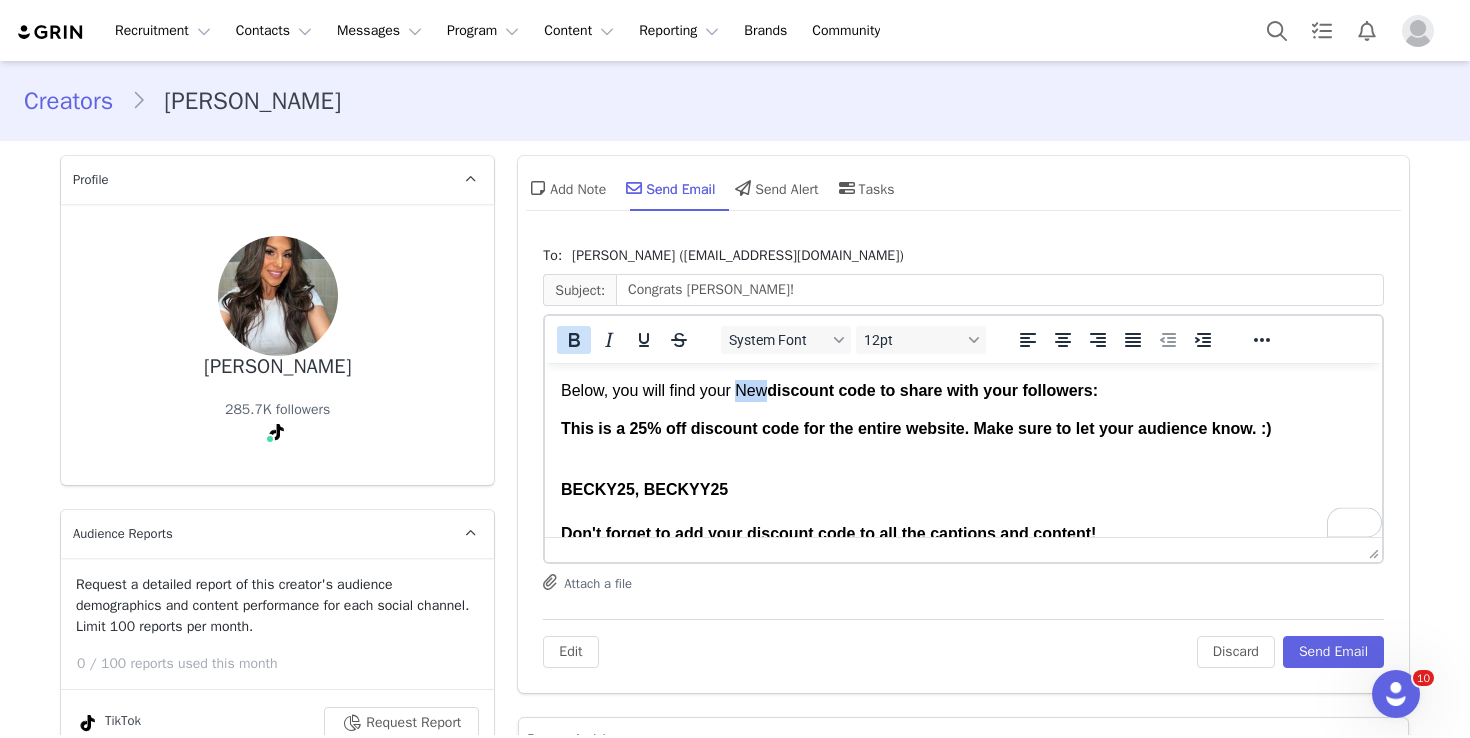 click 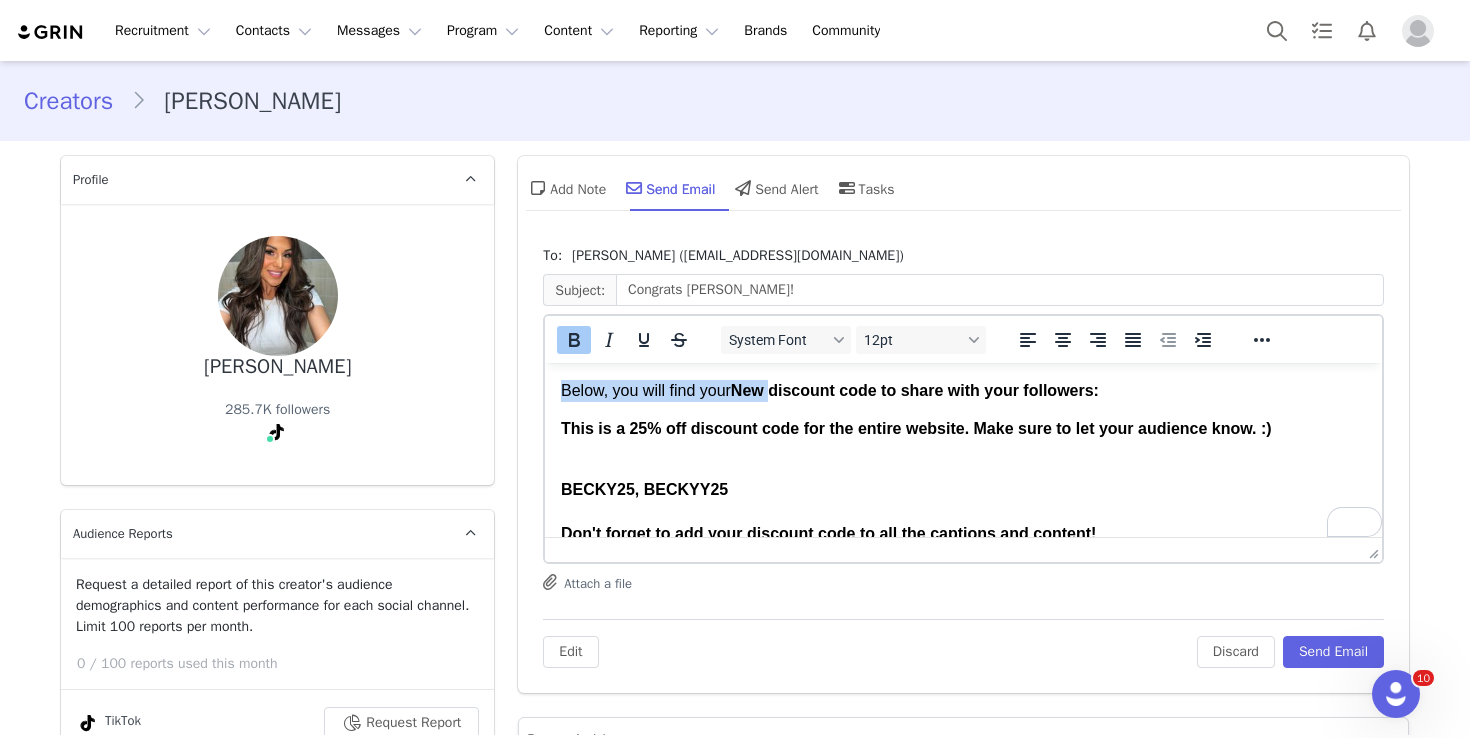 scroll, scrollTop: 225, scrollLeft: 0, axis: vertical 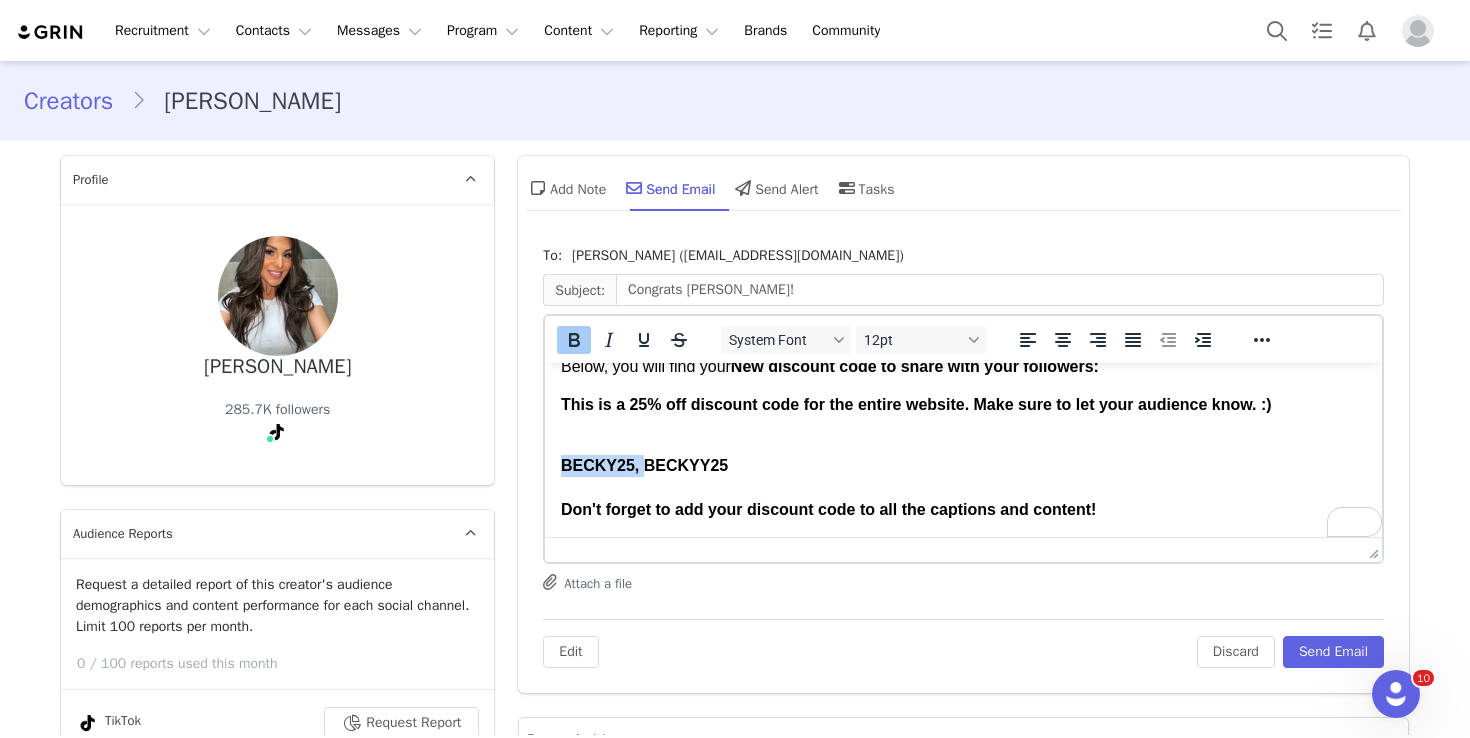 drag, startPoint x: 643, startPoint y: 467, endPoint x: 542, endPoint y: 458, distance: 101.4002 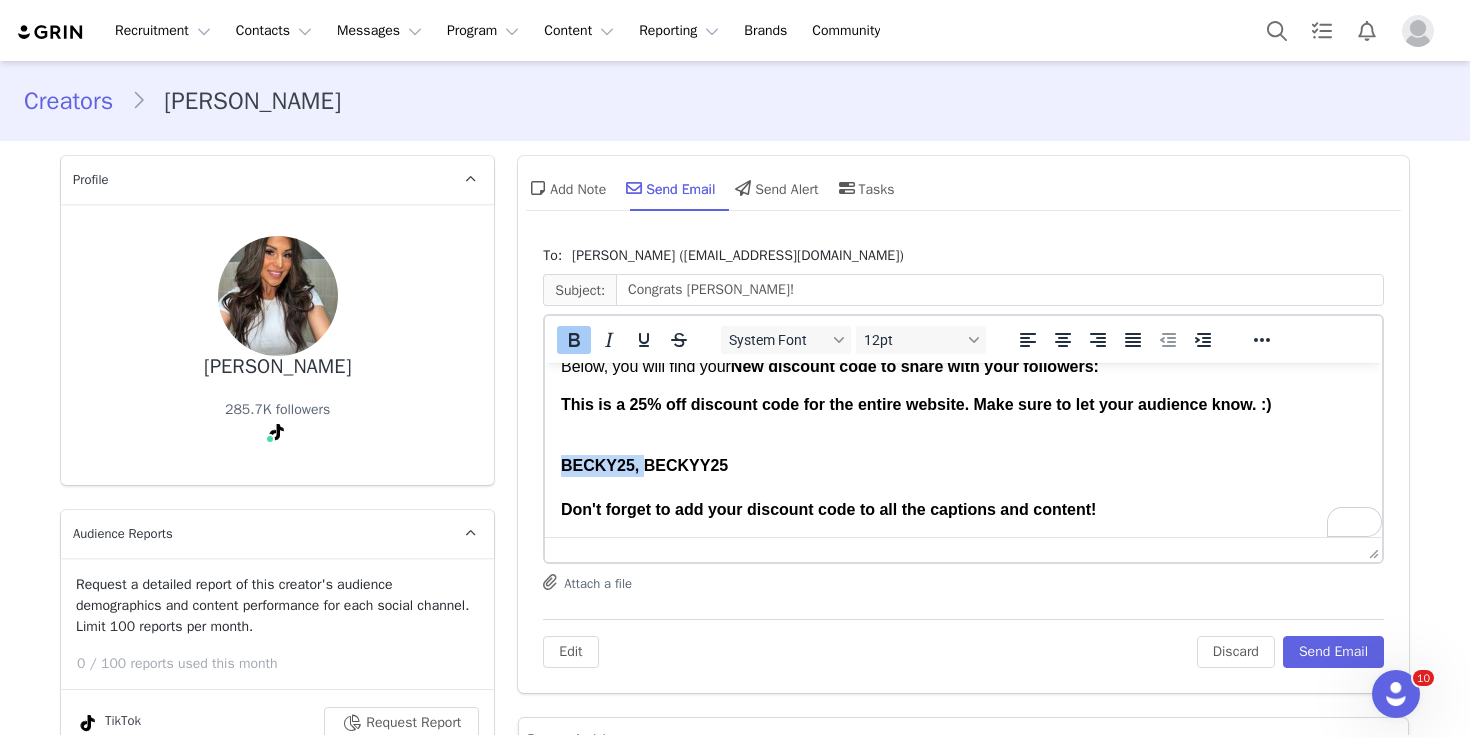 click on "Hi becky,  Your proposal has been accepted, we can’t wait to see your content! If you need to reference the campaign at any time, please visit your dashboard:  https://yvesrocher.grin.live/a09e99a2-f750-4c76-bc49-1818aafd9549   Below, you will find your  New   discount code to share with your followers: This is a 25% off discount code for the entire website. Make sure to let your audience know. :) BECKY25, BECKYY25 Don't forget to add your discount code to all the captions and content! Thank you! Sean" at bounding box center (963, 402) 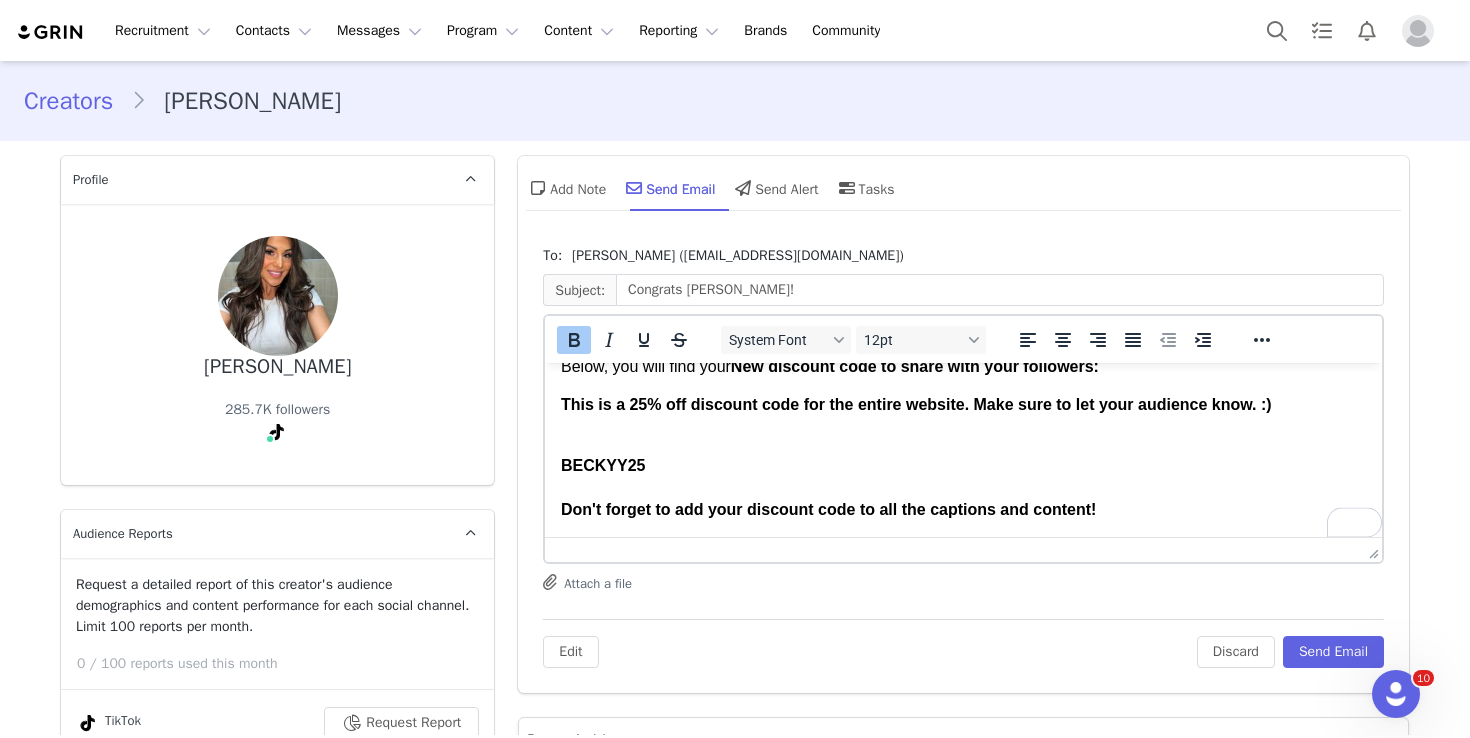 scroll, scrollTop: 244, scrollLeft: 0, axis: vertical 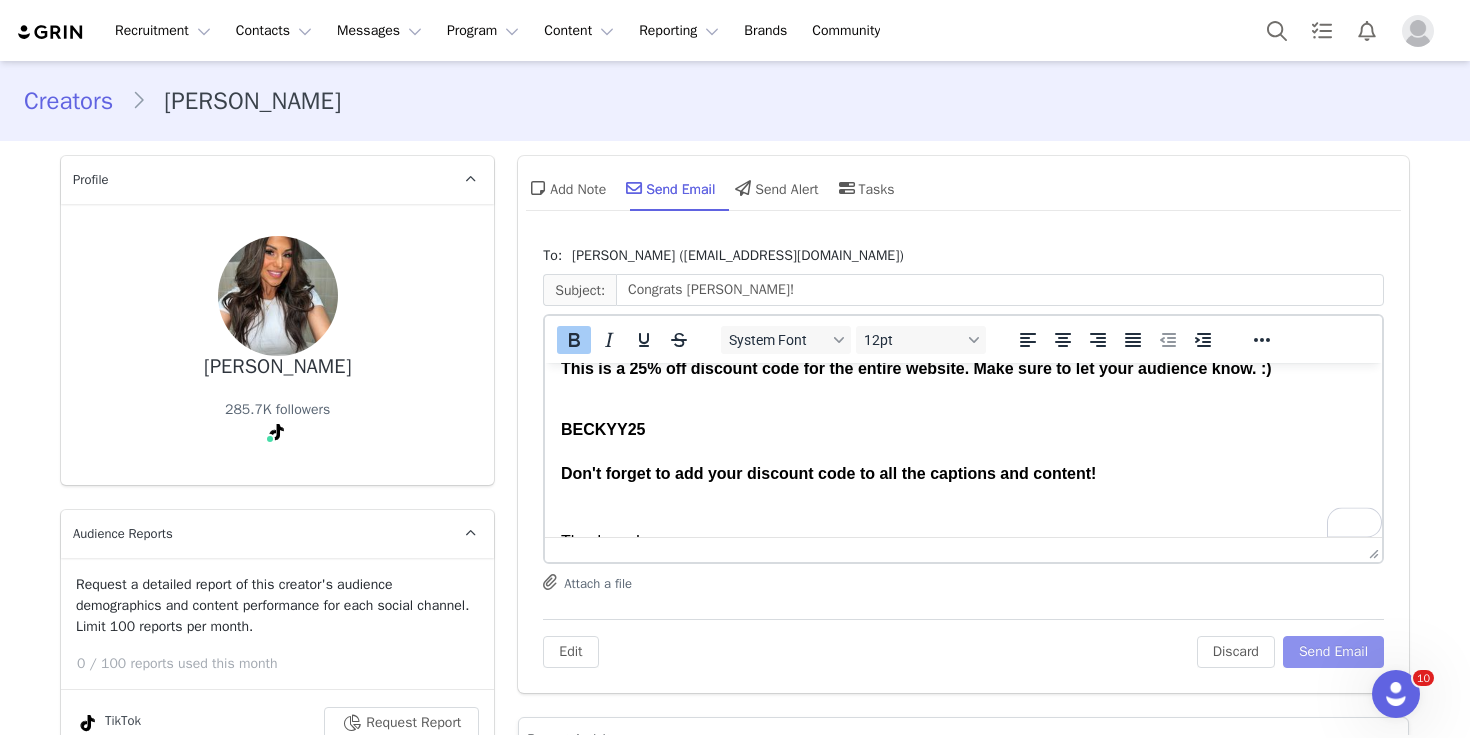 click on "Send Email" at bounding box center (1333, 652) 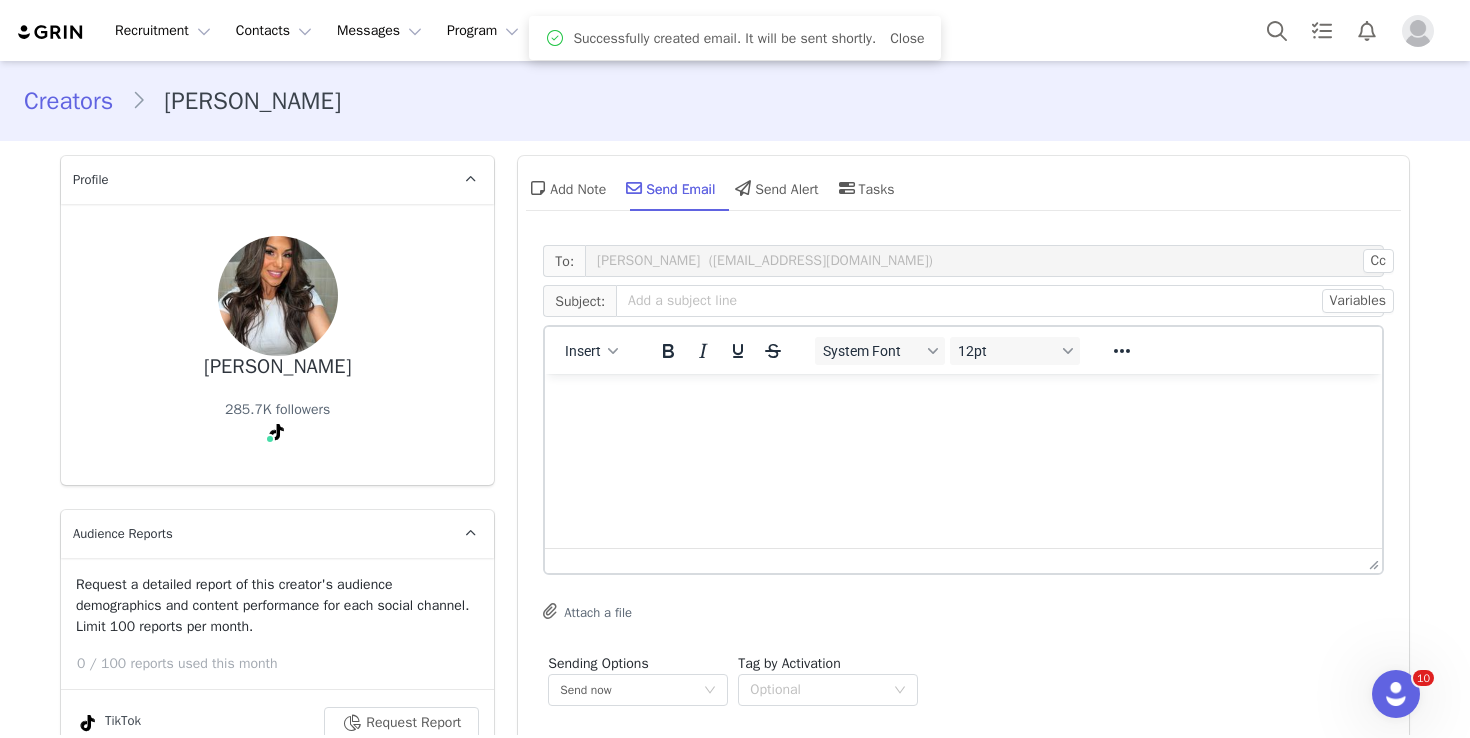 scroll, scrollTop: 0, scrollLeft: 0, axis: both 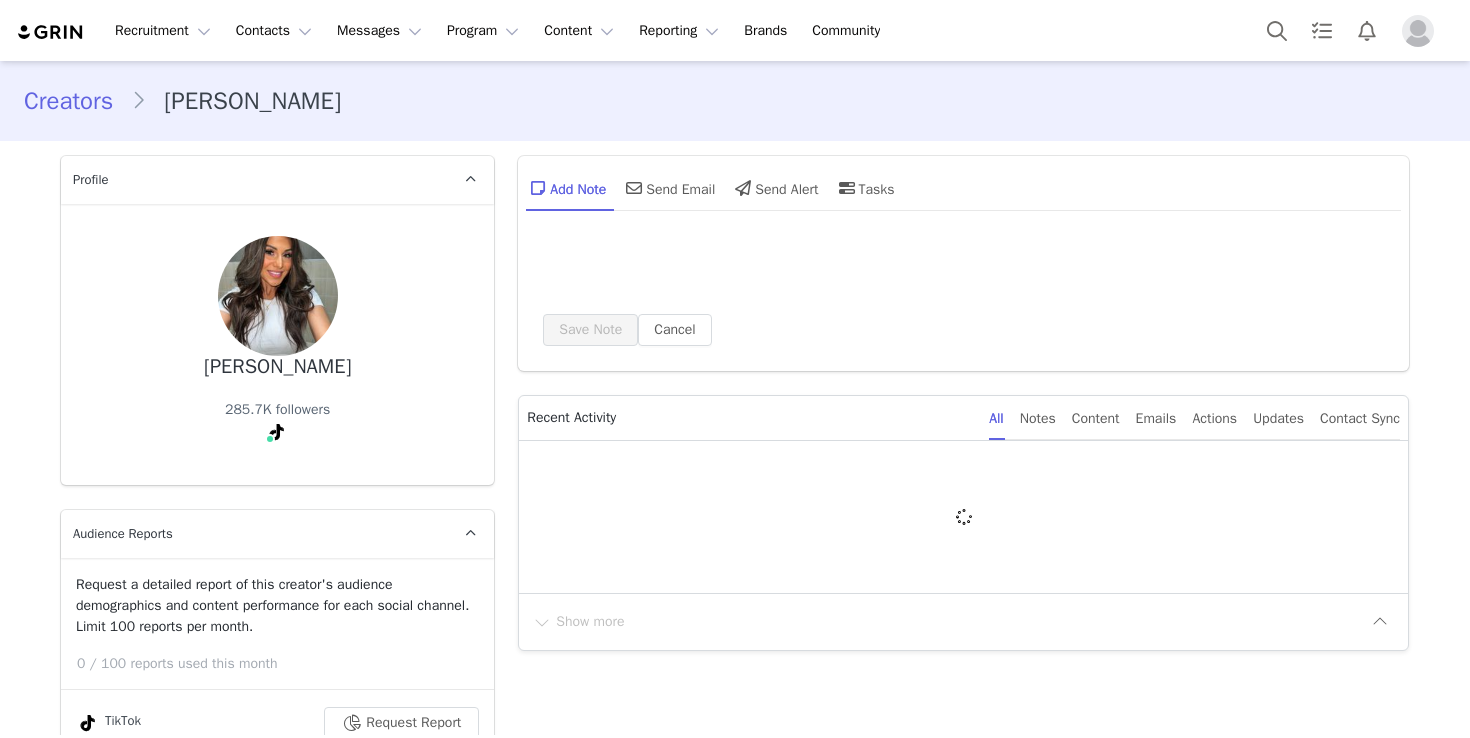 type on "+1 ([GEOGRAPHIC_DATA])" 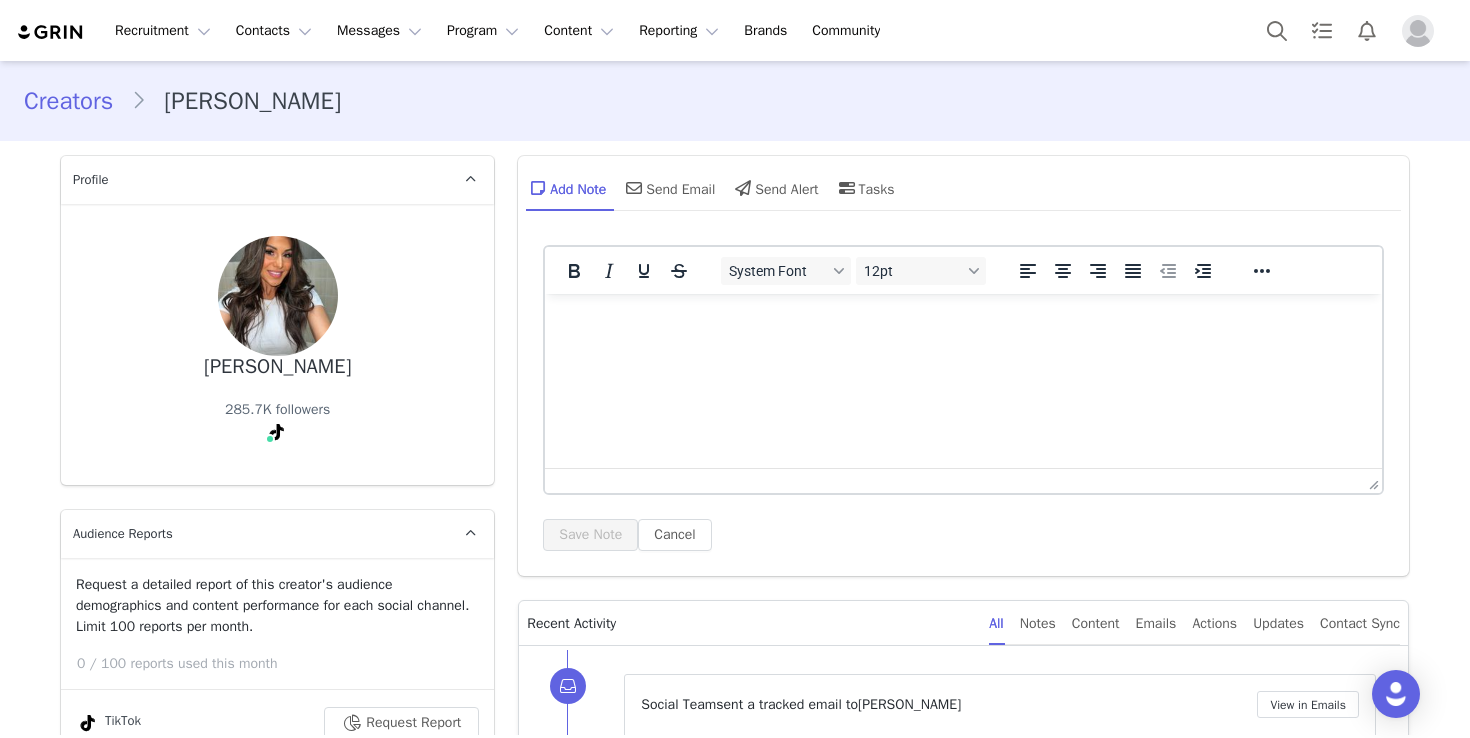 scroll, scrollTop: 0, scrollLeft: 0, axis: both 